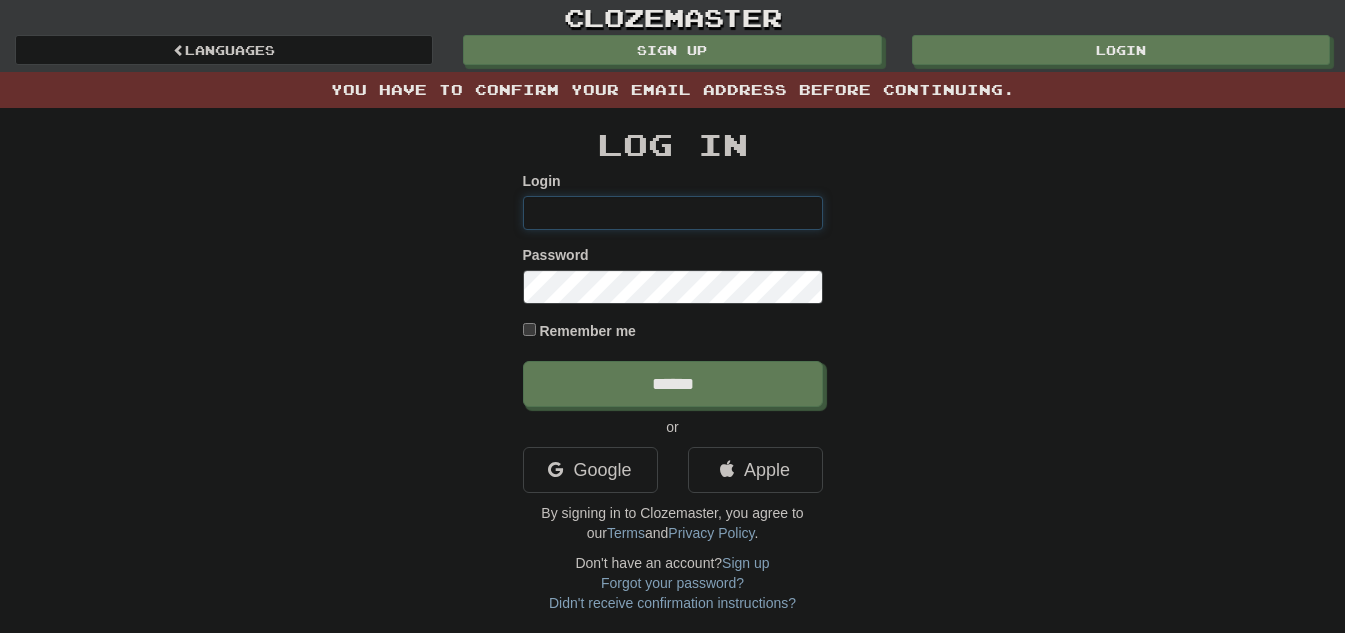 scroll, scrollTop: 0, scrollLeft: 0, axis: both 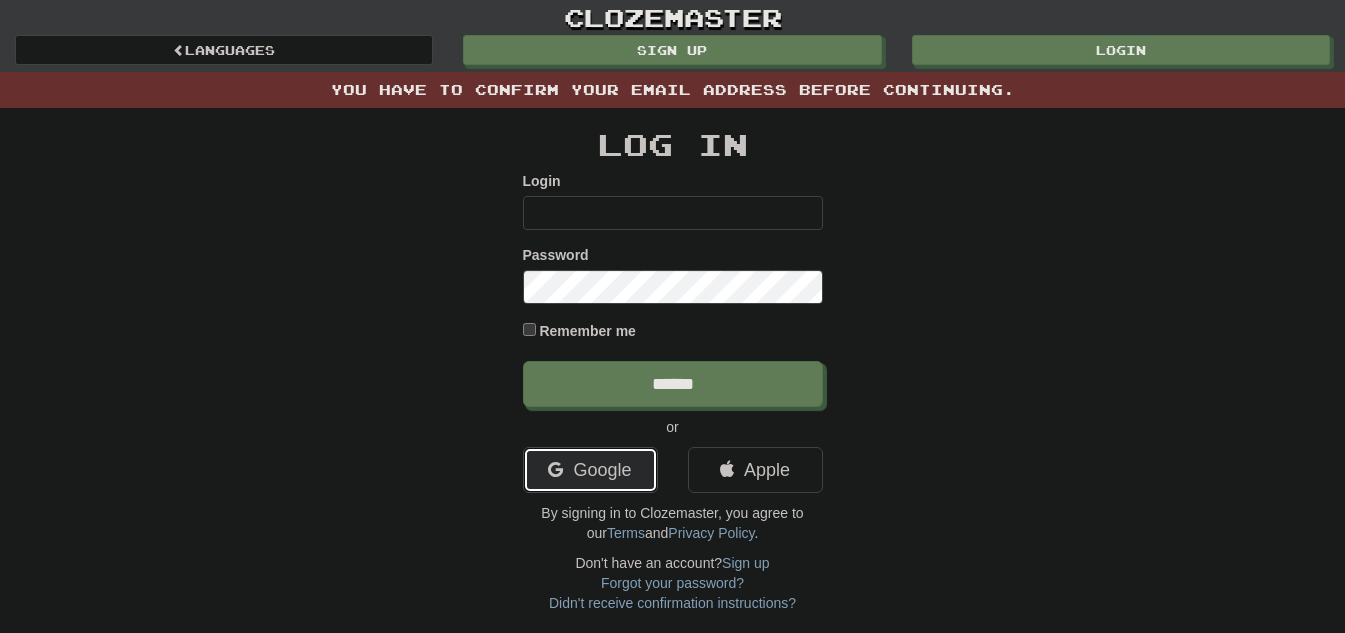 click on "Google" at bounding box center [590, 470] 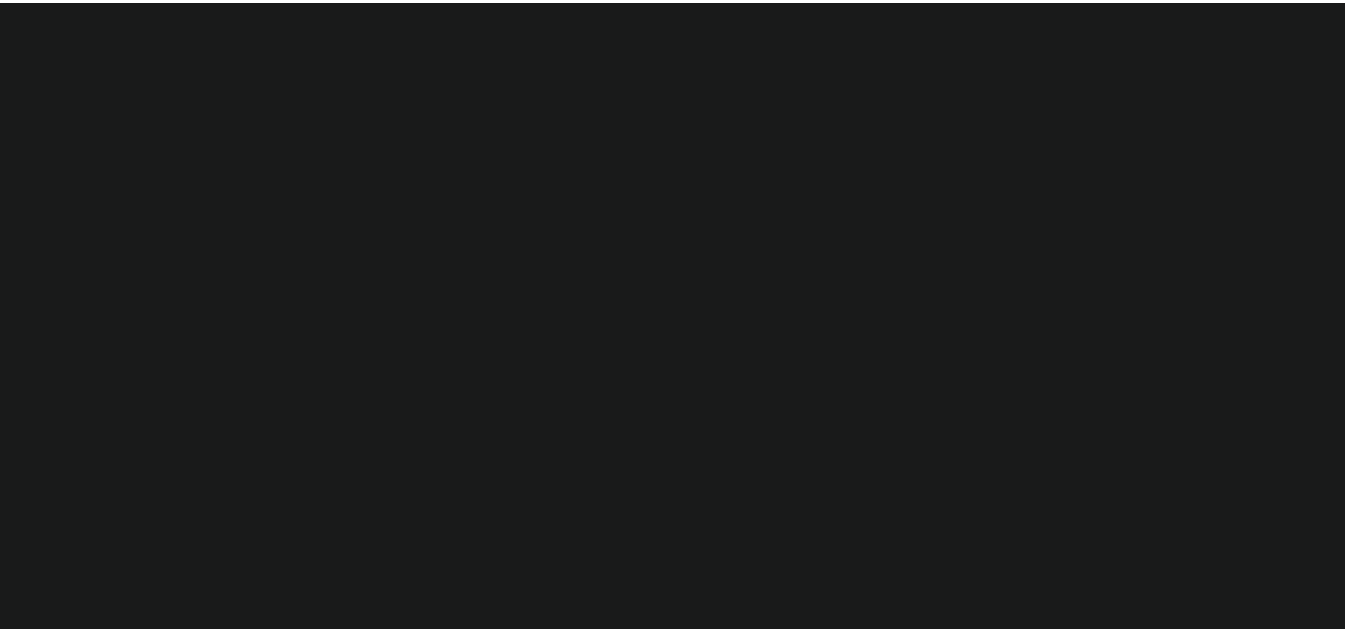 scroll, scrollTop: 0, scrollLeft: 0, axis: both 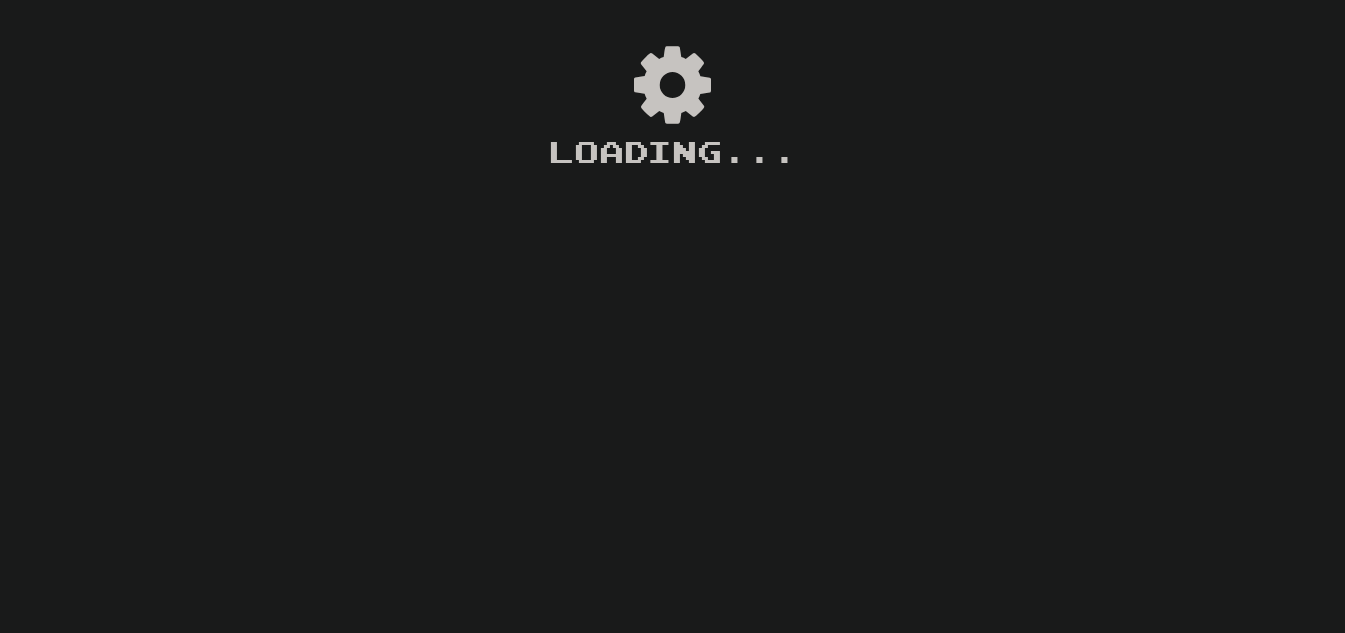 click on "×
Automatic Translation Language Support for Individual Words and Selected Text During Play:
Afrikaans, Arabic, Bulgarian, Cantonese, Catalan, Chinese Simplified, Chinese Traditional, Croatian, Czech, Danish, Dutch, English, Estonian, Finnish, French, German, Greek, Hebrew, Hindi, Hungarian, Indonesian, Italian, Japanese, Korean, Latvian, Lithuanian, Norwegian, Persian, Polish, Portuguese, Romanian, Russian, Serbian, Slovak, Slovenian, Spanish, Swedish, Turkish, Ukrainian, Vietnamese, Welsh
Close
×
Listening Skills Supported Languages:
Arabic
Czech
Danish
Dutch
English
Finnish
French
German
Greek
Hindi
Hungarian
Icelandic
Indonesian
Italian
Japanese
Korean
Mandarin Chinese
Mandarin Chinese Traditional
Norwegian Bokmål
Polish
Portuguese
Romanian
Russian
Slovak
Spanish
Swedish
Tagalog
Turkish
Ukrainian
Vietnamese
Welsh
×
Downloadable Fast Tracks:" at bounding box center [672, 356] 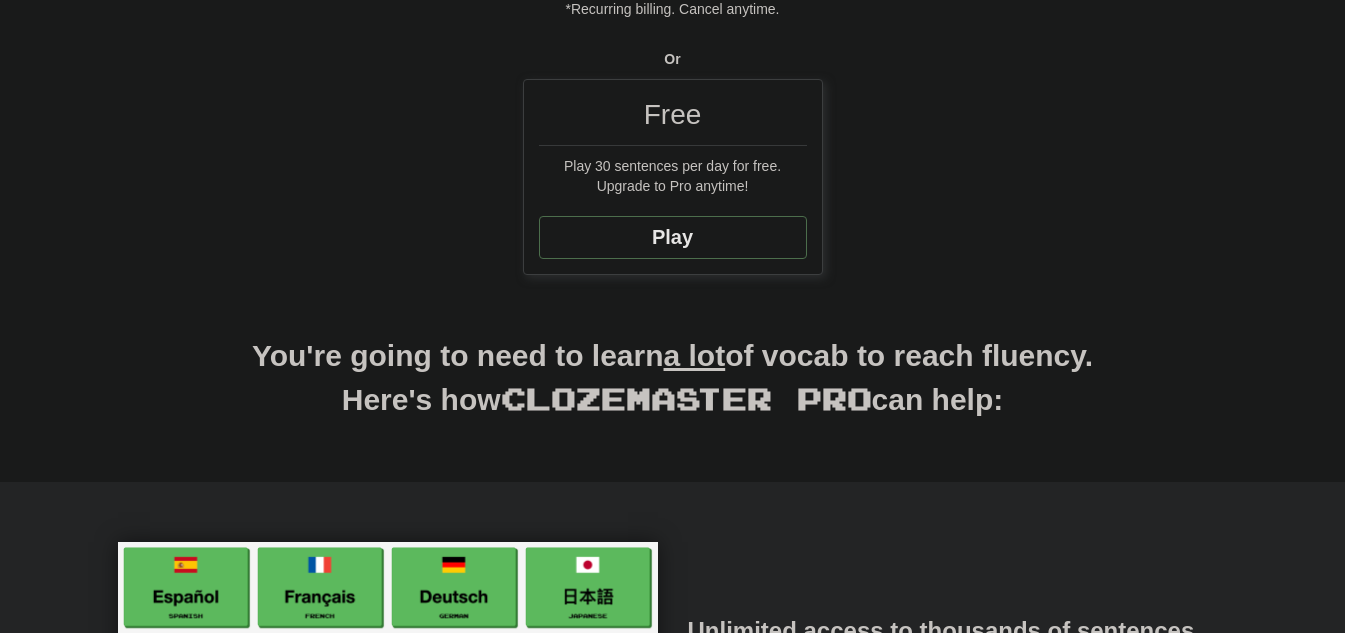 scroll, scrollTop: 504, scrollLeft: 0, axis: vertical 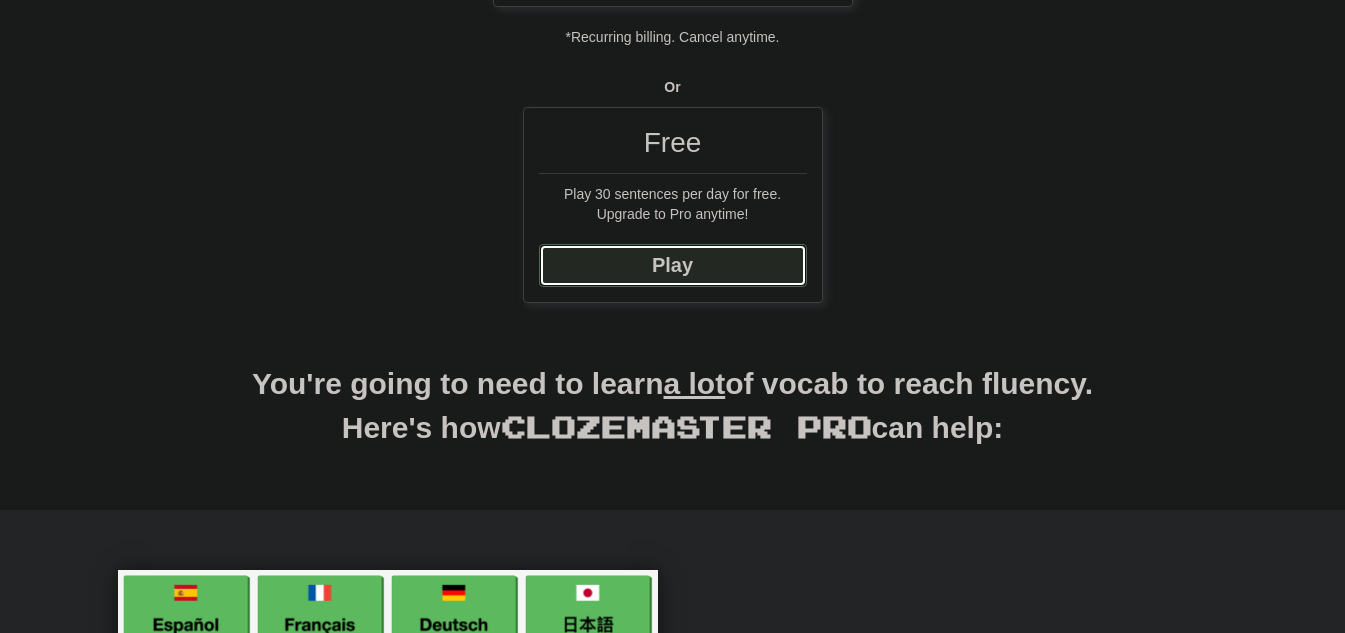 click on "Play" at bounding box center (673, 265) 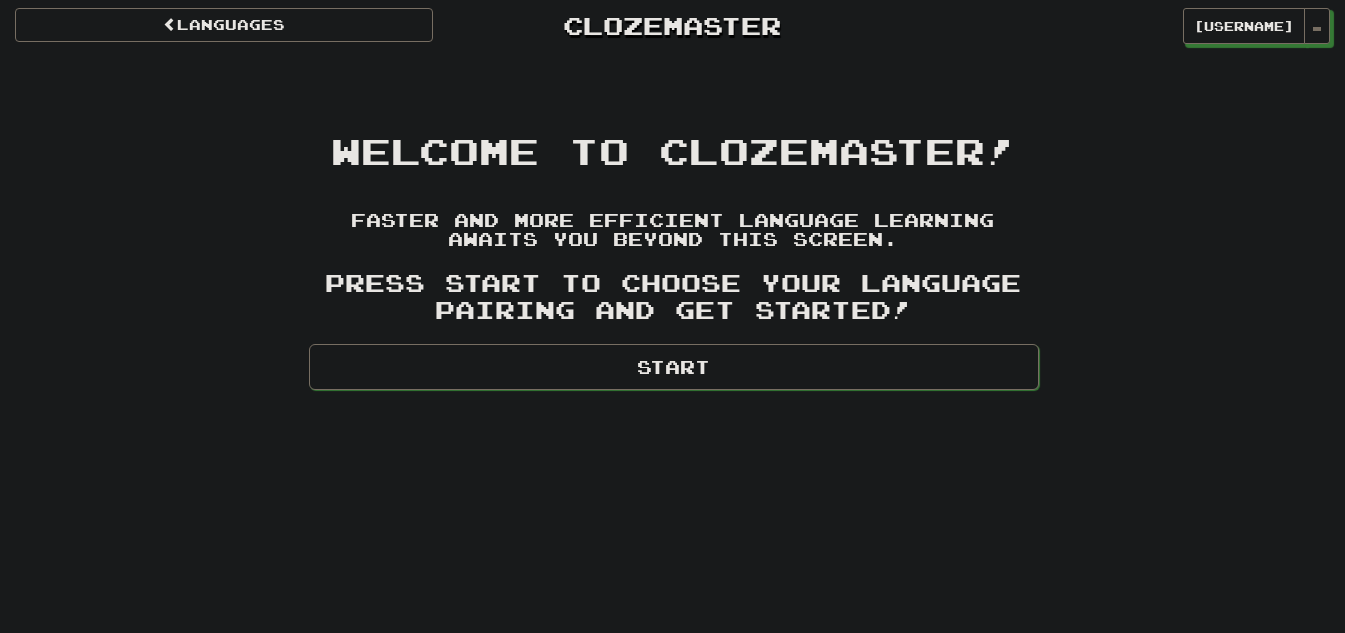 scroll, scrollTop: 0, scrollLeft: 0, axis: both 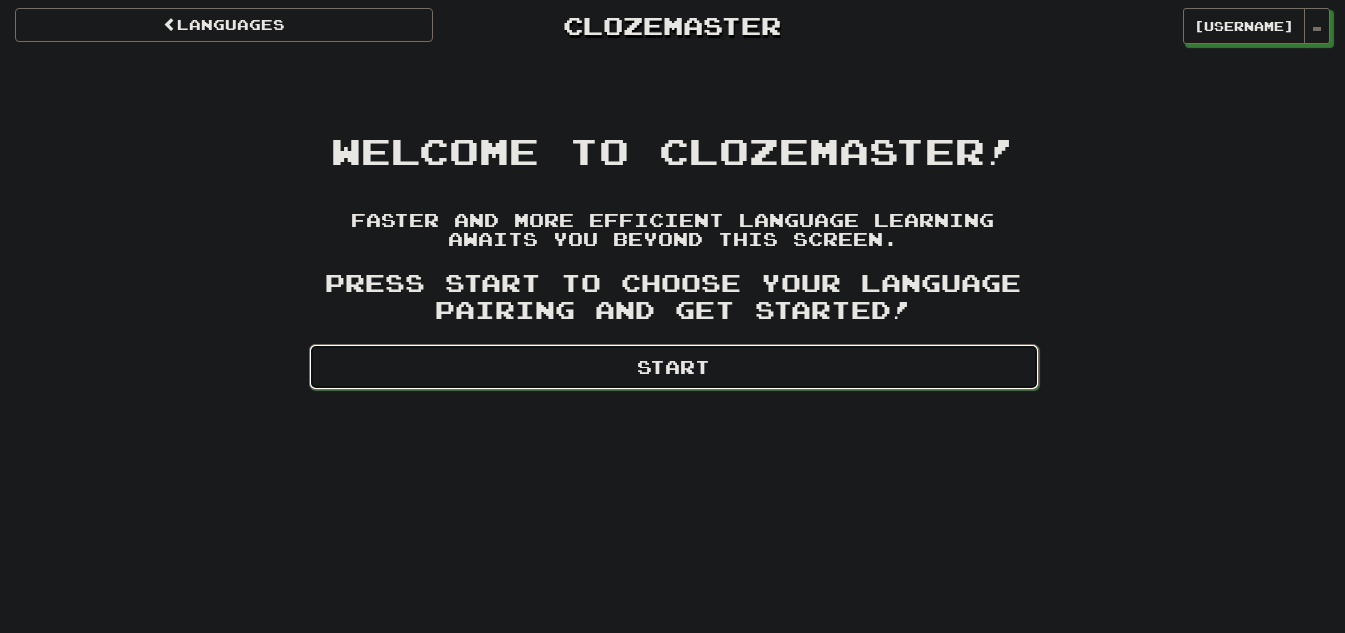 click on "Start" at bounding box center (674, 367) 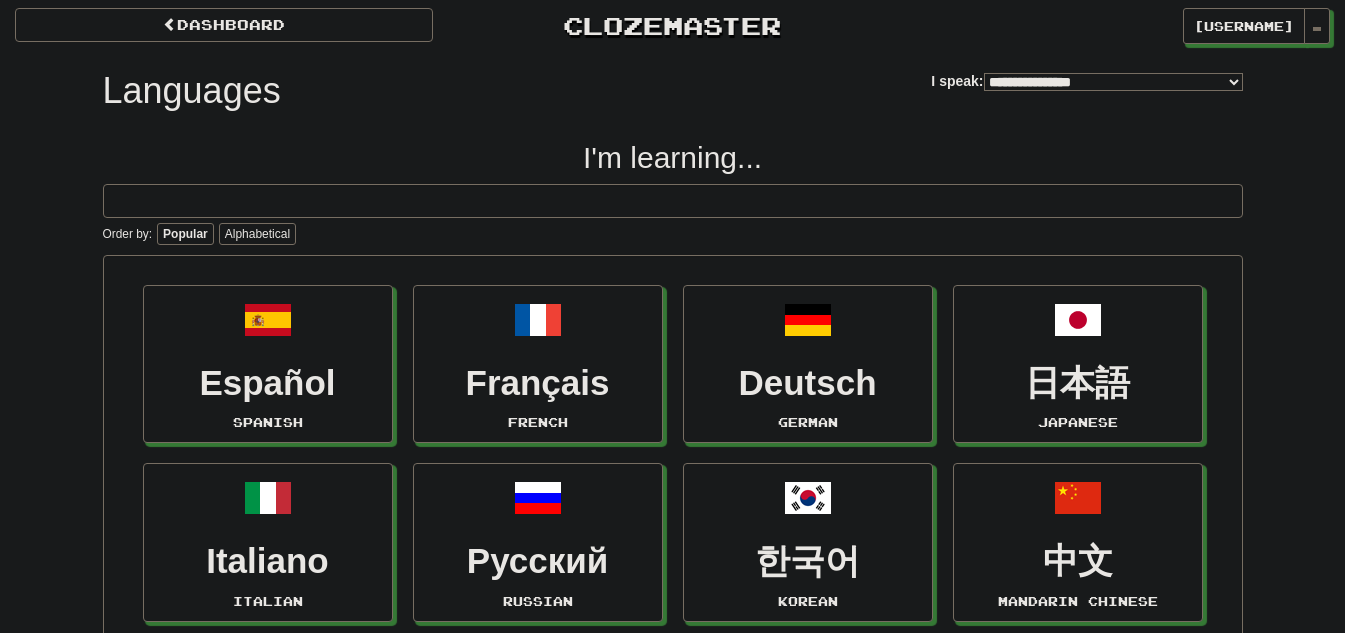 select on "*******" 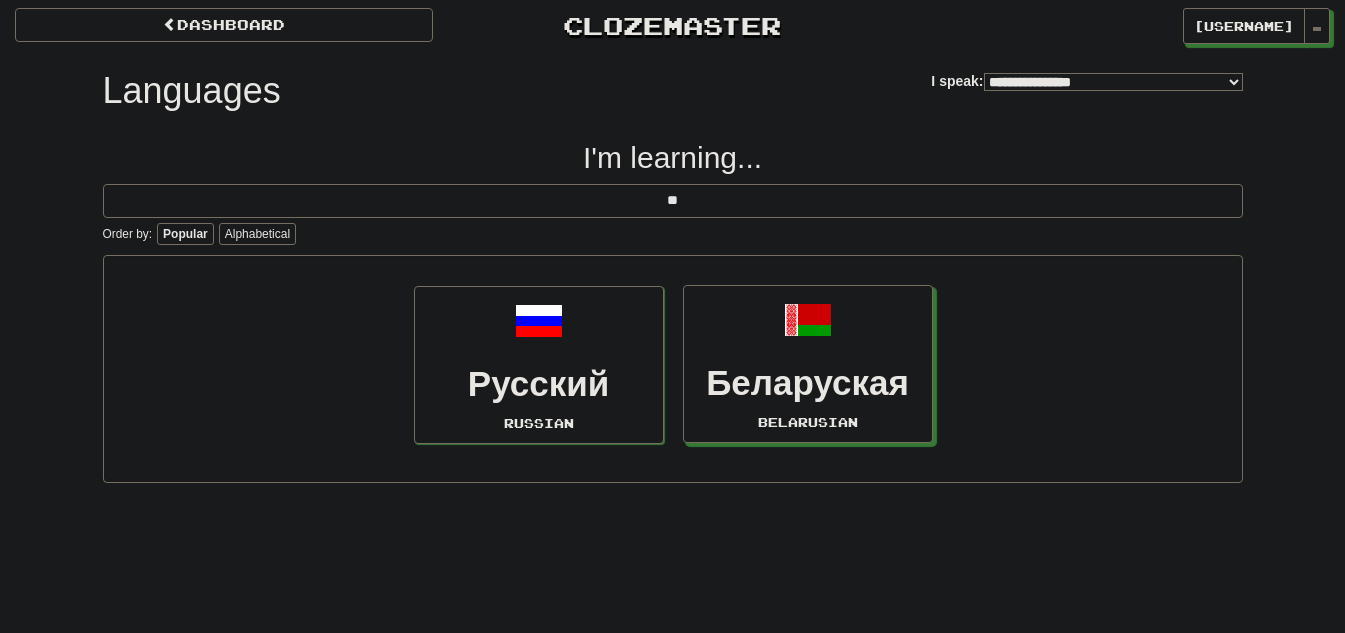 type on "**" 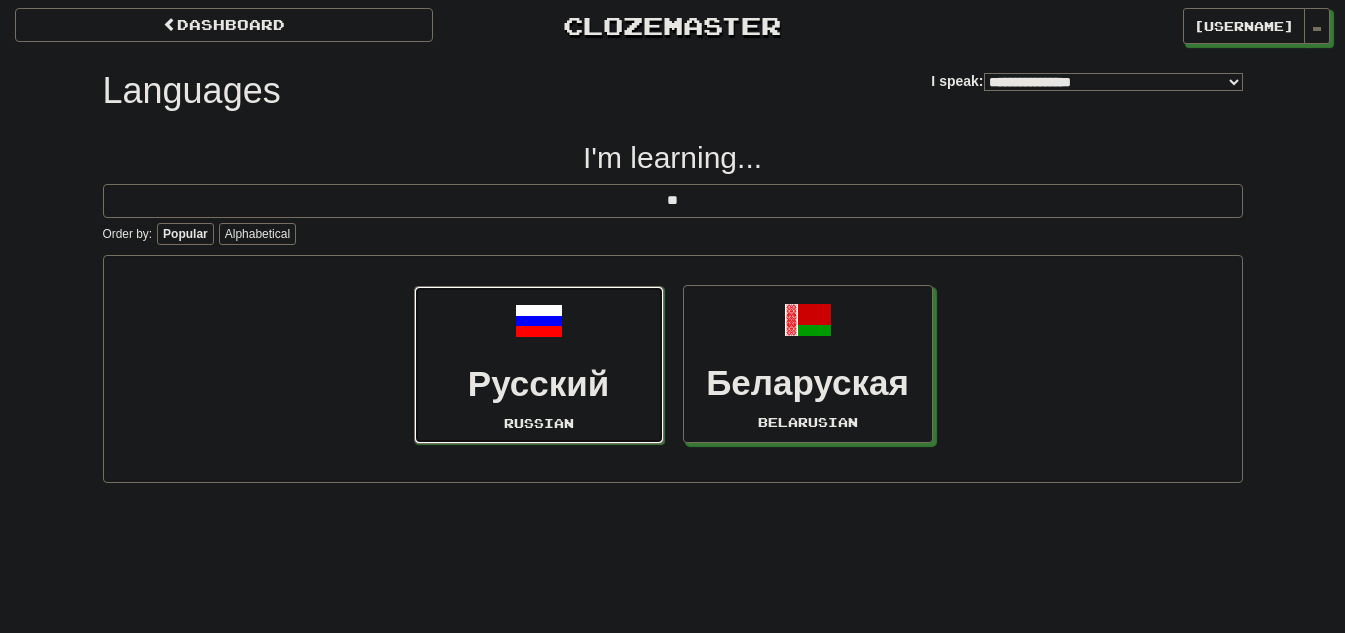 click on "Русский Russian" at bounding box center [539, 365] 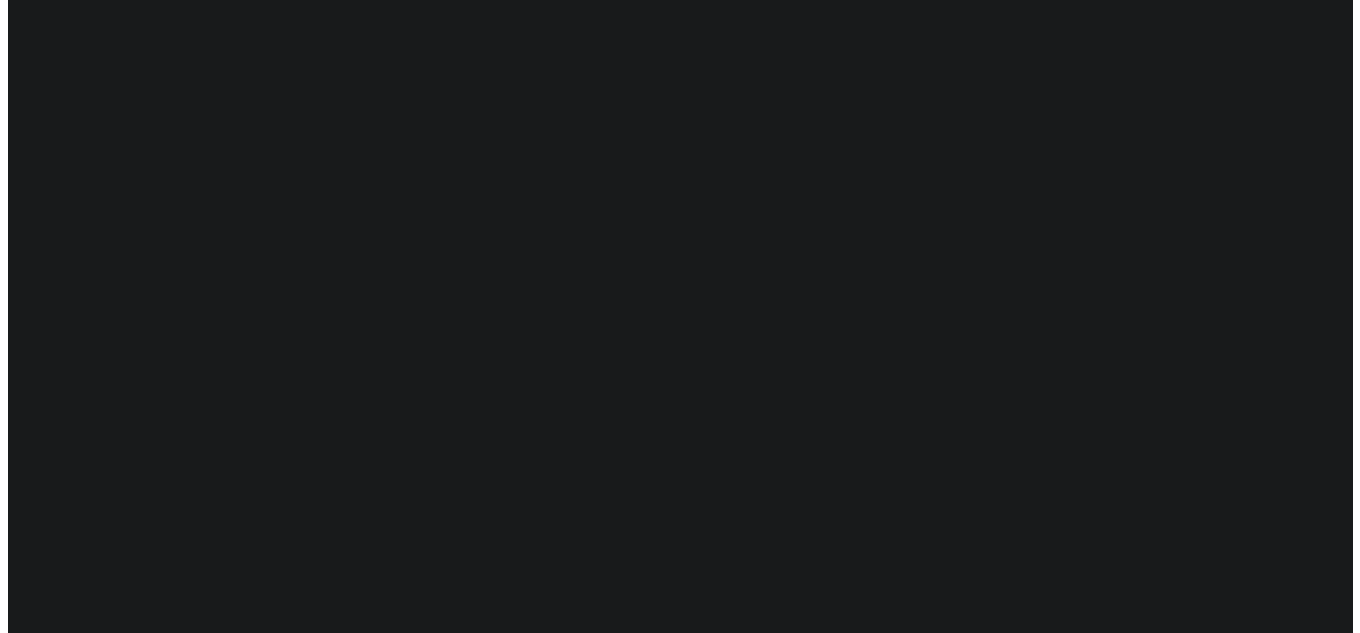 scroll, scrollTop: 0, scrollLeft: 0, axis: both 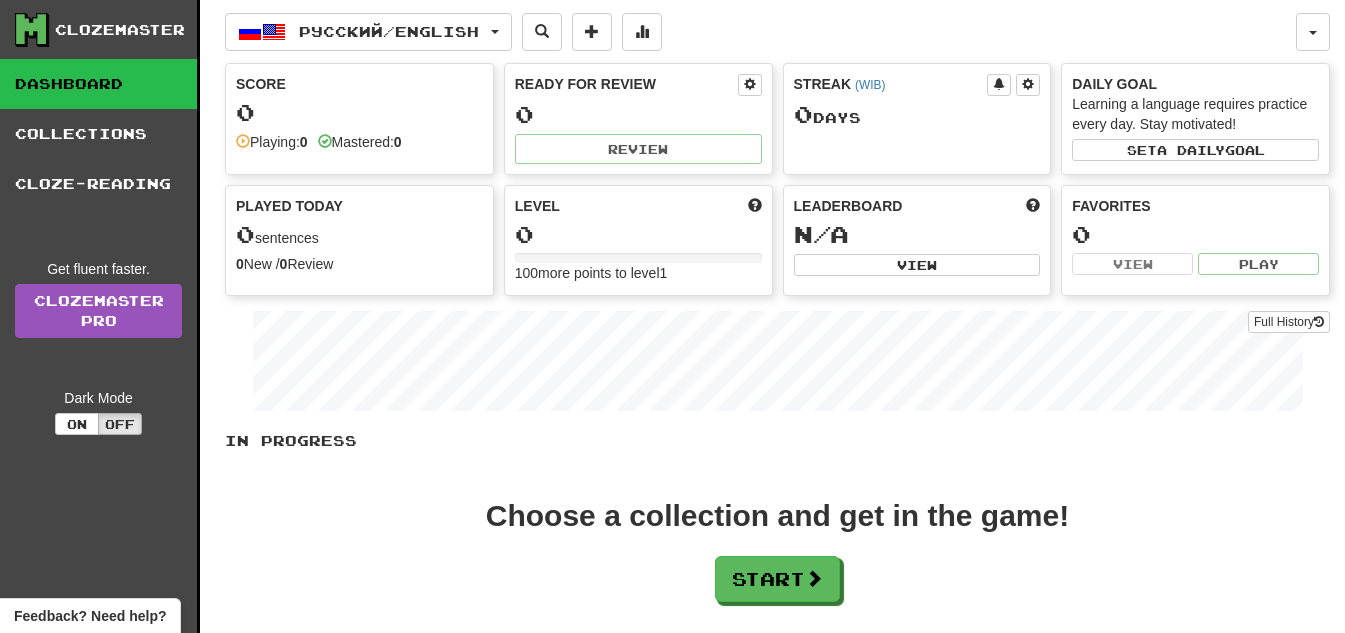 click on "Русский  /  English Русский  /  English Streak:  0   Review:  0 Points today:  0  Language Pairing" at bounding box center (760, 32) 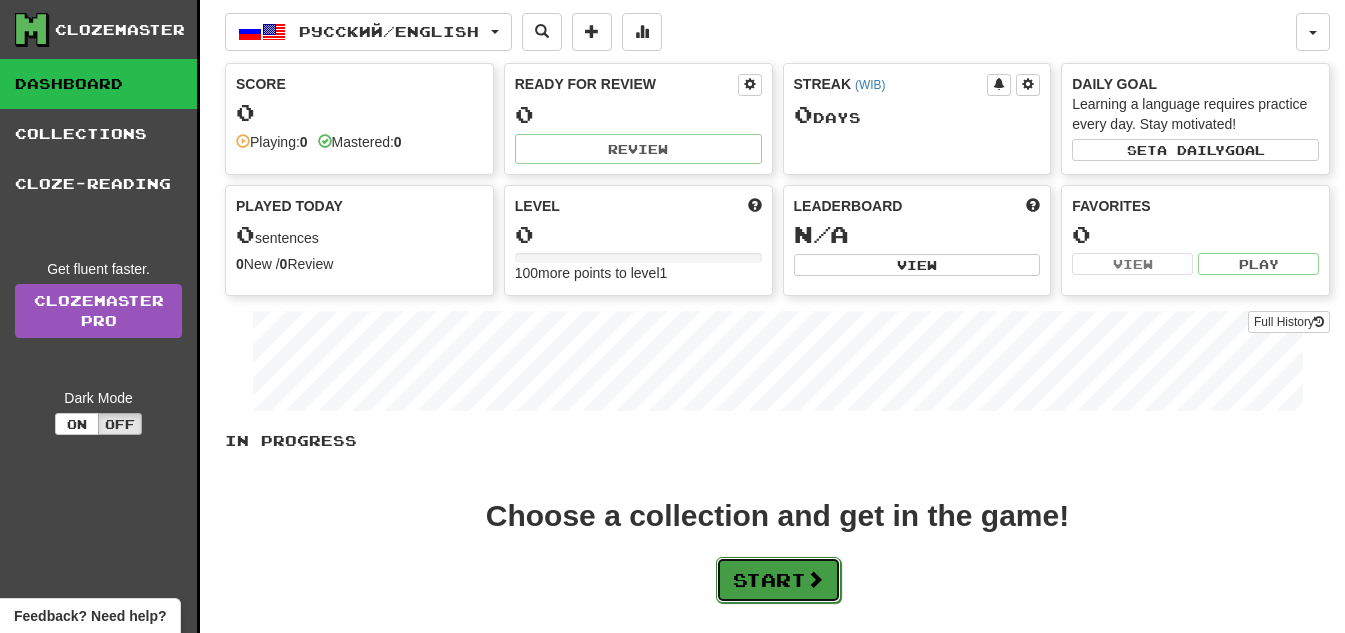 click at bounding box center (815, 579) 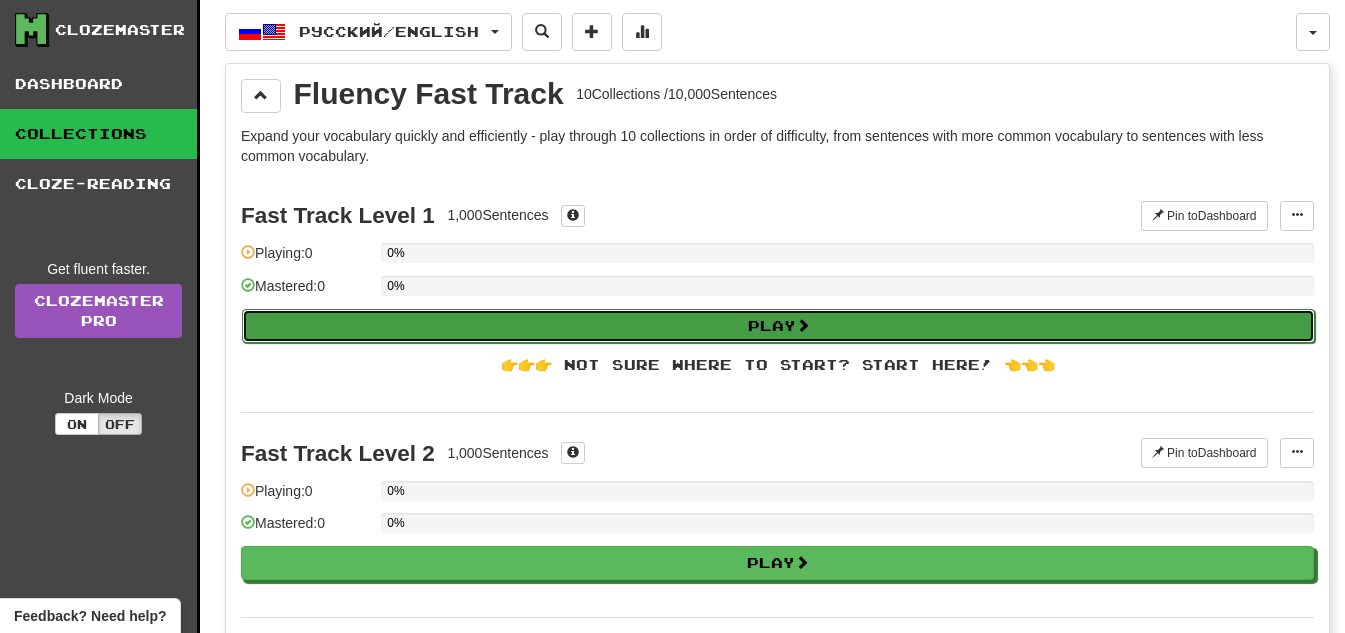 click on "Play" at bounding box center (778, 326) 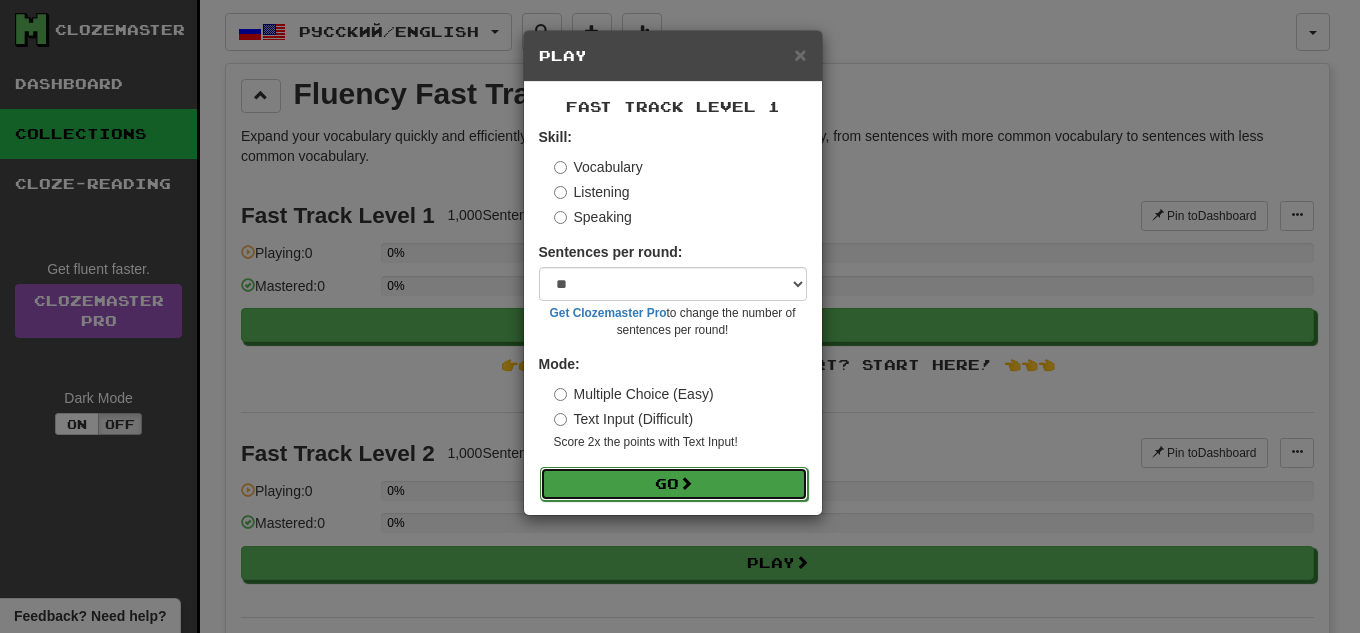 click on "Go" at bounding box center (674, 484) 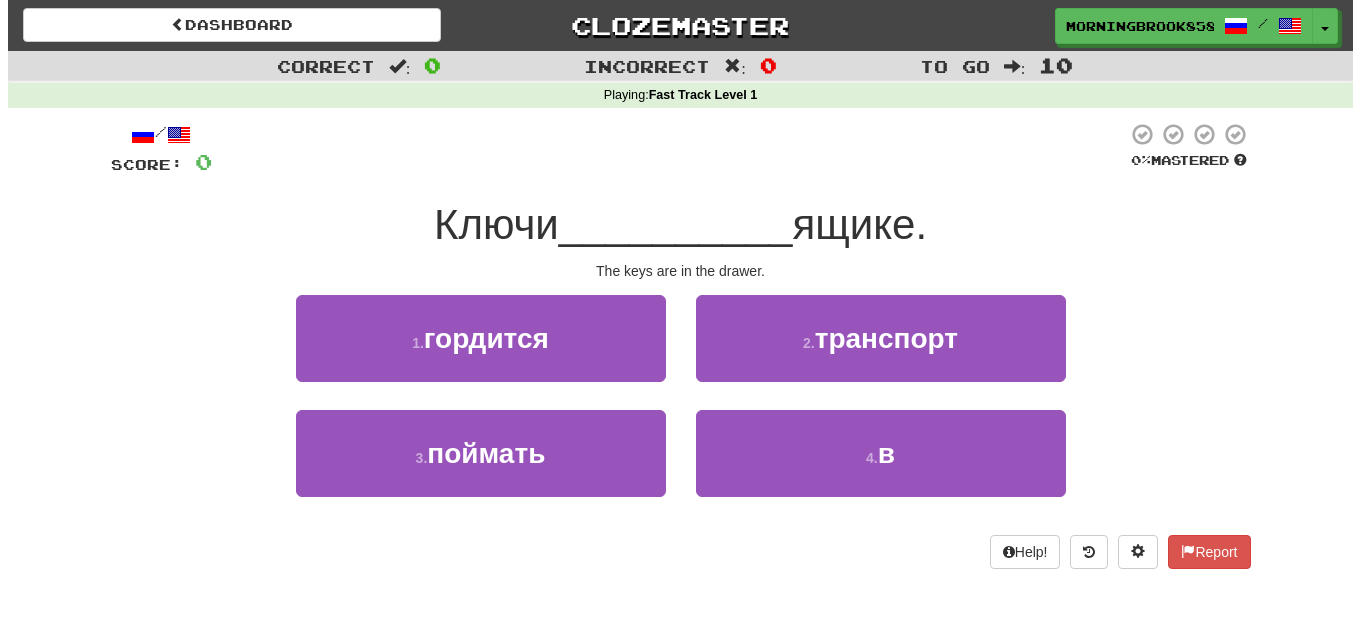 scroll, scrollTop: 0, scrollLeft: 0, axis: both 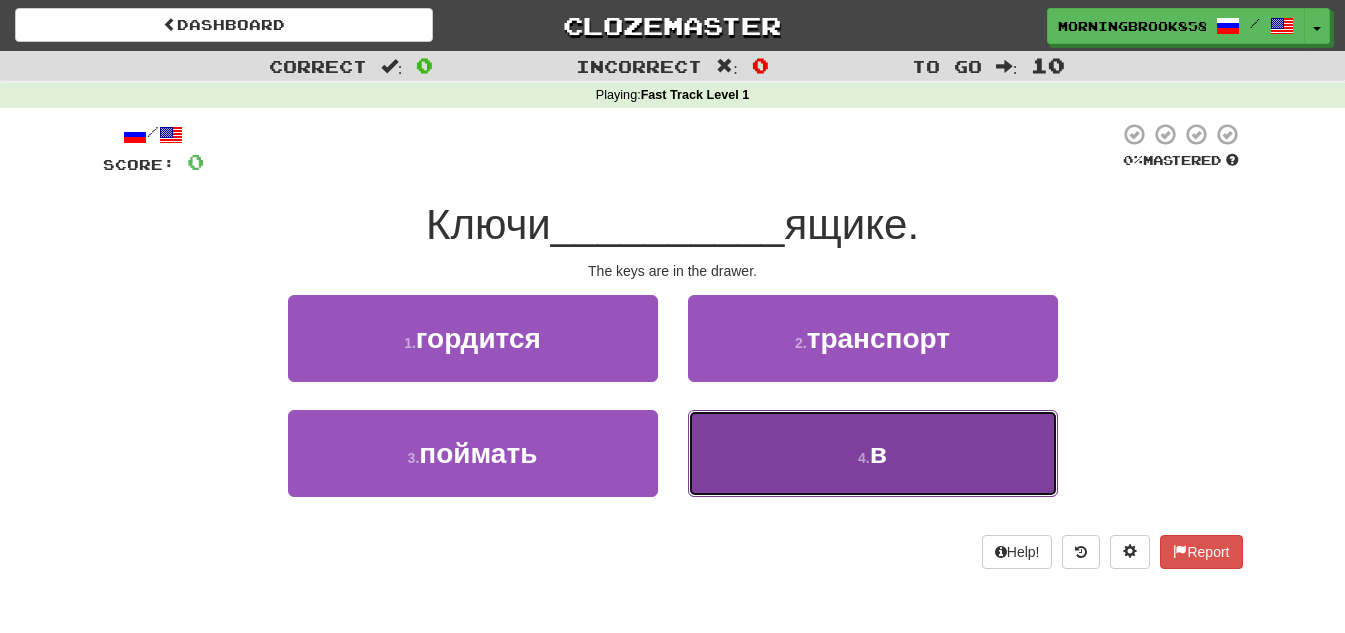 click on "4 .  в" at bounding box center [873, 453] 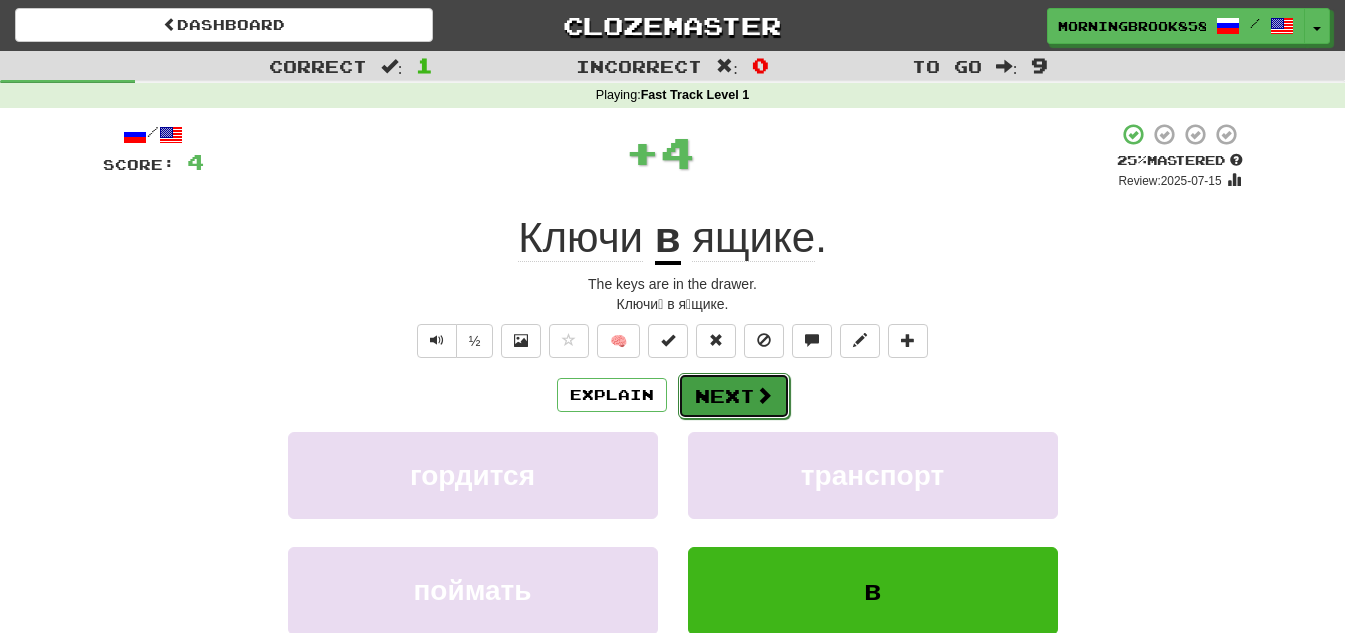 click on "Next" at bounding box center (734, 396) 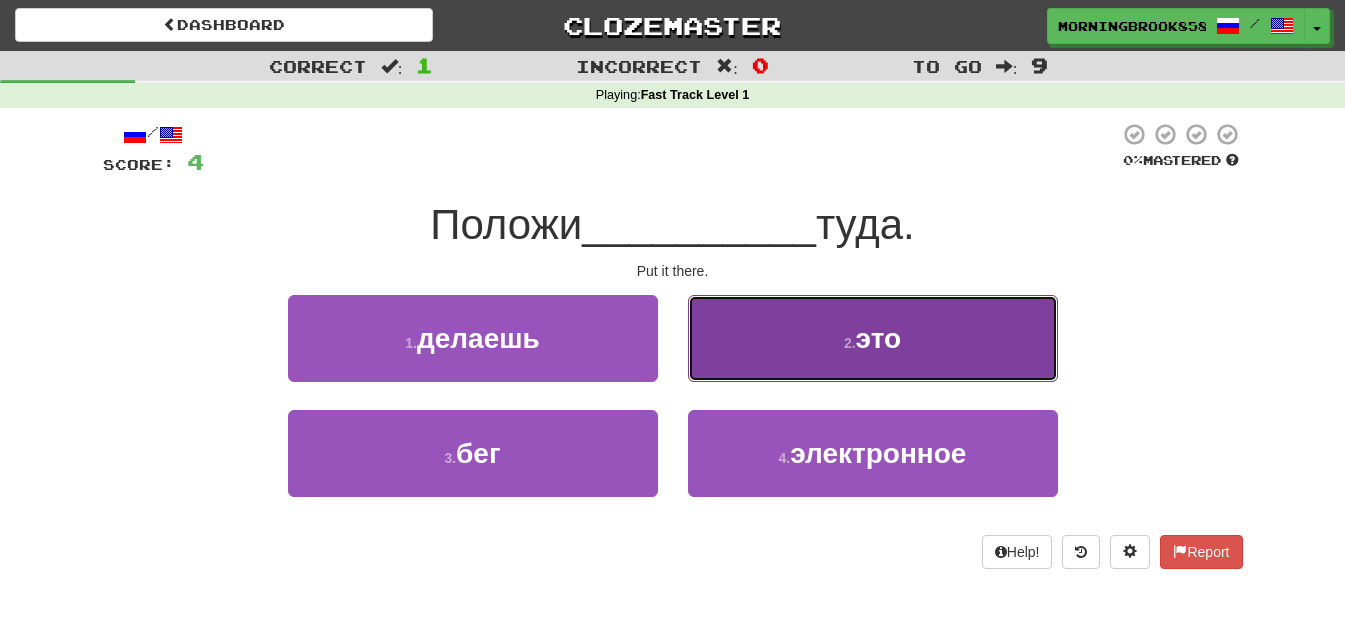 click on "2 .  это" at bounding box center [873, 338] 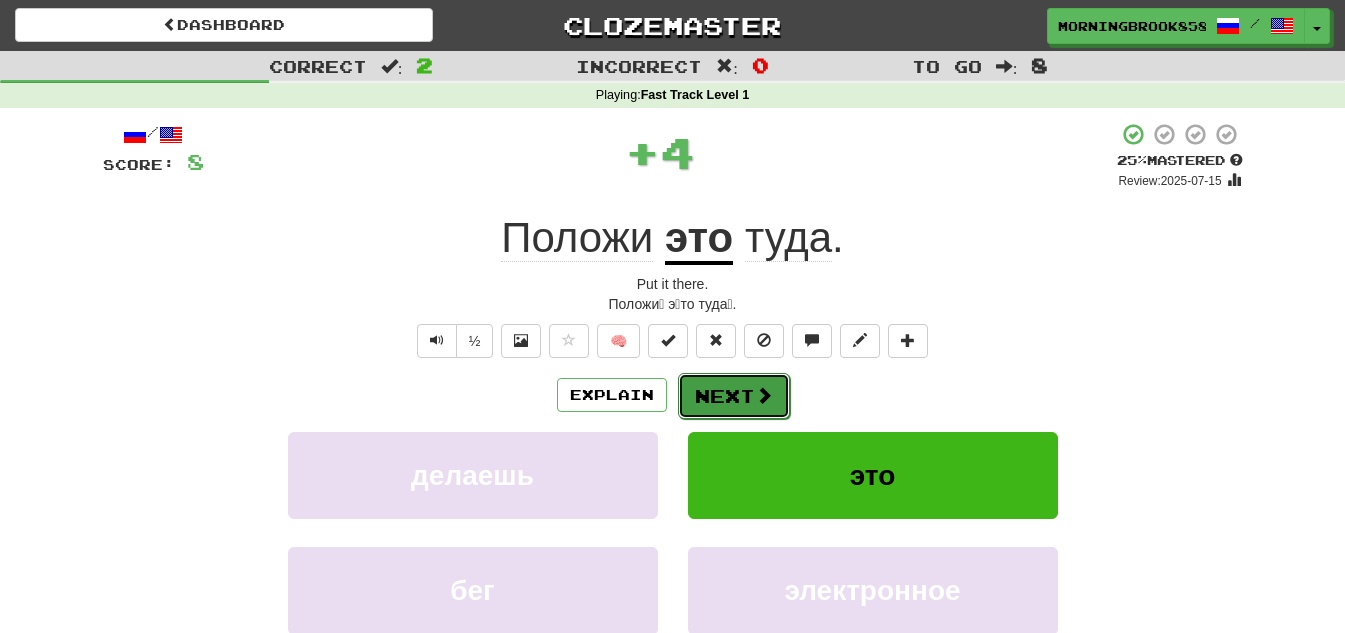 click at bounding box center (764, 395) 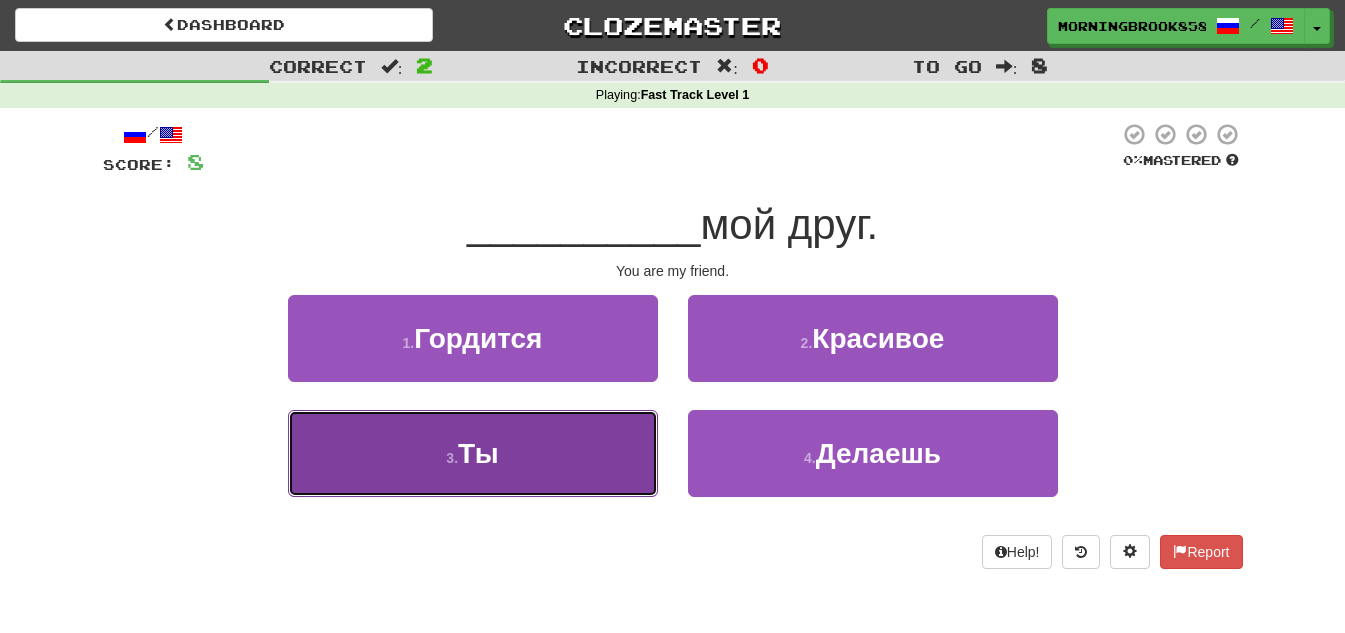 click on "3 .  Ты" at bounding box center (473, 453) 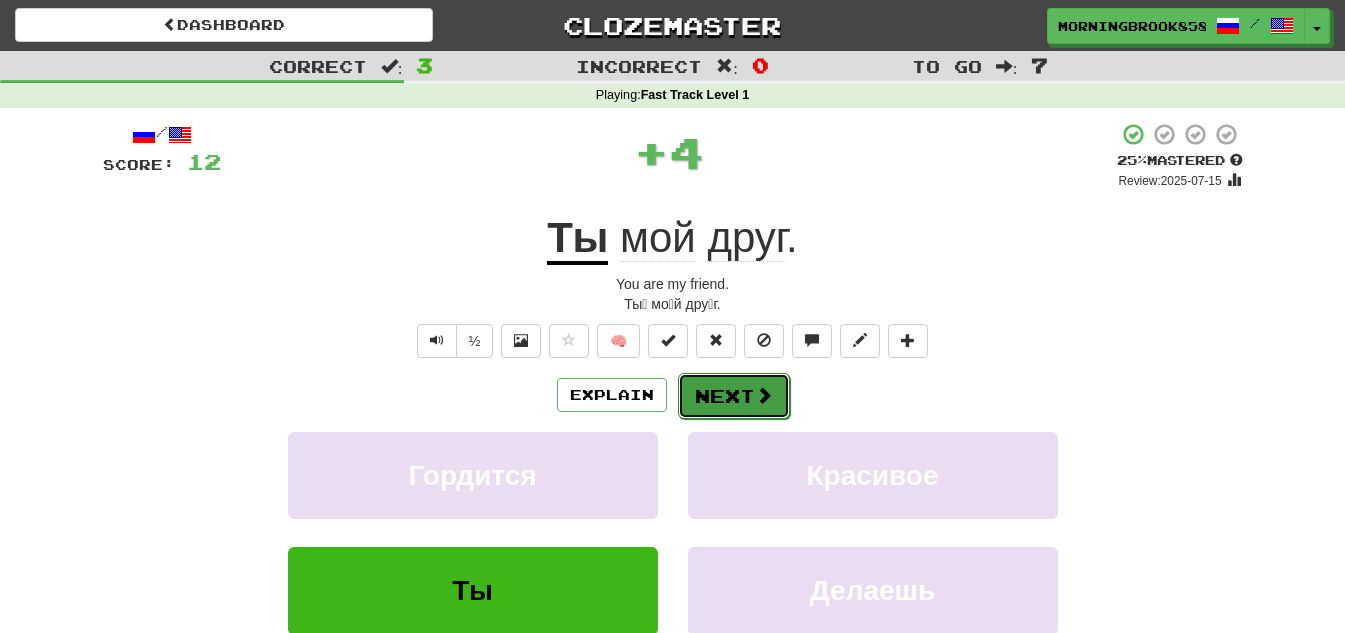 click on "Next" at bounding box center [734, 396] 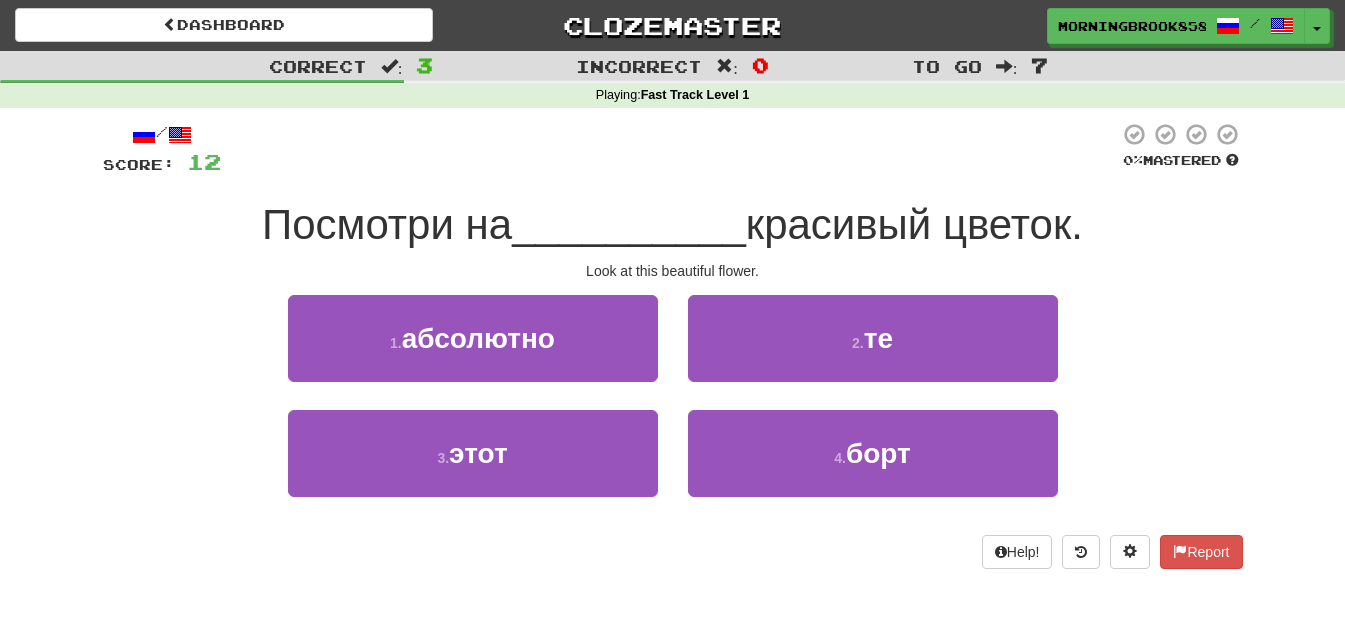 click on "__________" at bounding box center (629, 224) 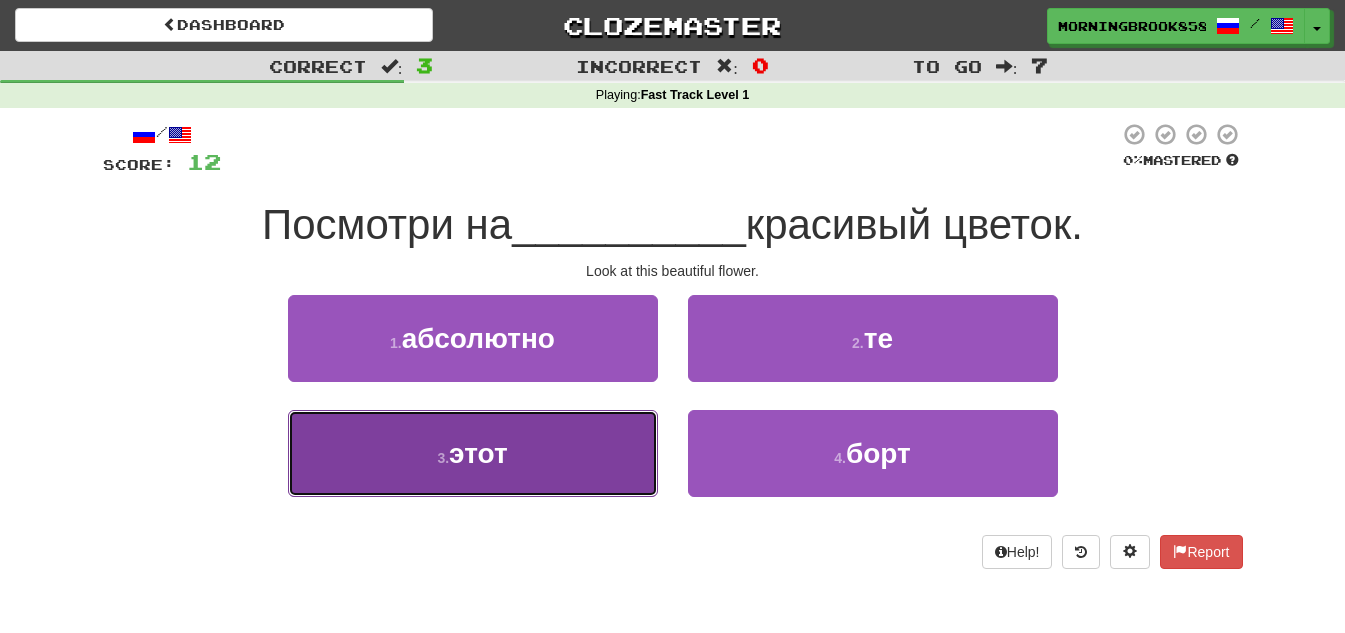 click on "3 .  этот" at bounding box center (473, 453) 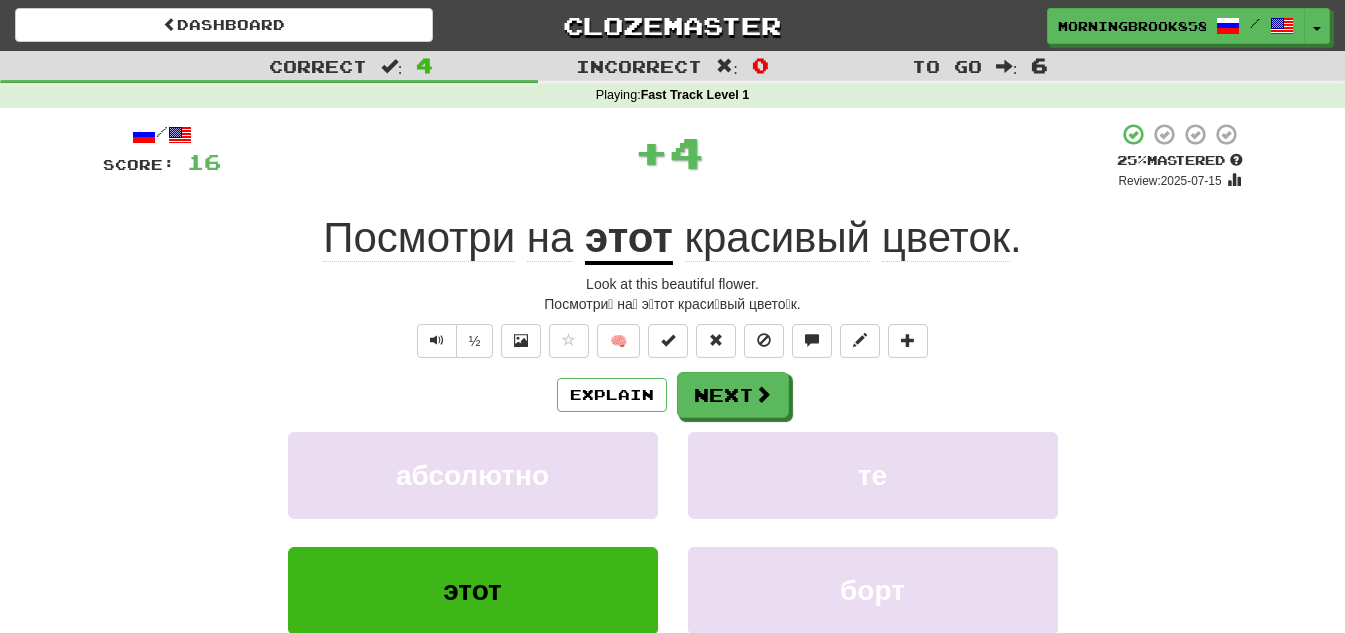 click on "Explain Next" at bounding box center [673, 395] 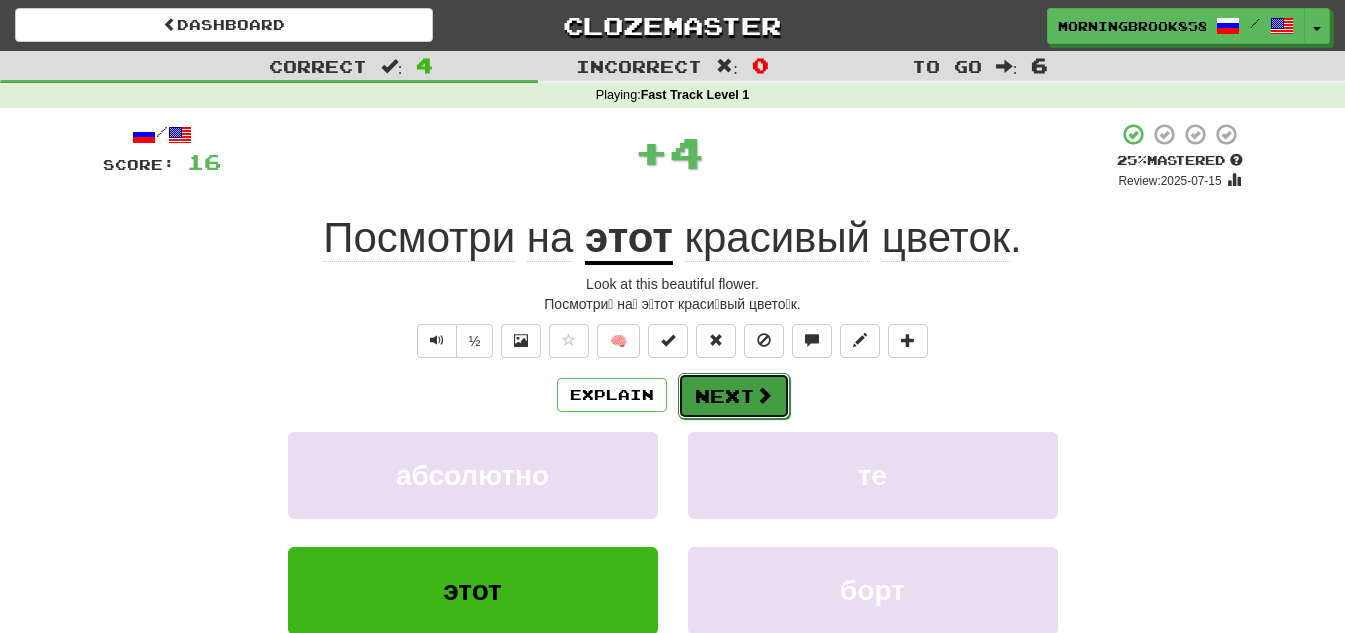 click at bounding box center (764, 395) 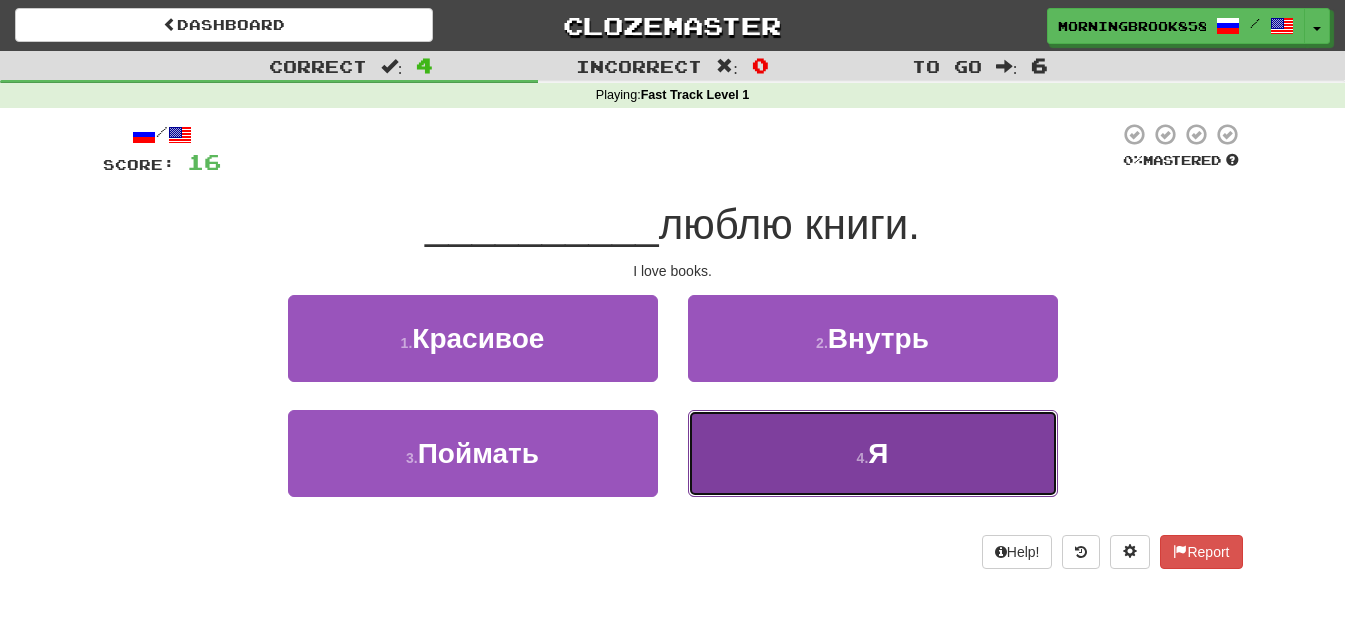 click on "4 .  Я" at bounding box center (873, 453) 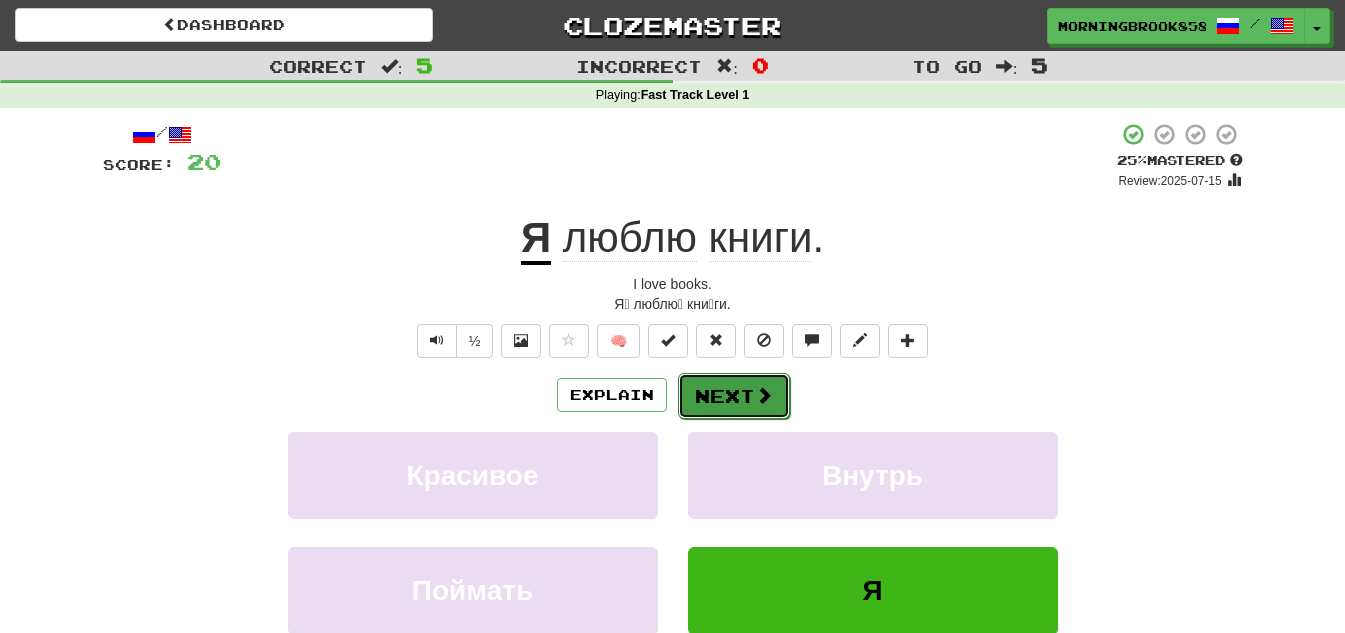 click at bounding box center [764, 395] 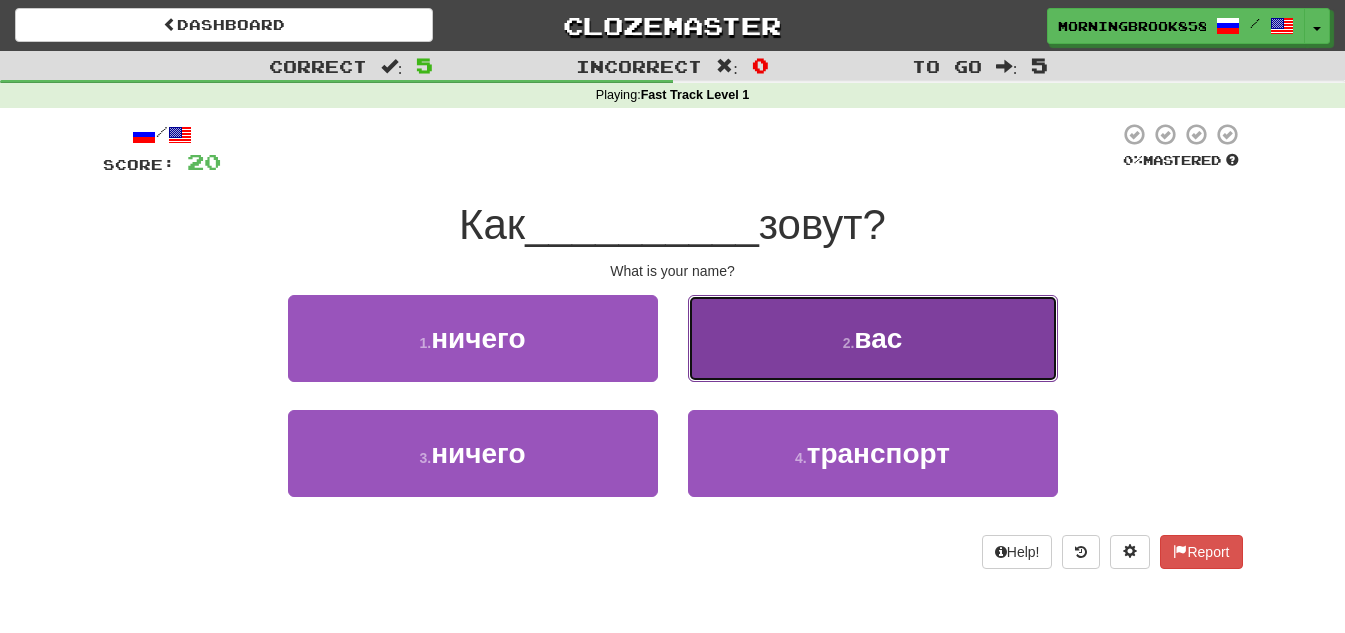 click on "2 .  вас" at bounding box center (873, 338) 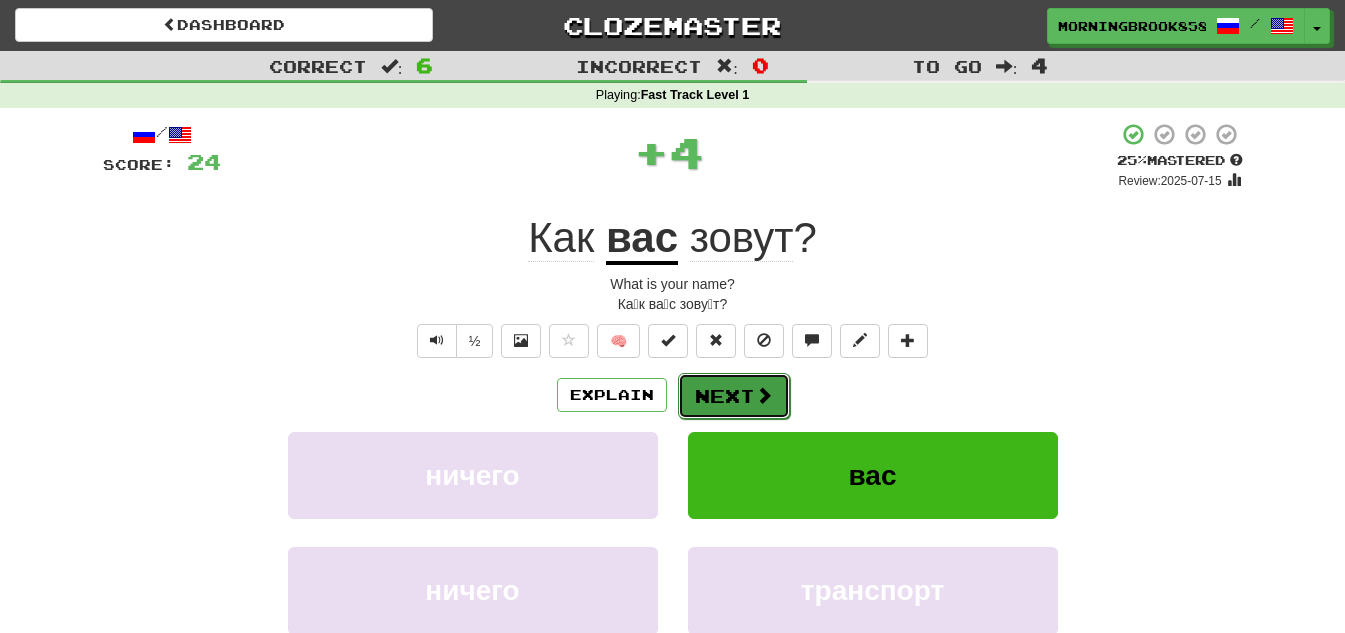 click on "Next" at bounding box center (734, 396) 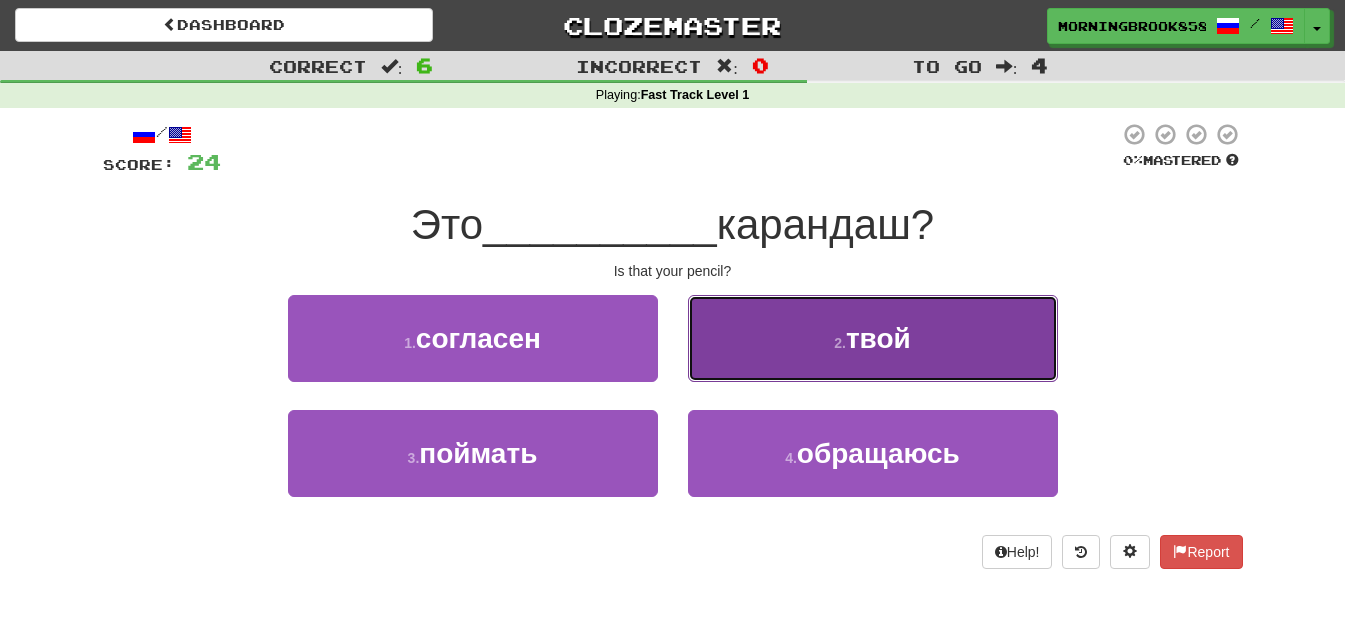 click on "2 .  твой" at bounding box center [873, 338] 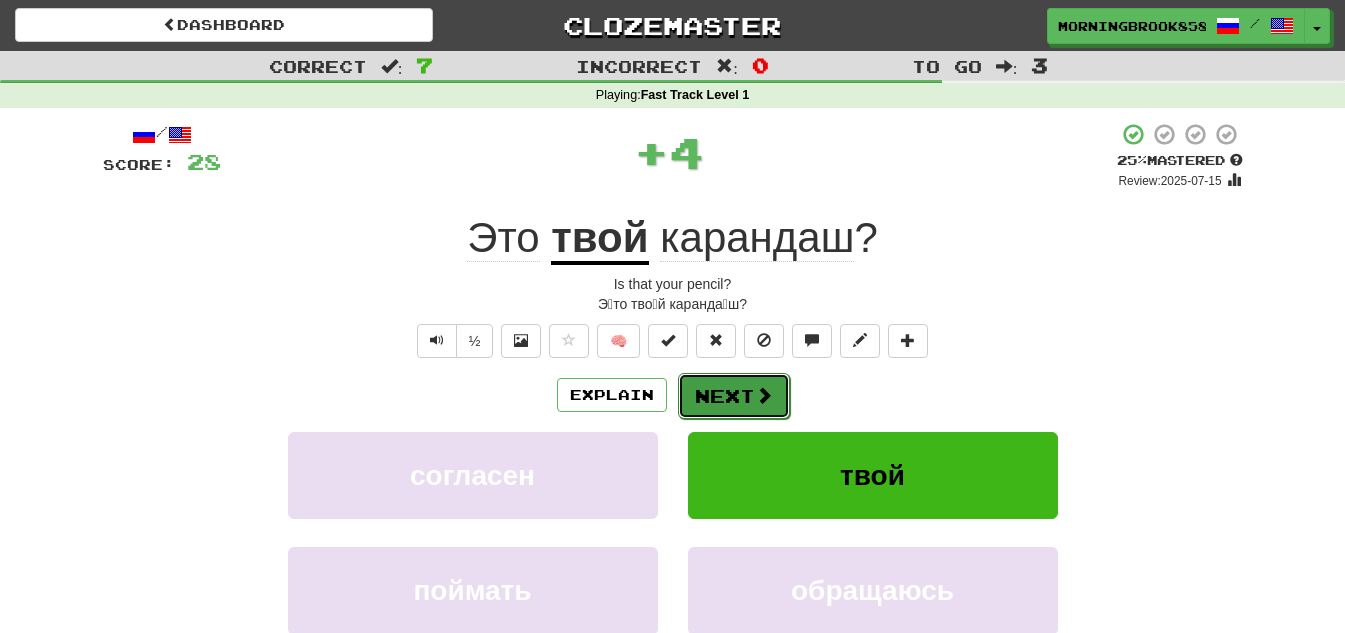 click on "Next" at bounding box center (734, 396) 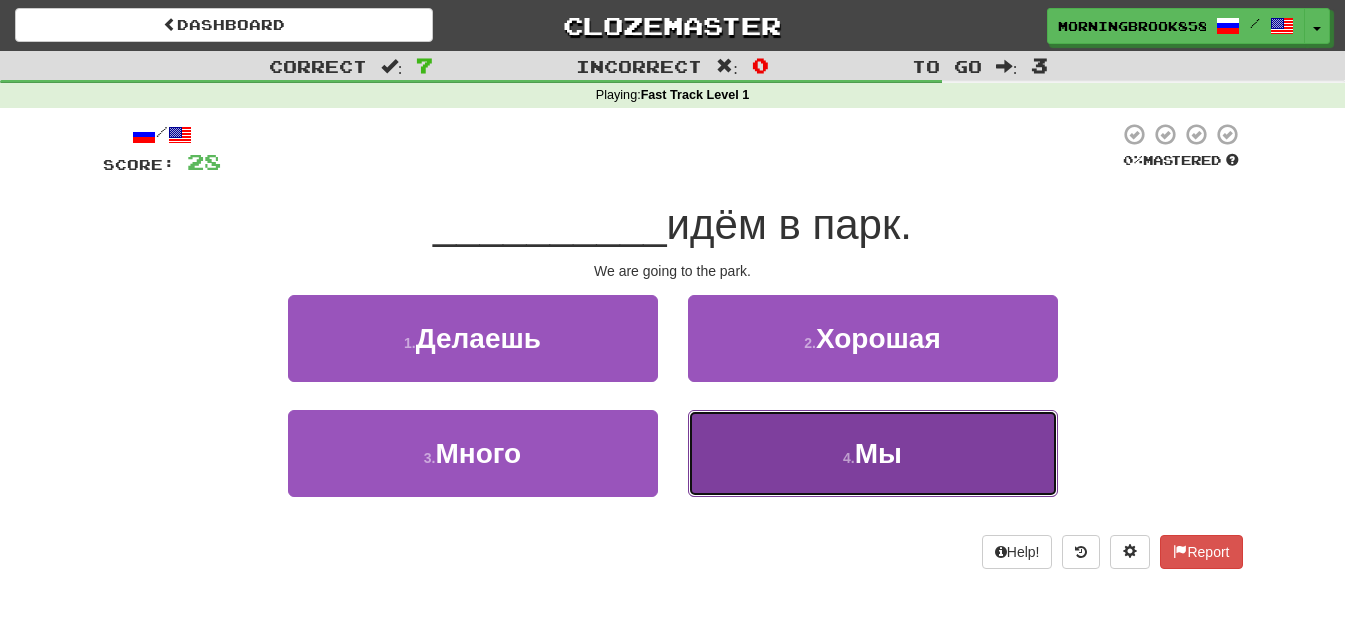click on "4 .  Мы" at bounding box center (873, 453) 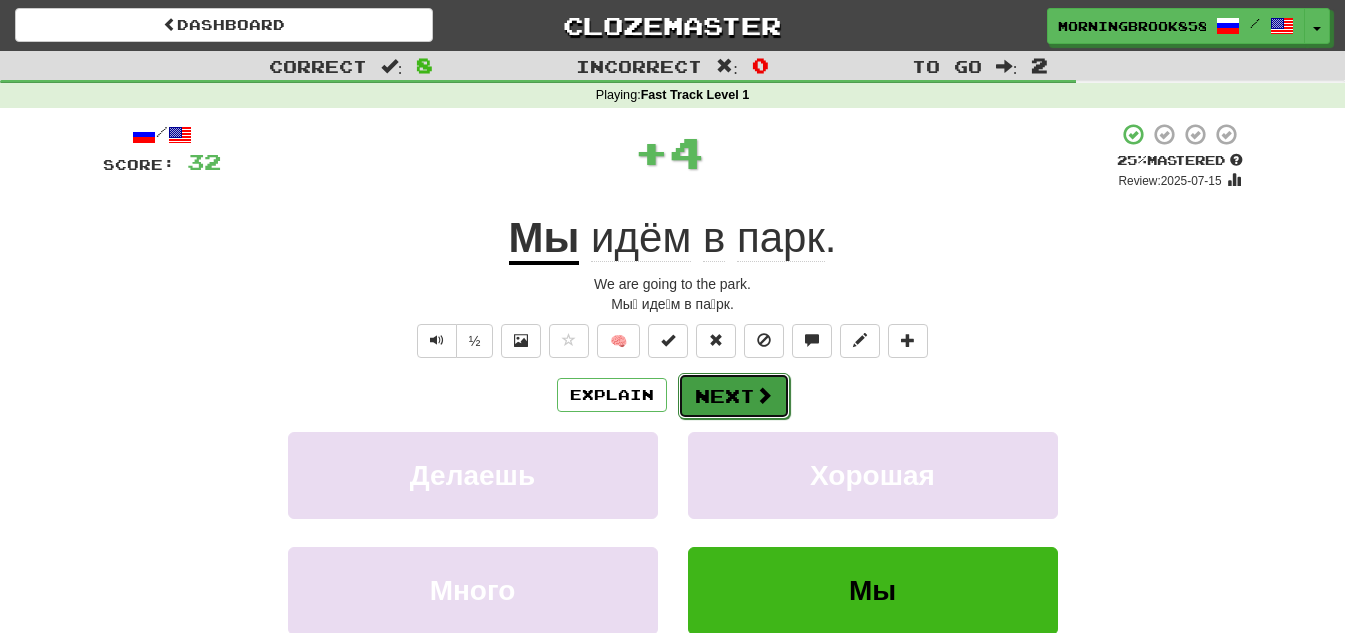 click at bounding box center [764, 395] 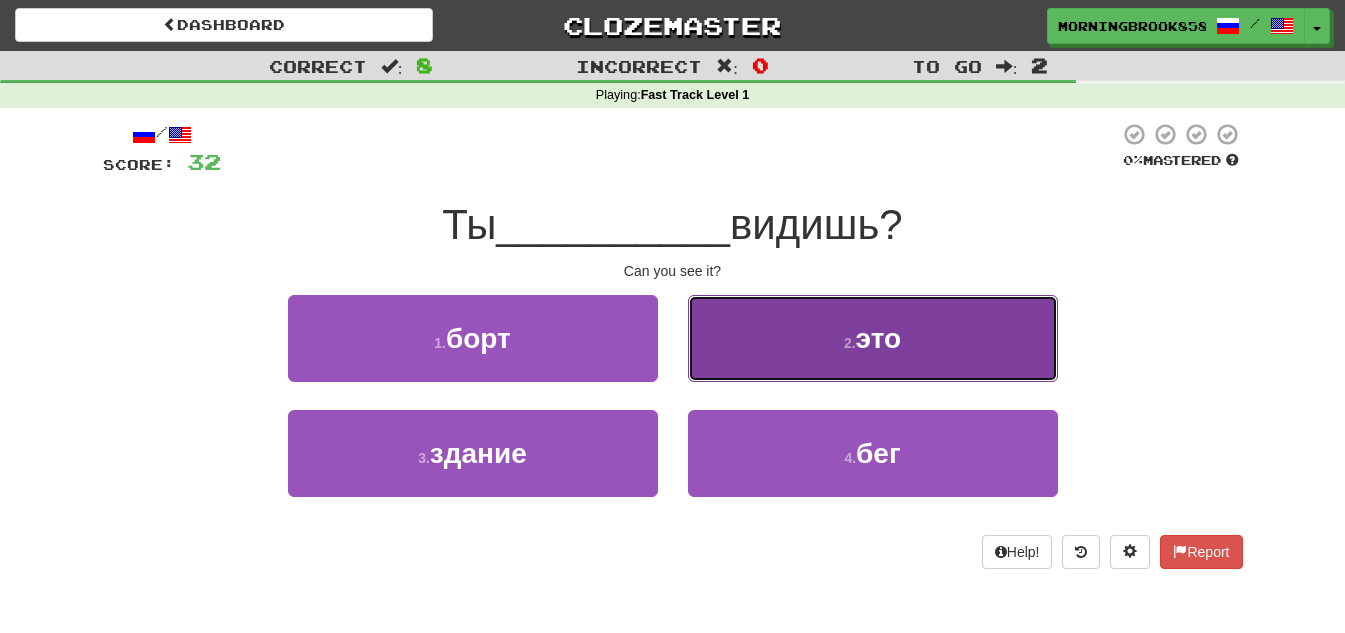 click on "2 .  это" at bounding box center [873, 338] 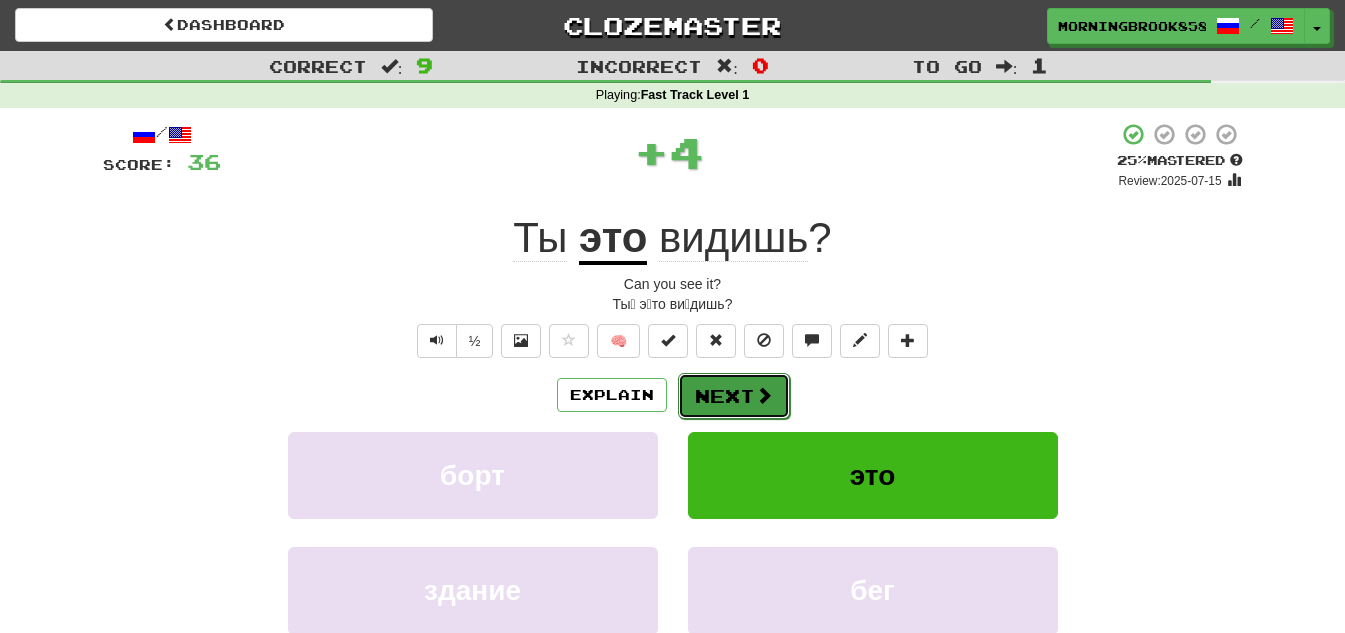 click on "Next" at bounding box center [734, 396] 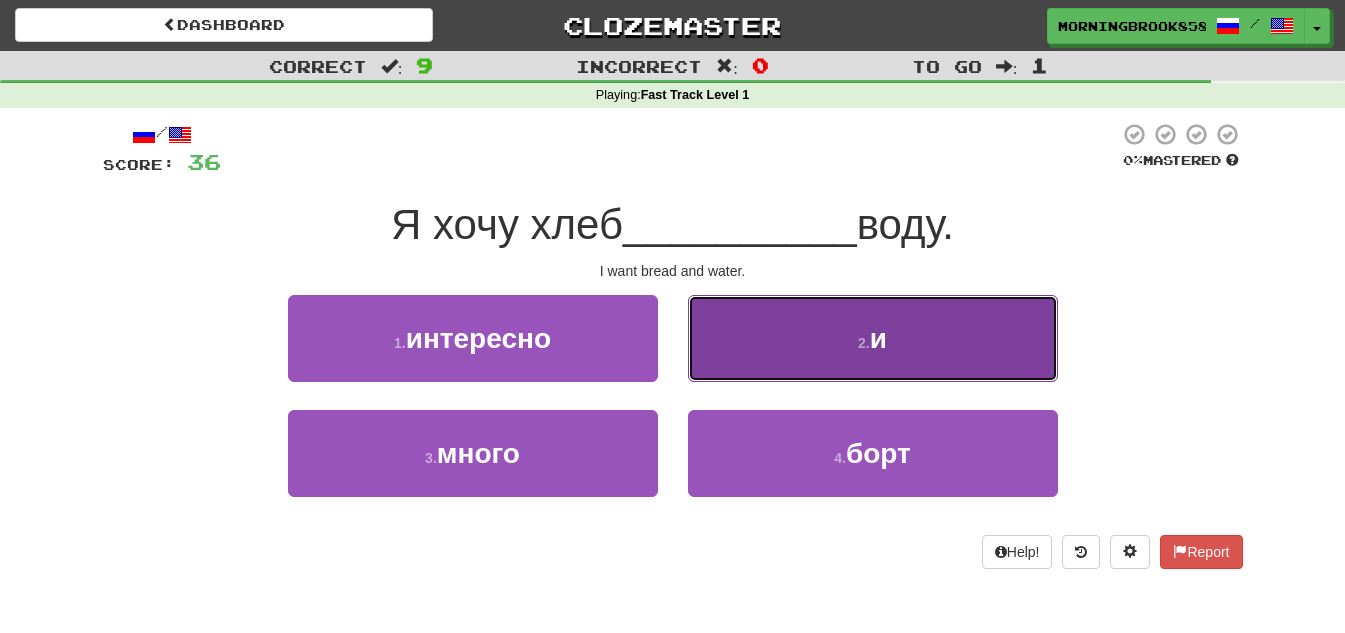 click on "2 .  и" at bounding box center [873, 338] 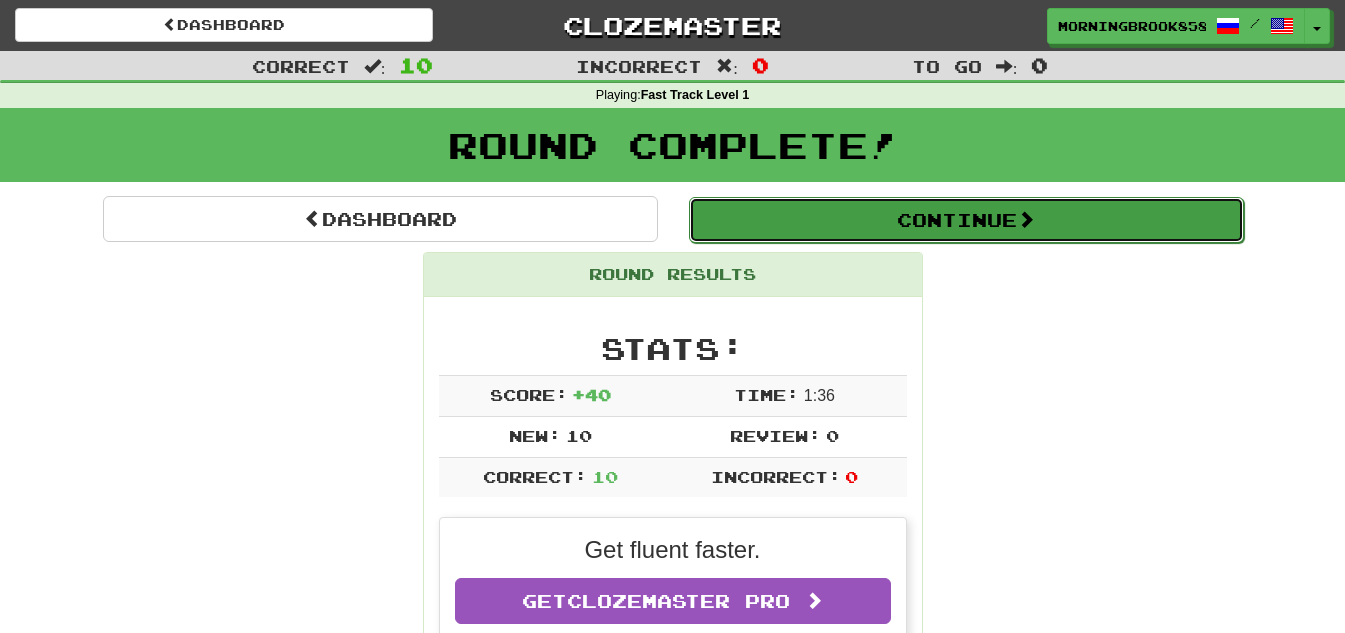 click on "Continue" at bounding box center [966, 220] 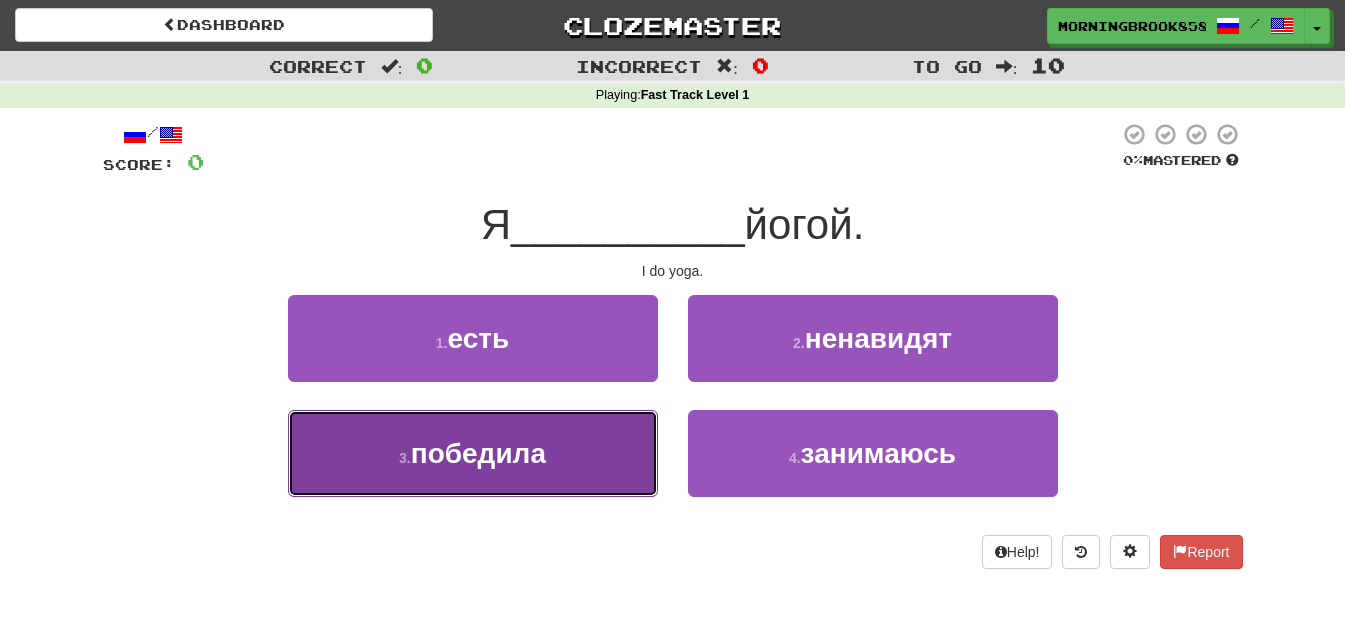 click on "3 .  победила" at bounding box center [473, 453] 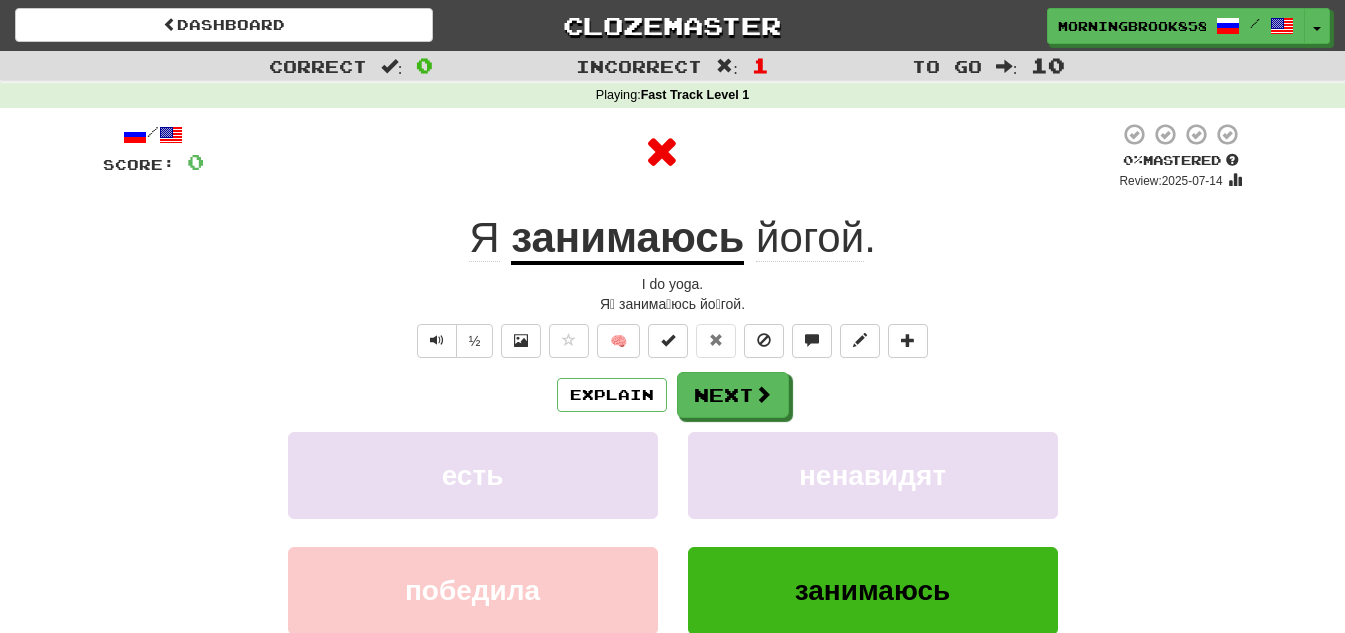 click on "занимаюсь" at bounding box center (627, 239) 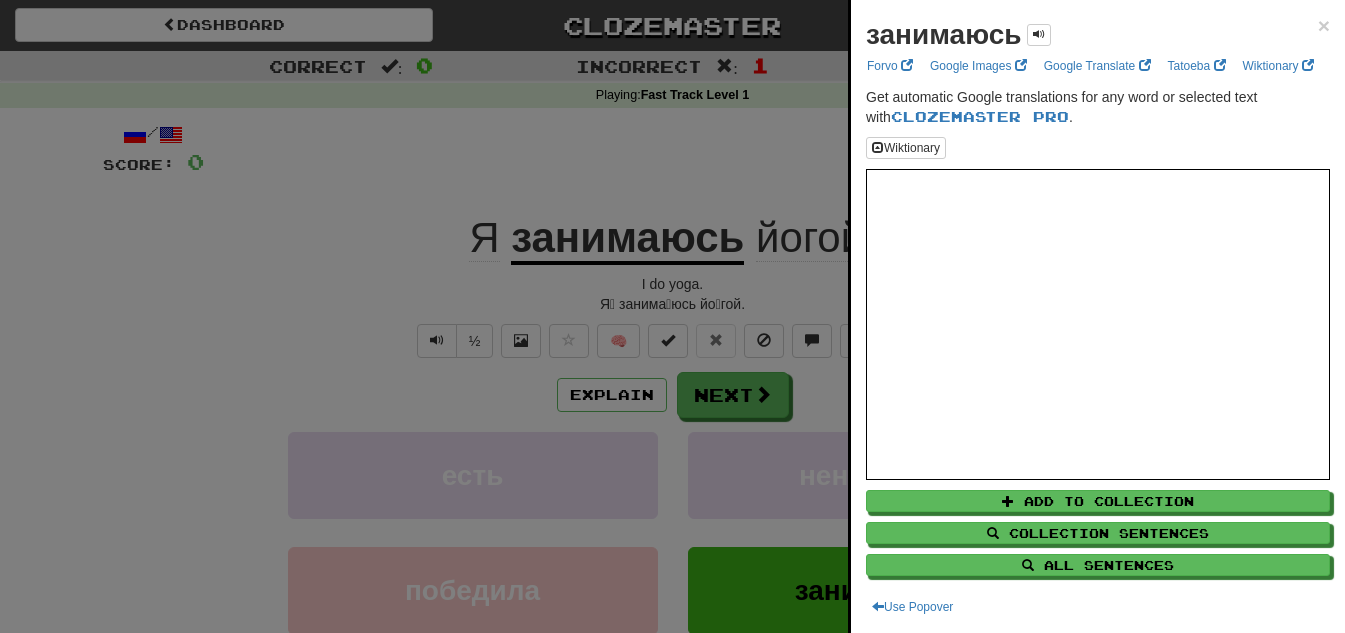 click at bounding box center (672, 316) 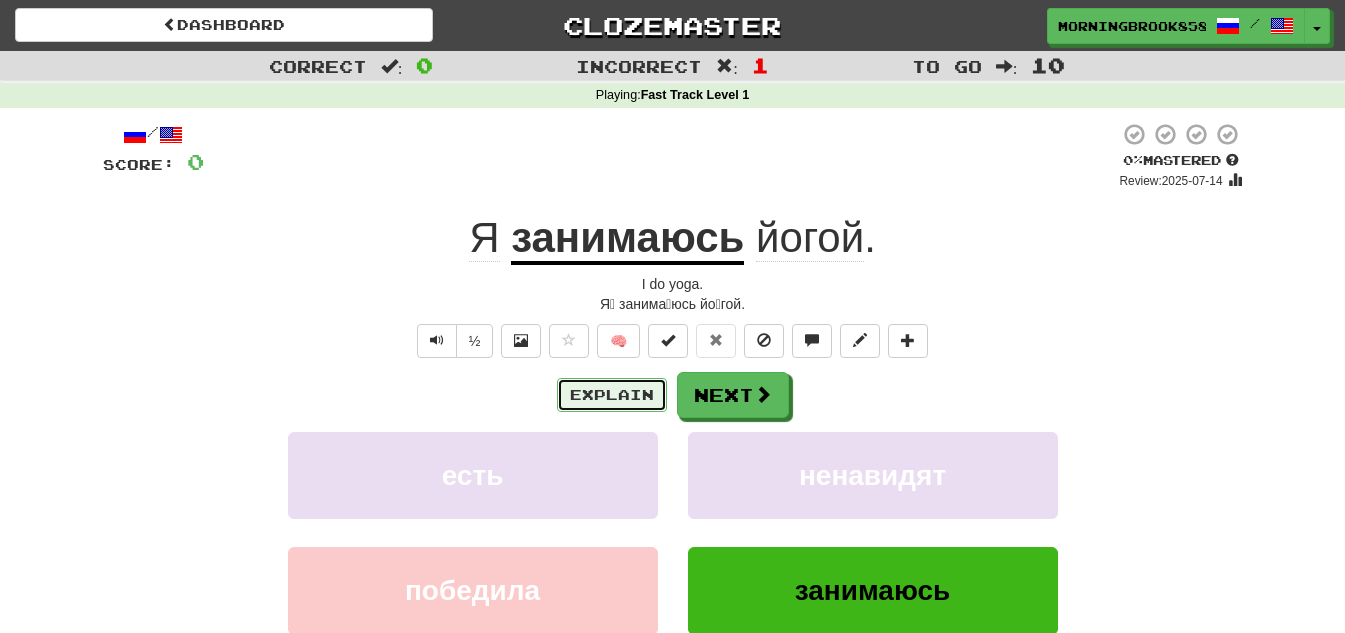 click on "Explain" at bounding box center [612, 395] 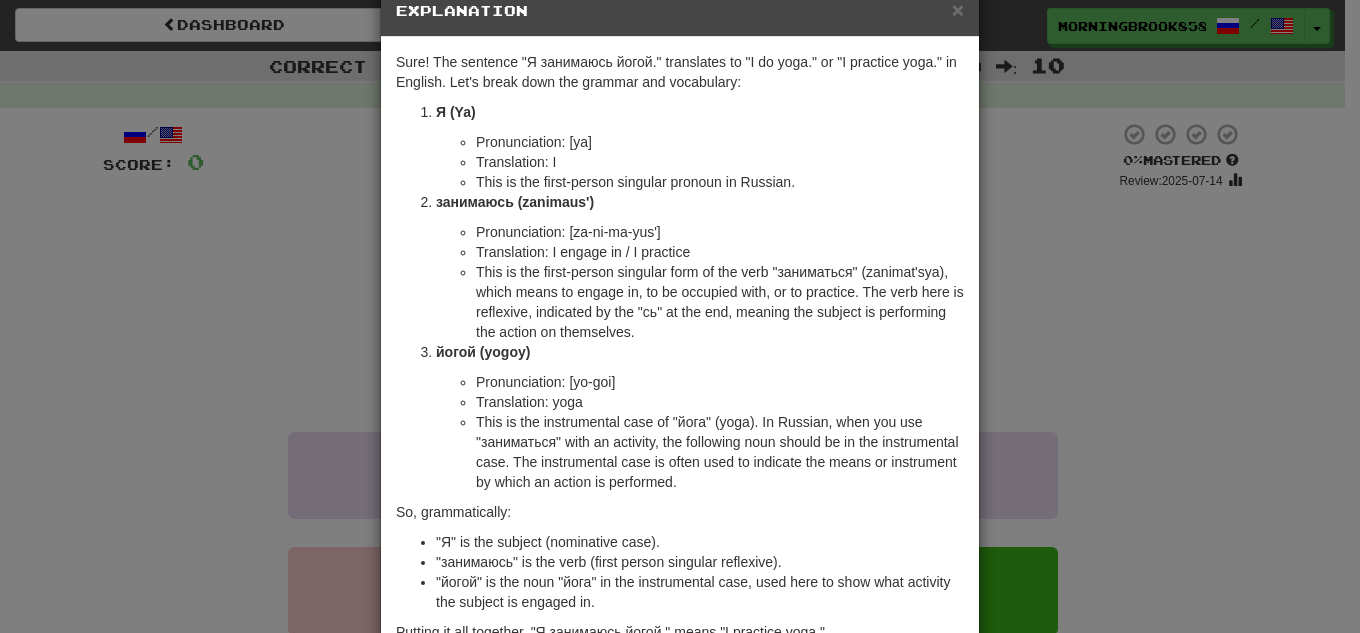 scroll, scrollTop: 46, scrollLeft: 0, axis: vertical 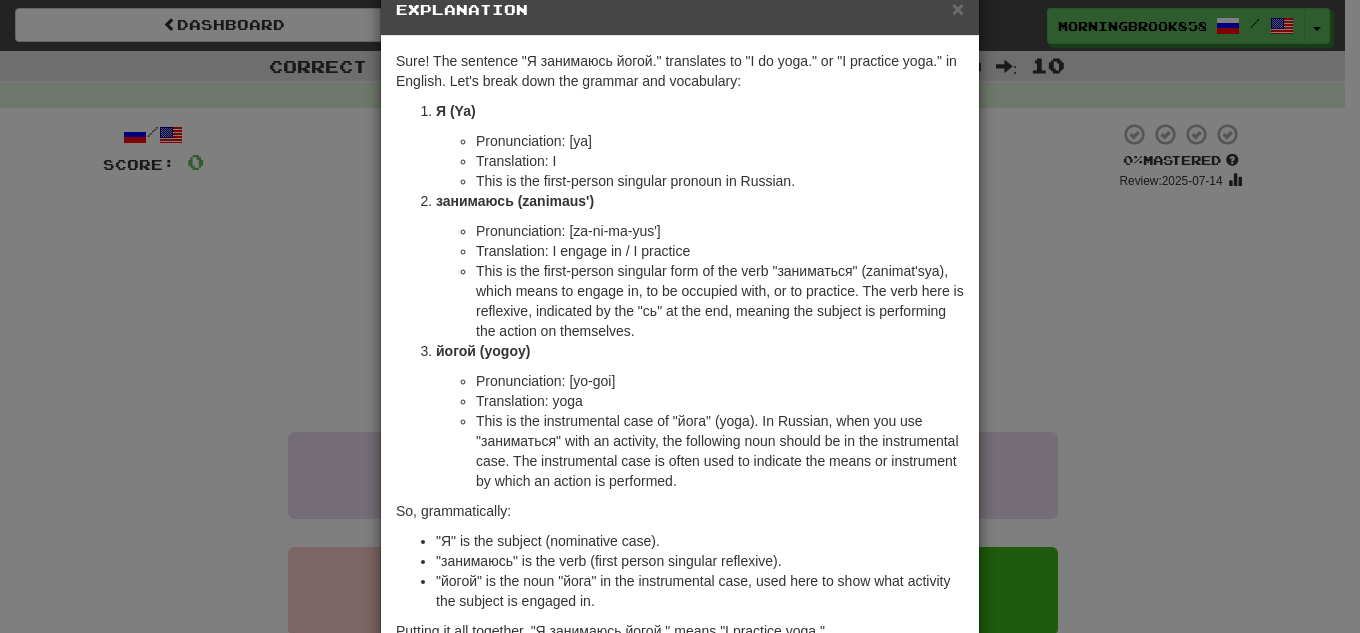 click on "× Explanation Sure! The sentence "Я занимаюсь йогой." translates to "I do yoga." or "I practice yoga." in English. Let's break down the grammar and vocabulary:
Я (Ya)
Pronunciation: [ya]
Translation: I
This is the first-person singular pronoun in Russian.
занимаюсь (zanimaus')
Pronunciation: [za-ni-ma-yus']
Translation: I engage in / I practice
This is the first-person singular form of the verb "заниматься" (zanimat'sya), which means to engage in, to be occupied with, or to practice. The verb here is reflexive, indicated by the "сь" at the end, meaning the subject is performing the action on themselves.
йогой (yogoy)
Pronunciation: [yo-goi]
Translation: yoga
So, grammatically:
"Я" is the subject (nominative case).
"занимаюсь" is the verb (first person singular reflexive).
"йогой" is the noun "йога" in the instrumental case, used here to show what activity the subject is engaged in.
!" at bounding box center [680, 316] 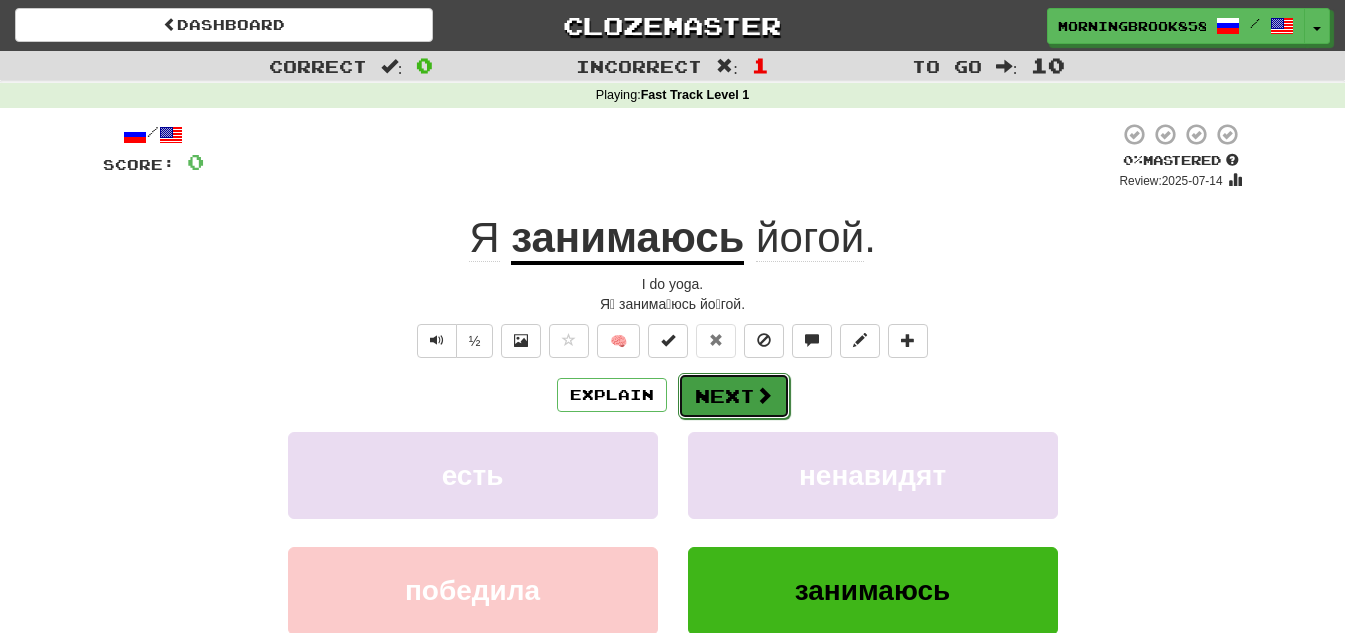 click at bounding box center (764, 395) 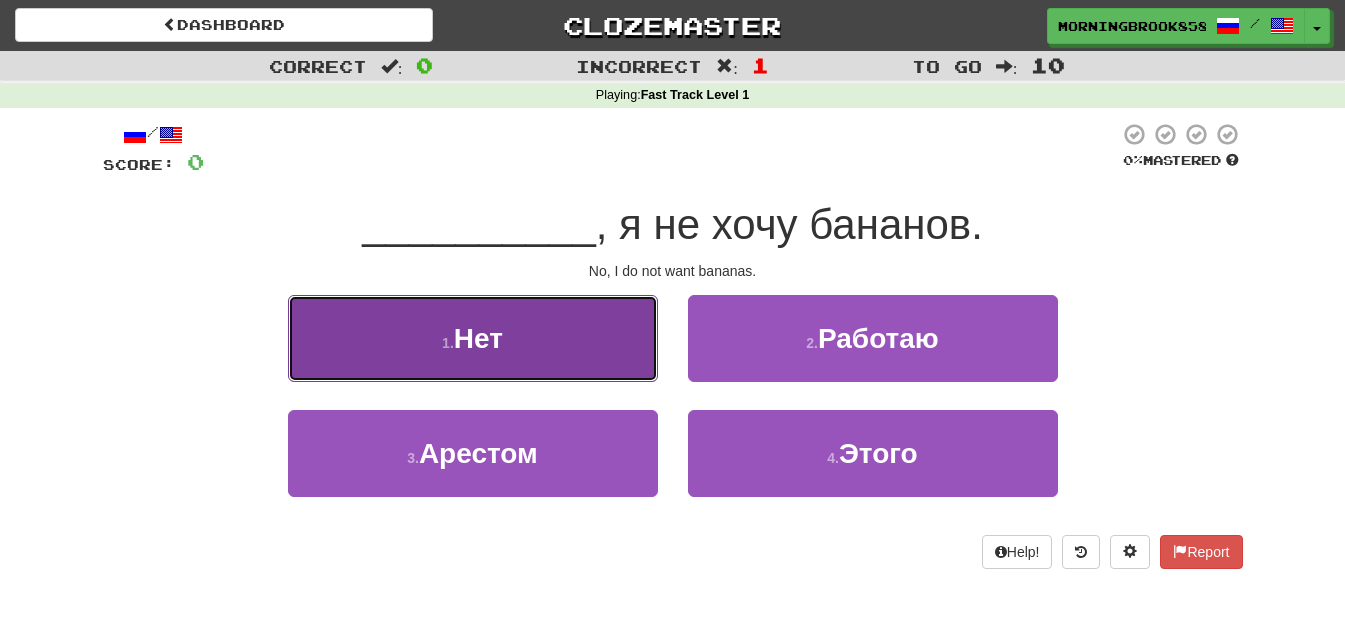 click on "1 .  Нет" at bounding box center [473, 338] 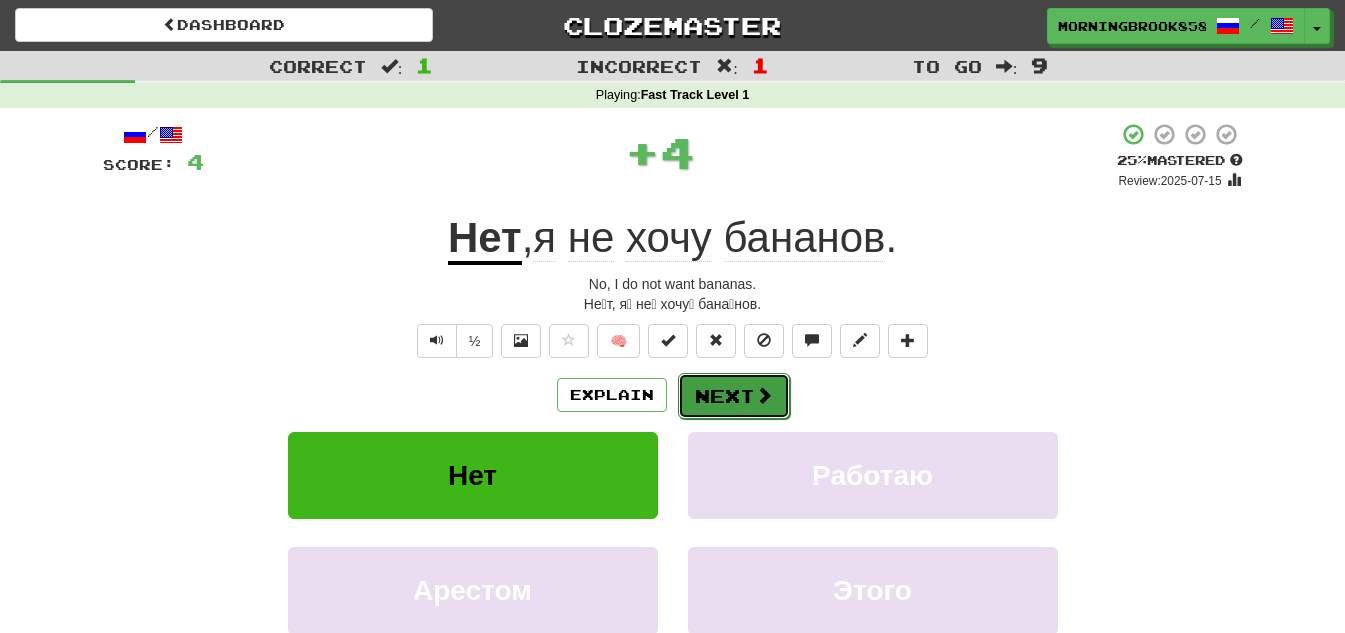 click on "Next" at bounding box center [734, 396] 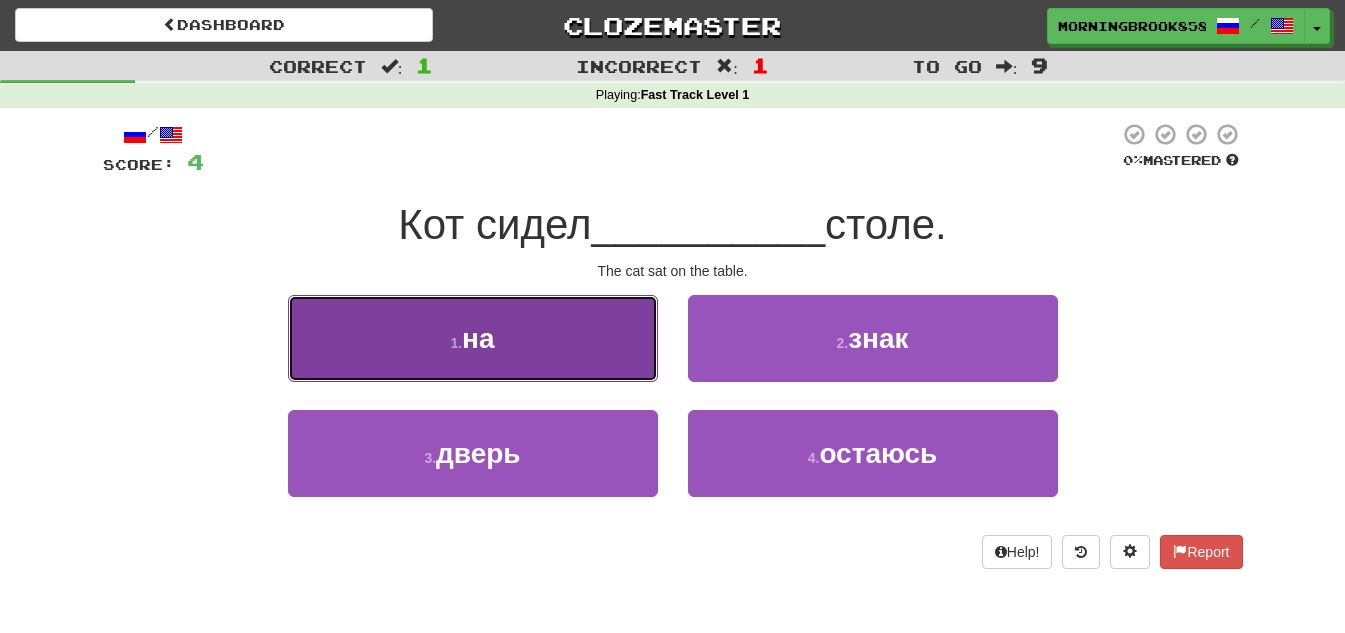 click on "1 .  на" at bounding box center [473, 338] 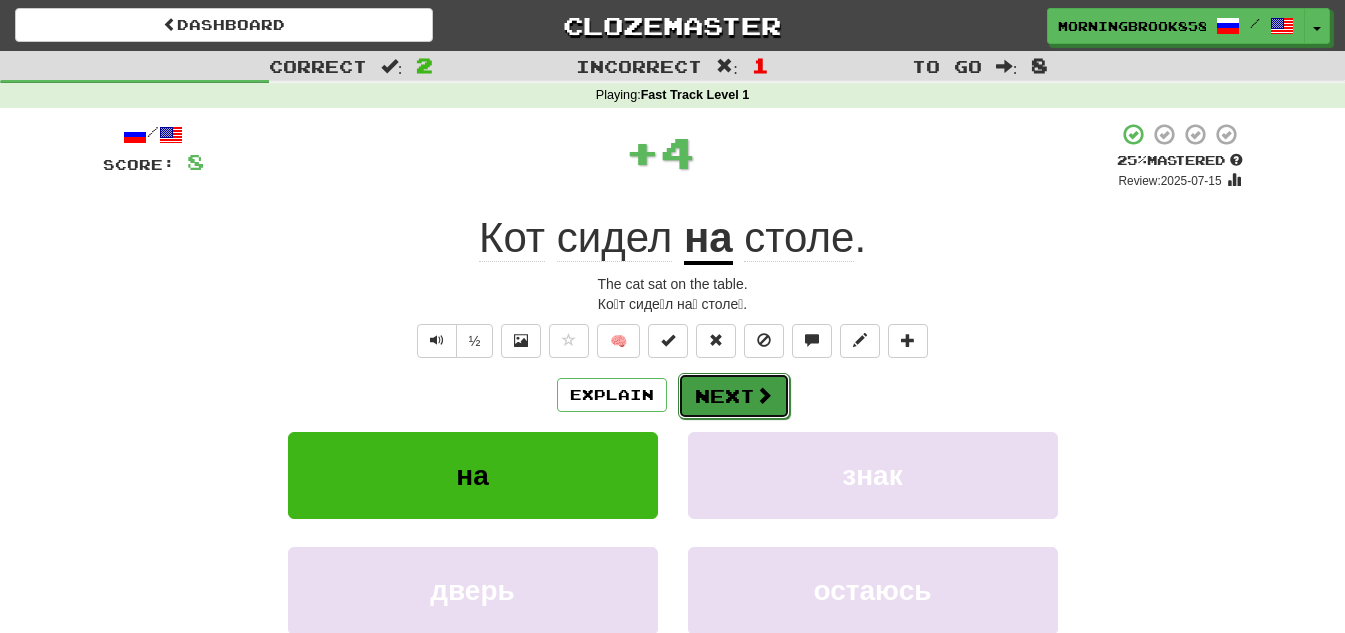 click on "Next" at bounding box center [734, 396] 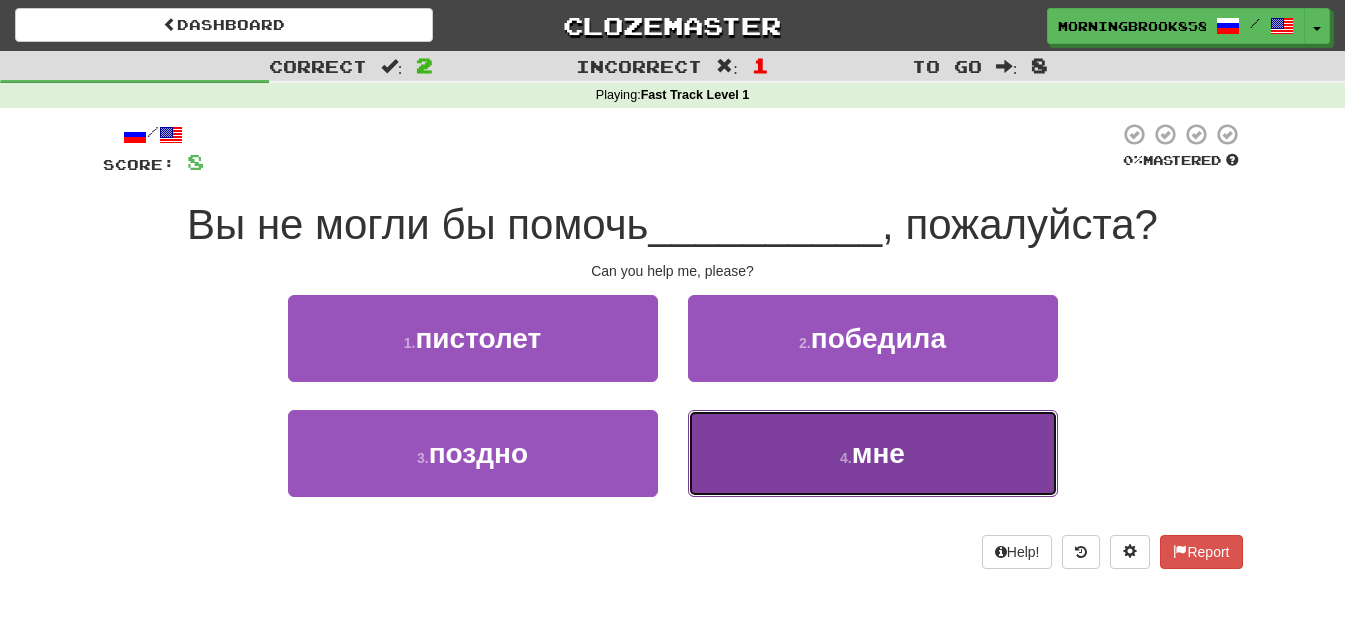 click on "4 .  мне" at bounding box center [873, 453] 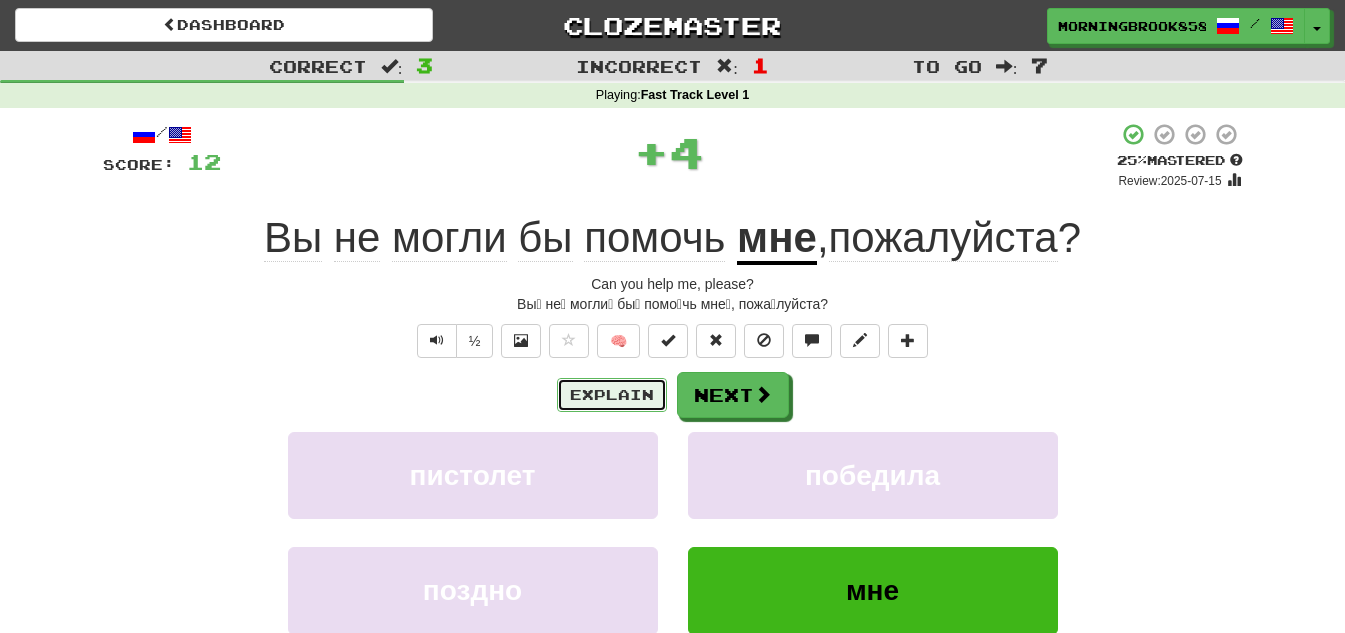 click on "Explain" at bounding box center [612, 395] 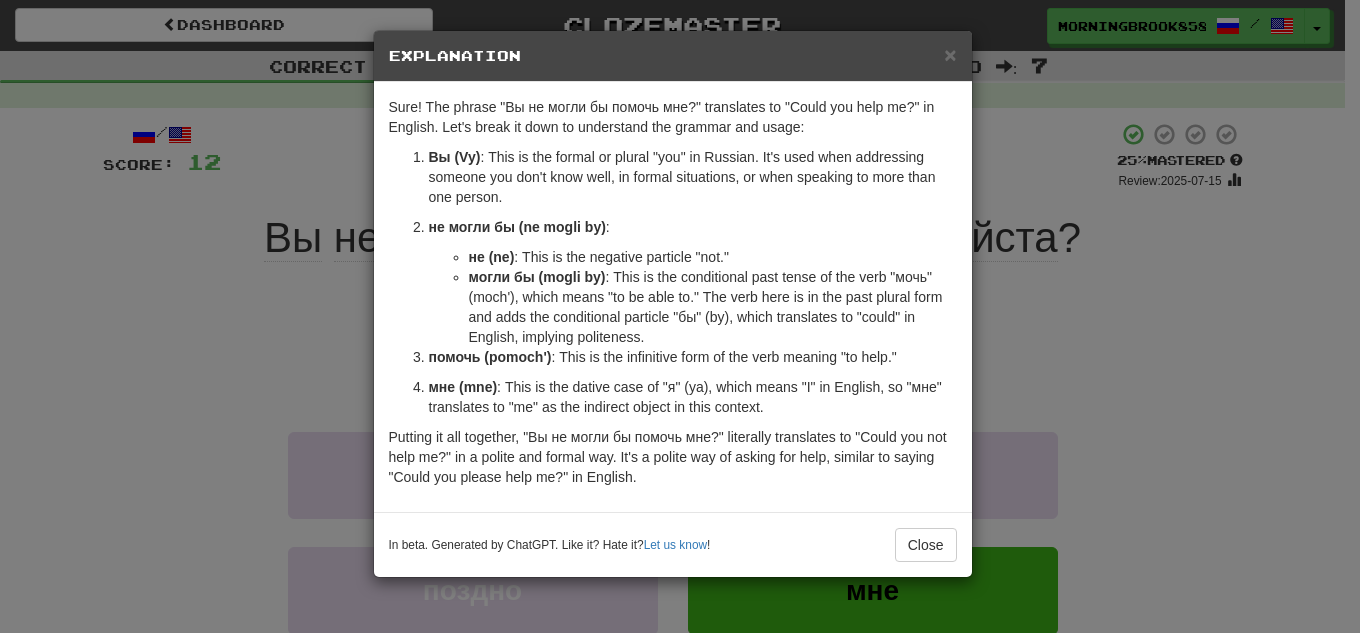 click on "Вы (Vy) : This is the formal or plural "you" in Russian. It's used when addressing someone you don't know well, in formal situations, or when speaking to more than one person." at bounding box center [693, 177] 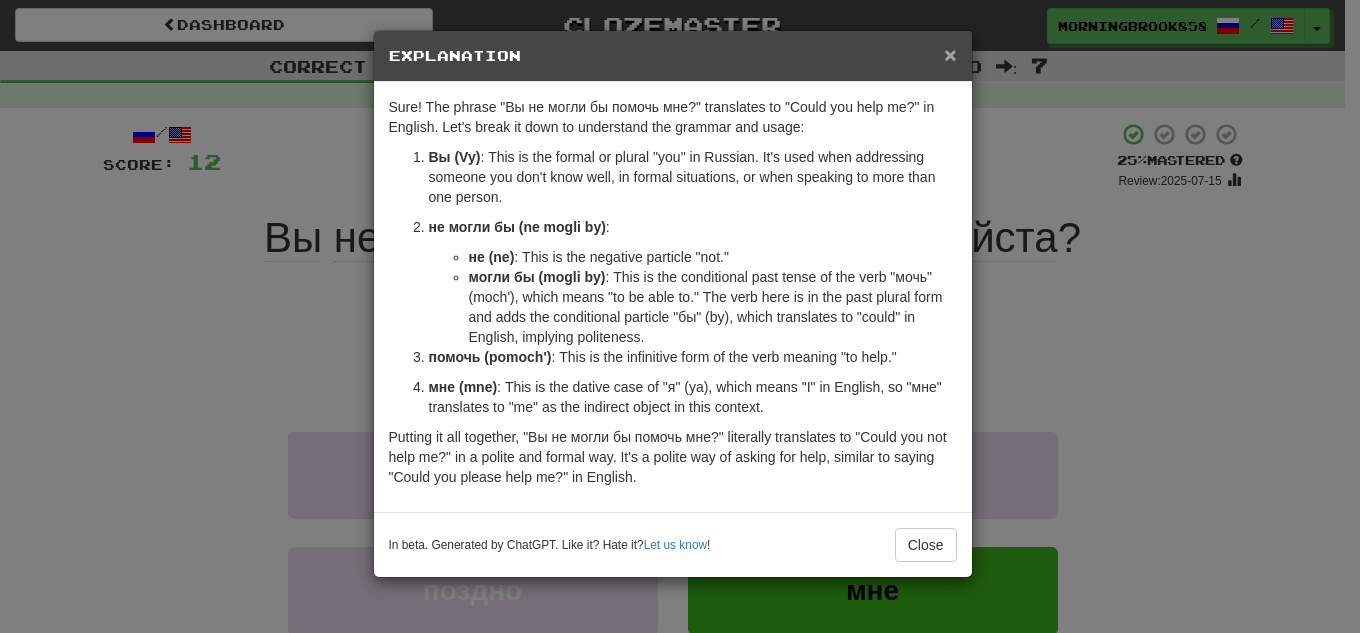 click on "×" at bounding box center (950, 54) 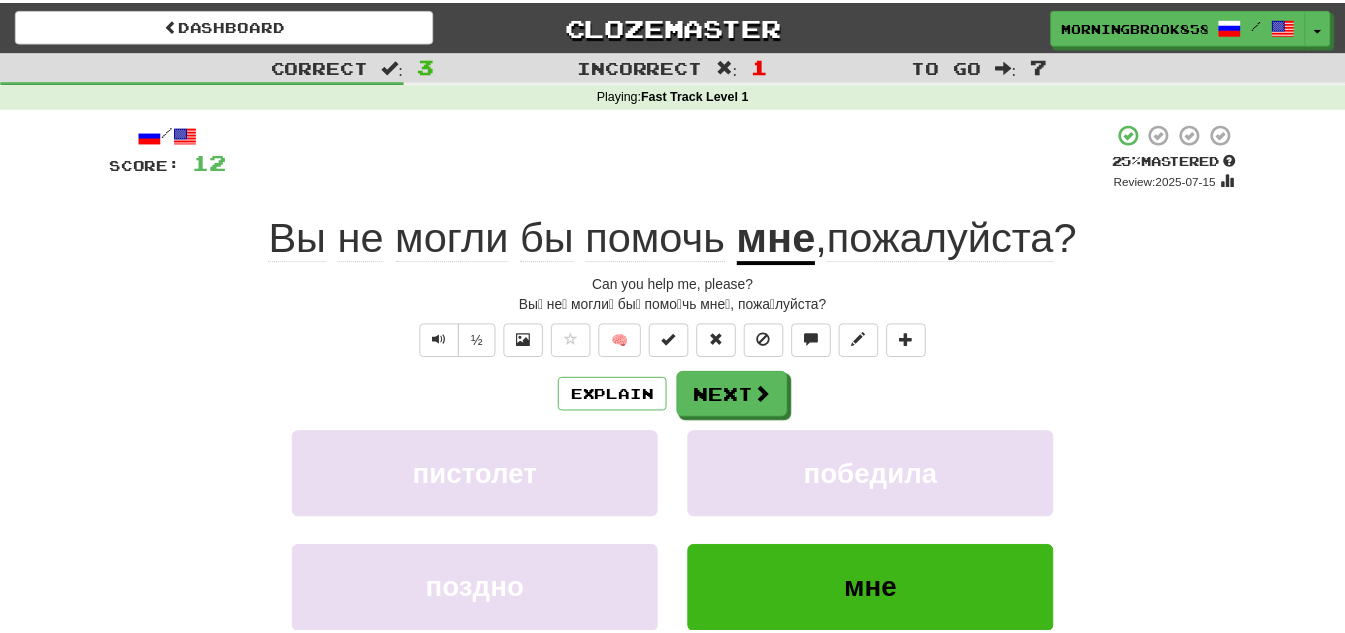 scroll, scrollTop: 132, scrollLeft: 0, axis: vertical 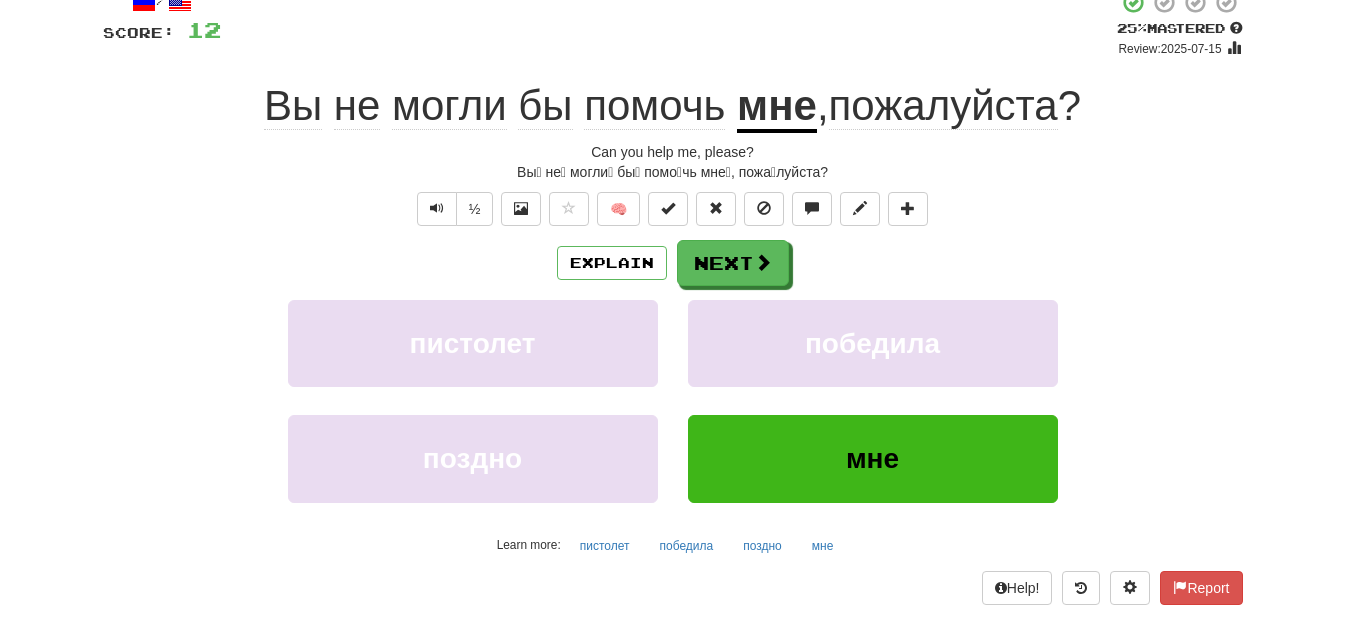 click on "Explain Next пистолет победила поздно мне Learn more: пистолет победила поздно мне" at bounding box center (673, 400) 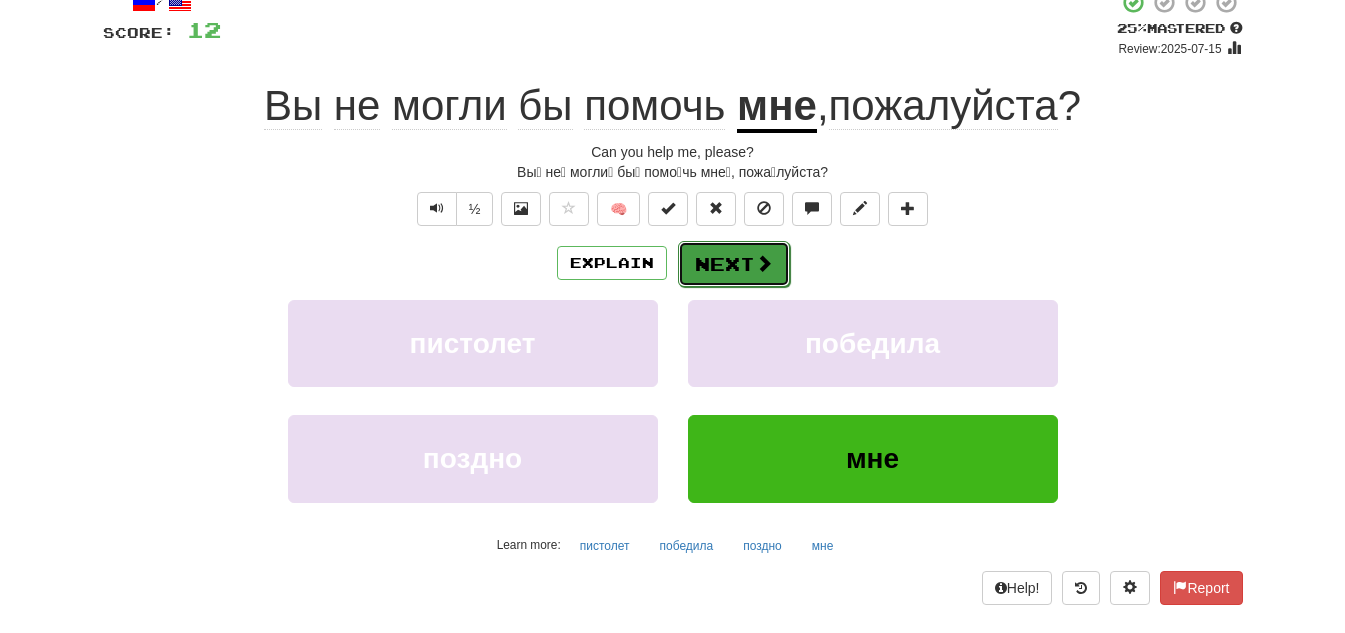 click on "Next" at bounding box center [734, 264] 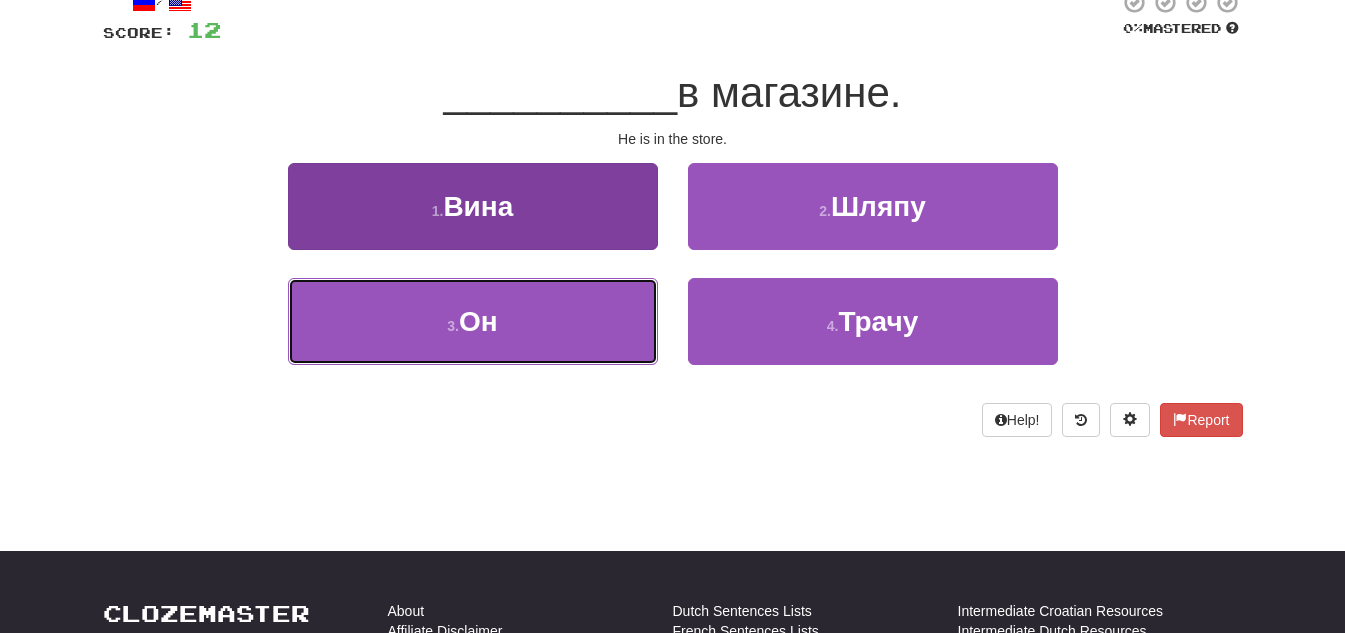 click on "3 .  Он" at bounding box center (473, 321) 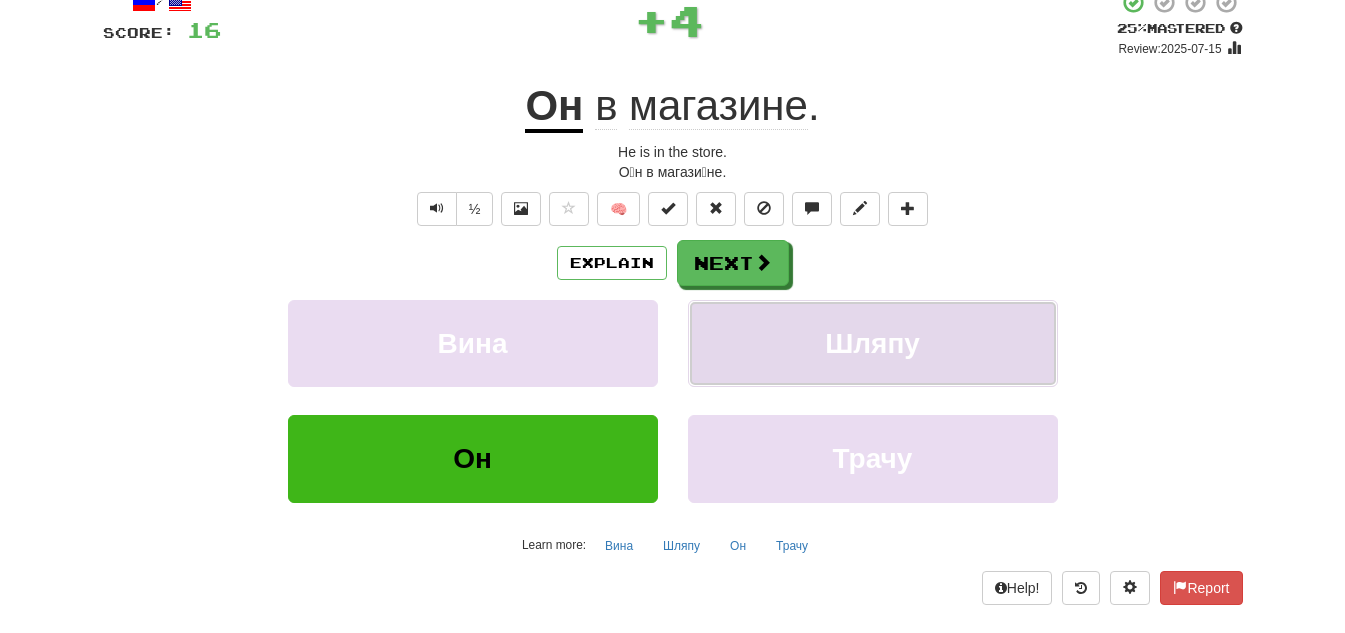 click on "Шляпу" at bounding box center (873, 343) 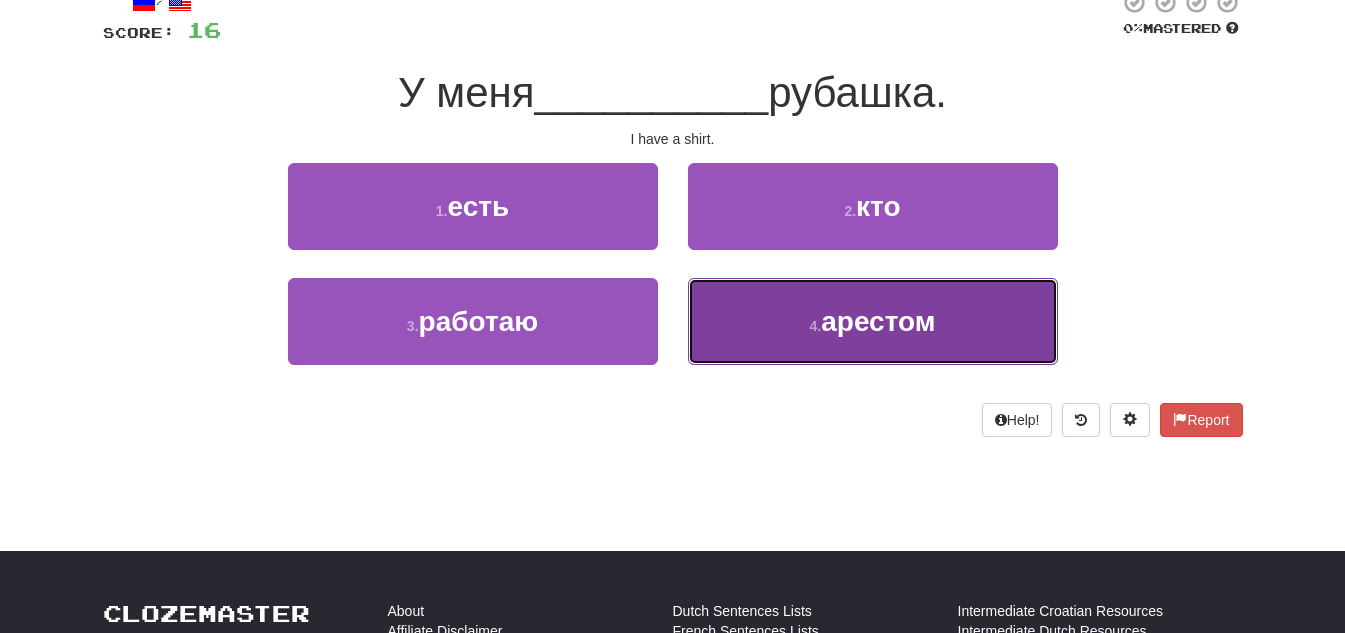click on "4 .  арестом" at bounding box center (873, 321) 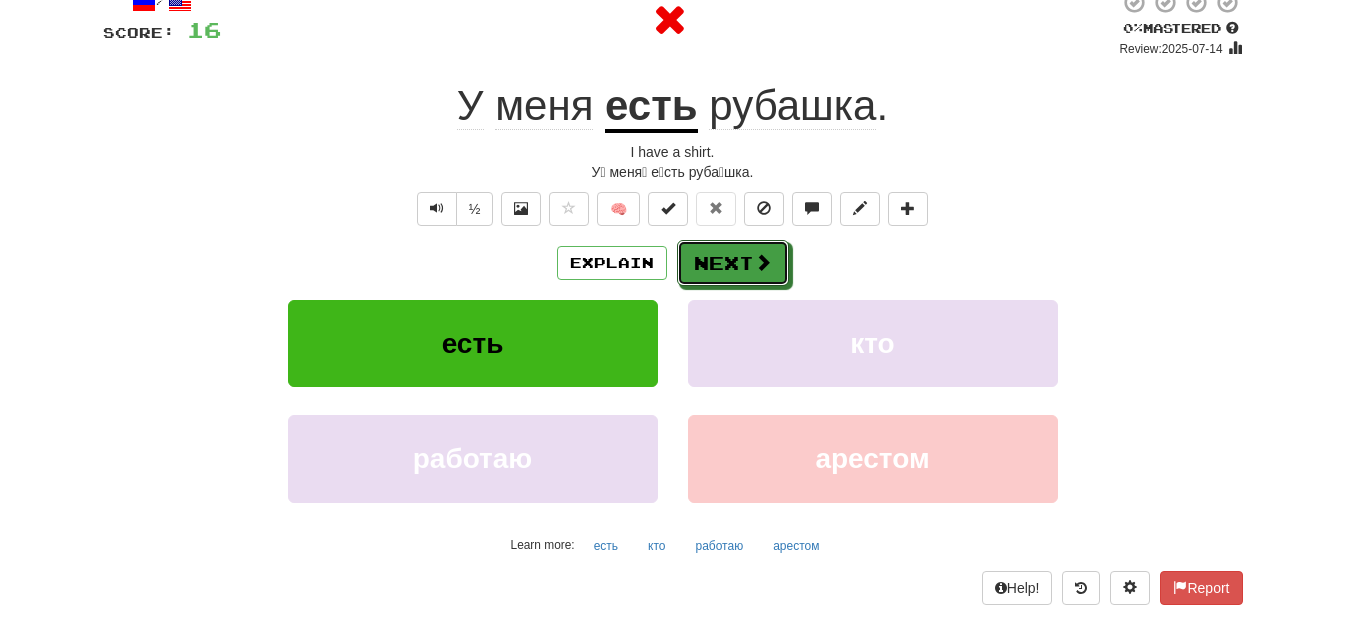drag, startPoint x: 737, startPoint y: 263, endPoint x: 601, endPoint y: 283, distance: 137.46272 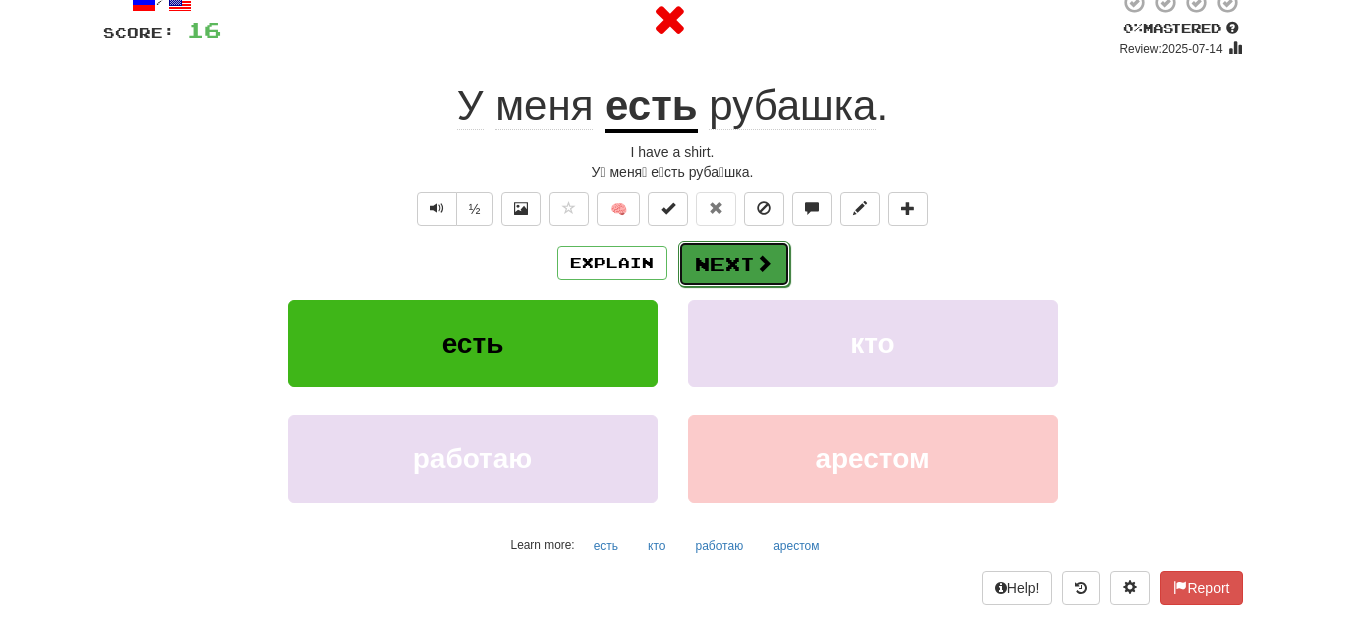 click on "Next" at bounding box center [734, 264] 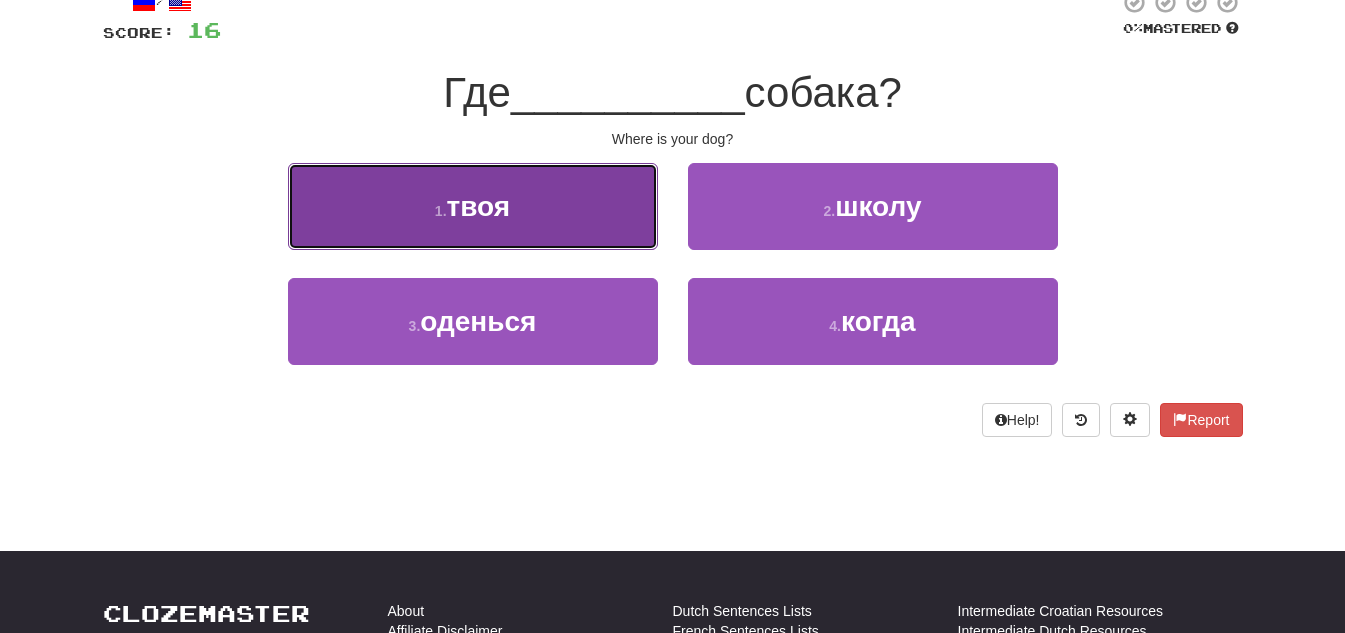 click on "1 .  твоя" at bounding box center (473, 206) 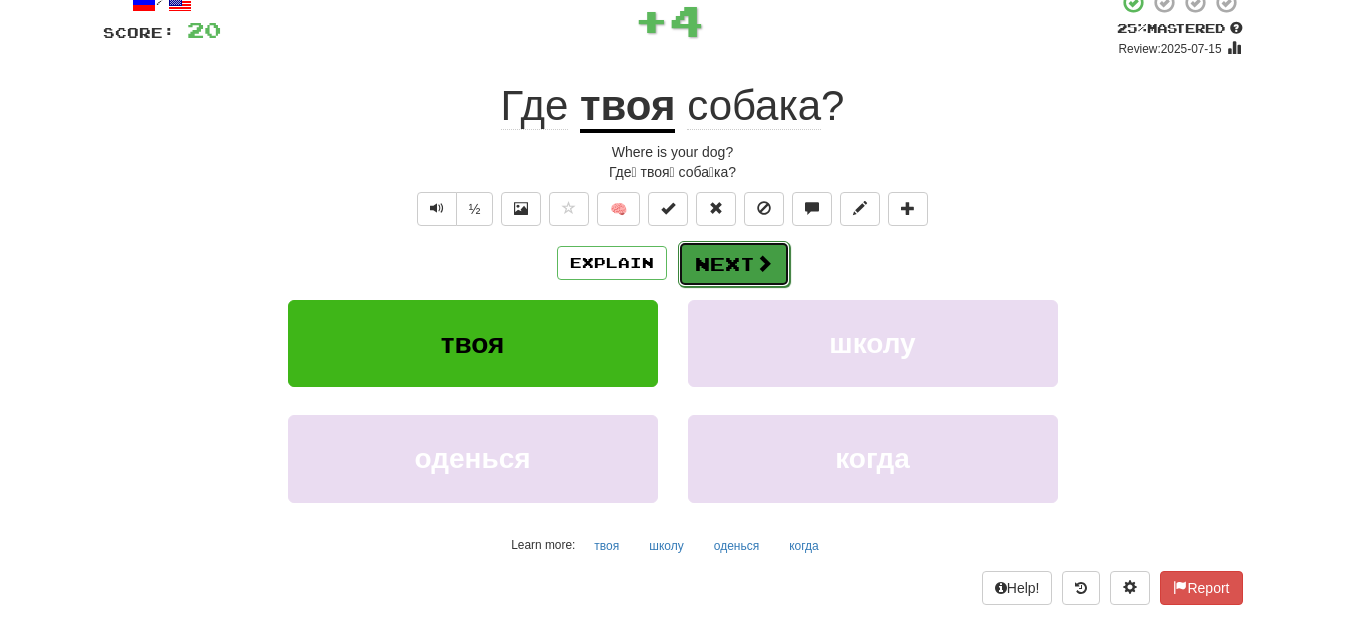 click on "Next" at bounding box center (734, 264) 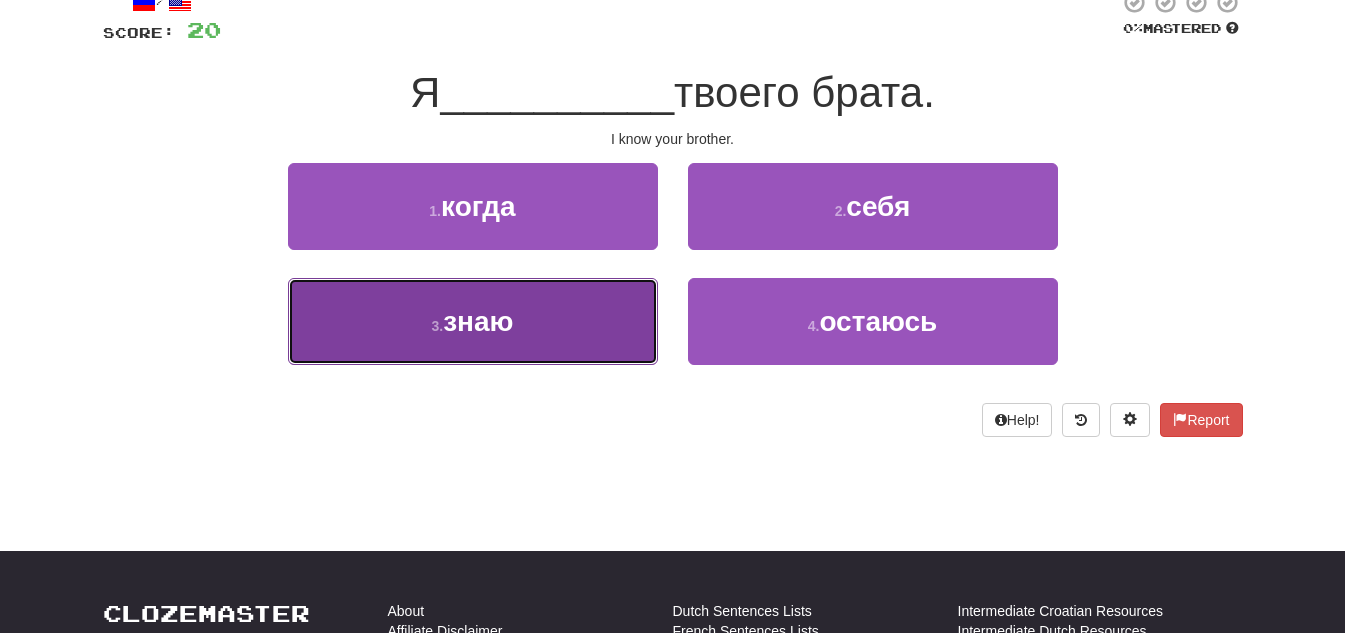 click on "3 .  знаю" at bounding box center (473, 321) 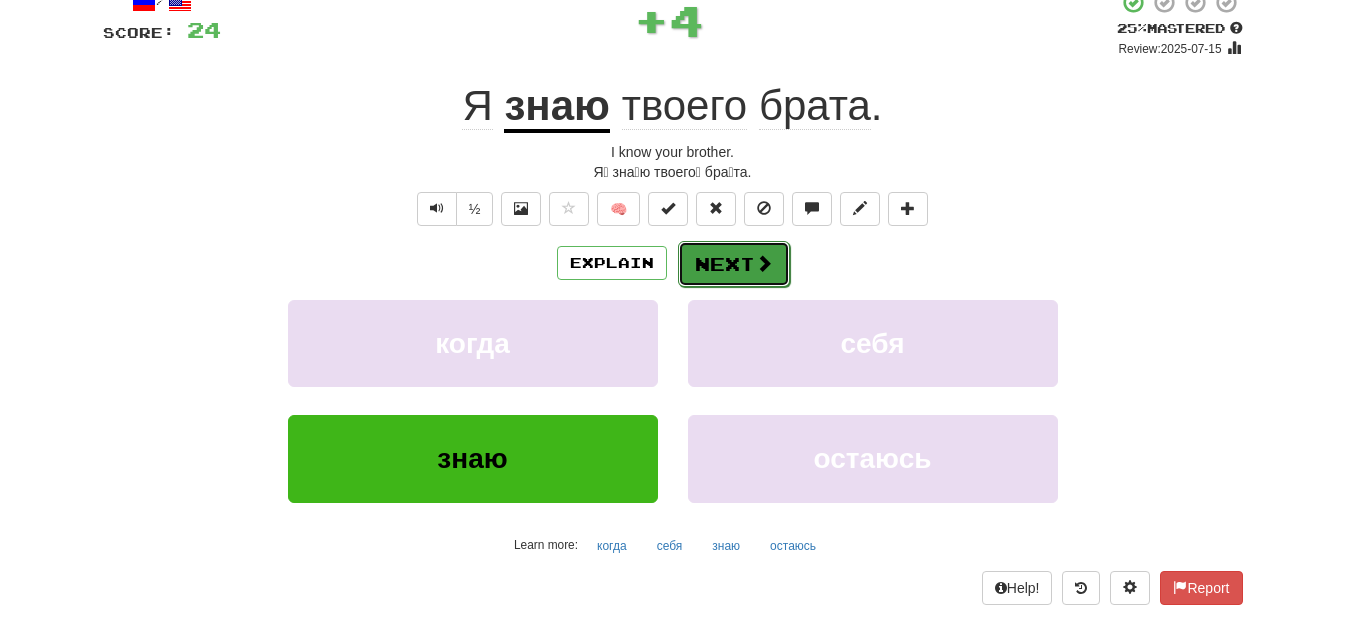 click on "Next" at bounding box center [734, 264] 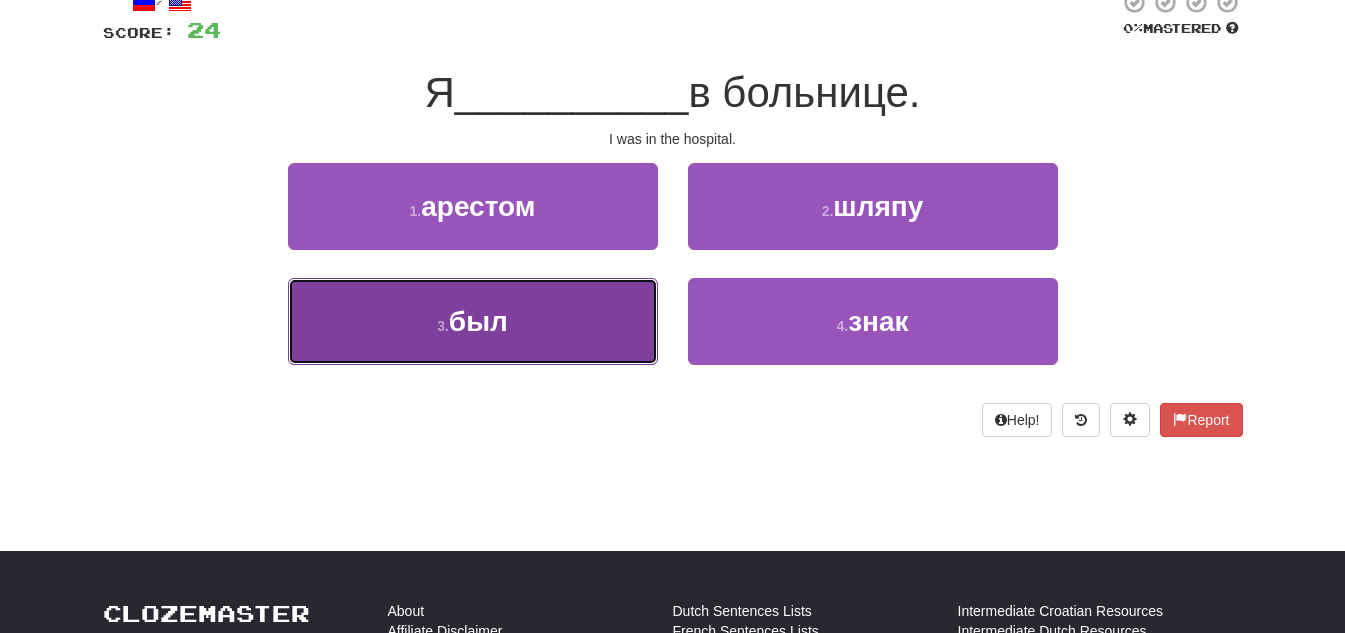 click on "3 .  был" at bounding box center (473, 321) 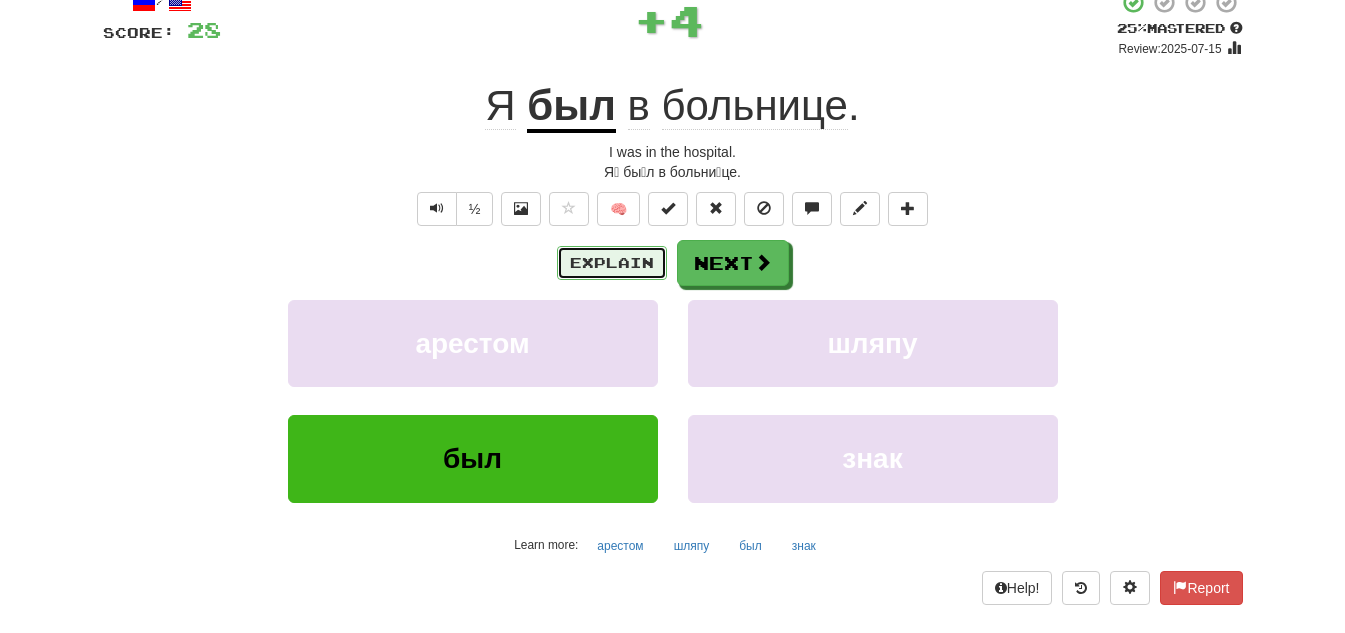 click on "Explain" at bounding box center (612, 263) 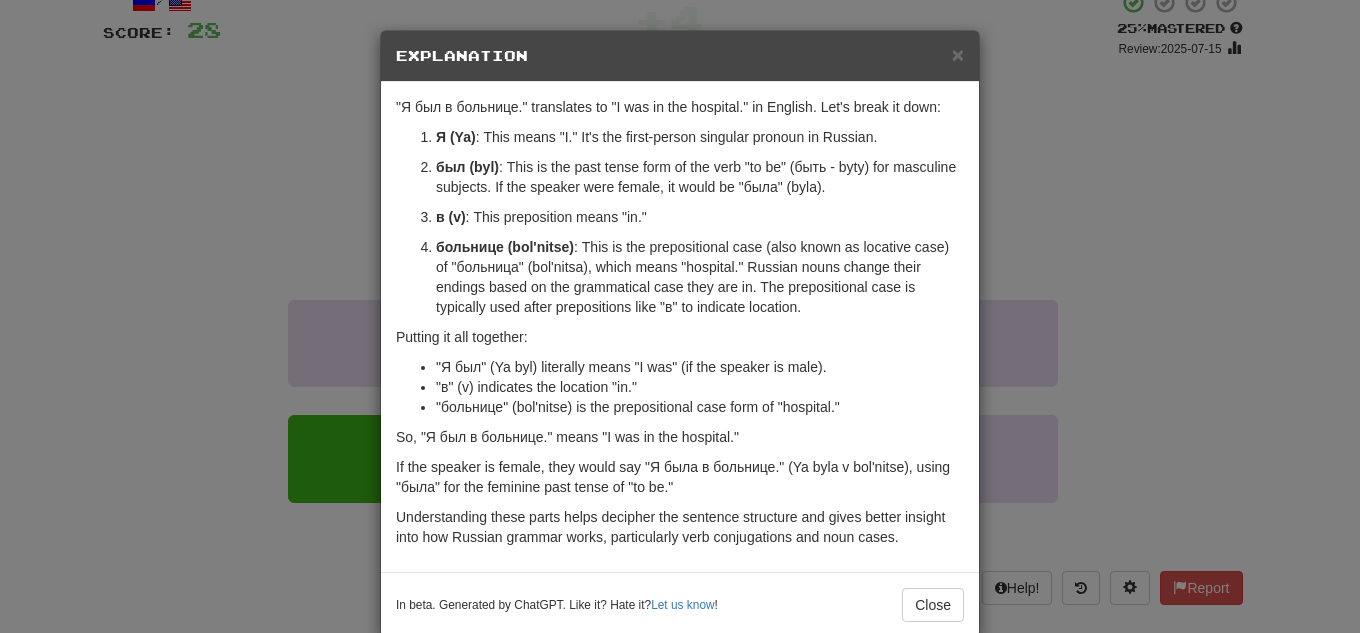 click on "× Explanation "Я был в больнице." translates to "I was in the hospital." in English. Let's break it down:
Я (Ya) : This means "I." It's the first-person singular pronoun in Russian.
был (byl) : This is the past tense form of the verb "to be" (быть - byty) for masculine subjects. If the speaker were female, it would be "была" (byla).
в (v) : This preposition means "in."
больнице (bol'nitse) : This is the prepositional case (also known as locative case) of "больница" (bol'nitsa), which means "hospital." Russian nouns change their endings based on the grammatical case they are in. The prepositional case is typically used after prepositions like "в" to indicate location.
Putting it all together:
"Я был" (Ya byl) literally means "I was" (if the speaker is male).
"в" (v) indicates the location "in."
"больнице" (bol'nitse) is the prepositional case form of "hospital."
Let us know ! Close" at bounding box center [680, 316] 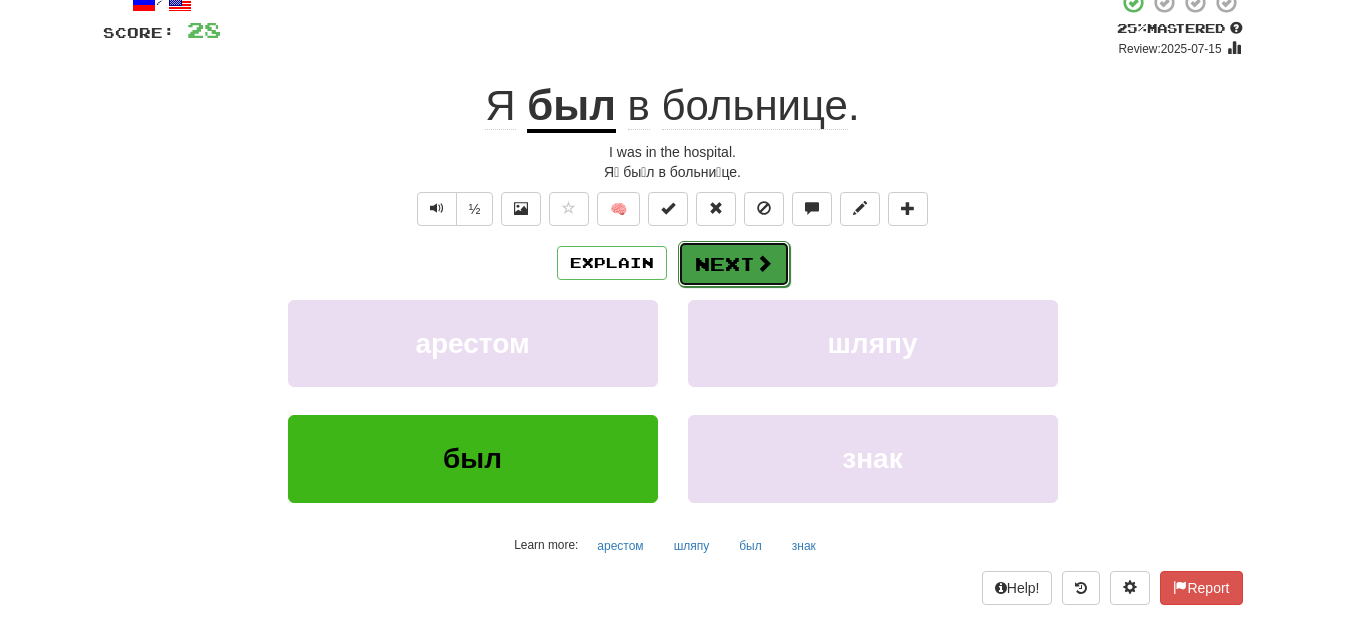 click on "Next" at bounding box center (734, 264) 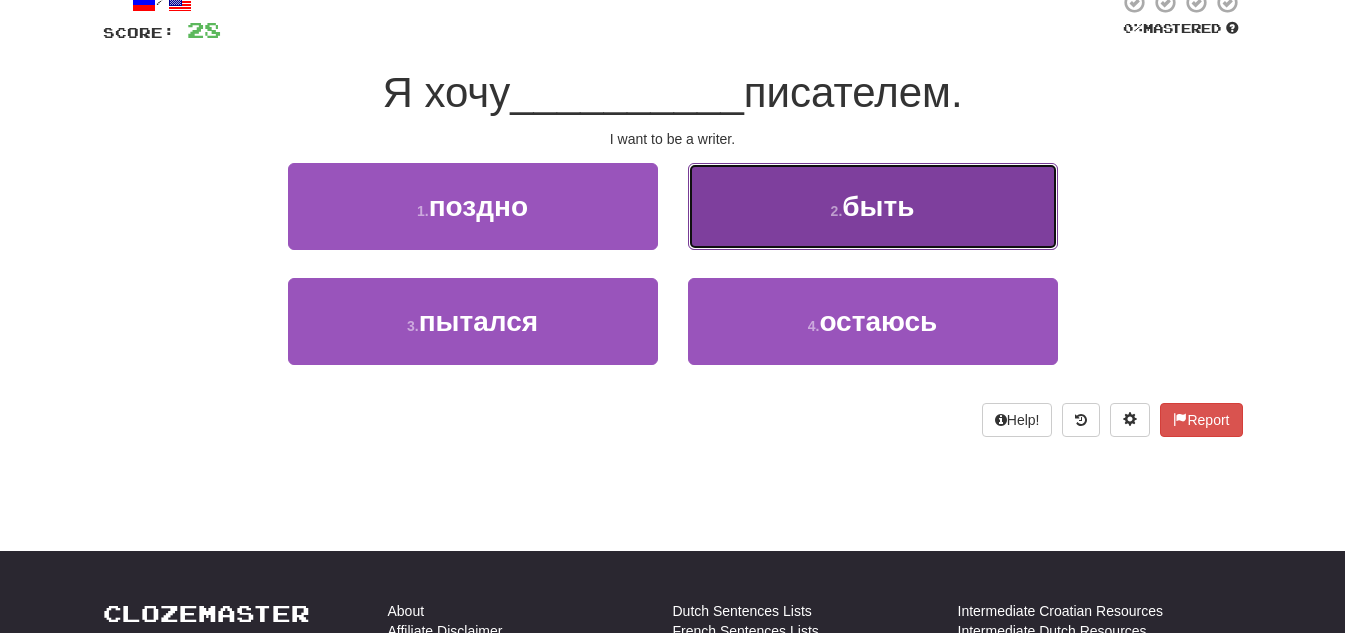 click on "2 .  быть" at bounding box center (873, 206) 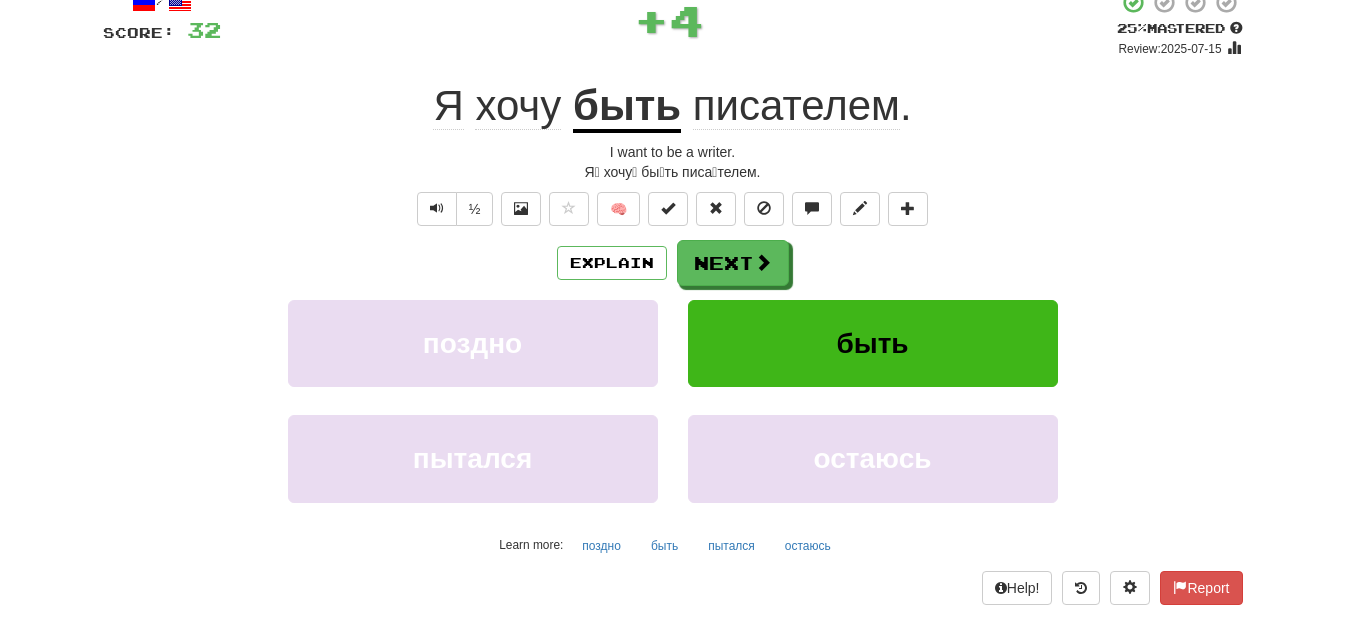 click on "быть" at bounding box center [627, 107] 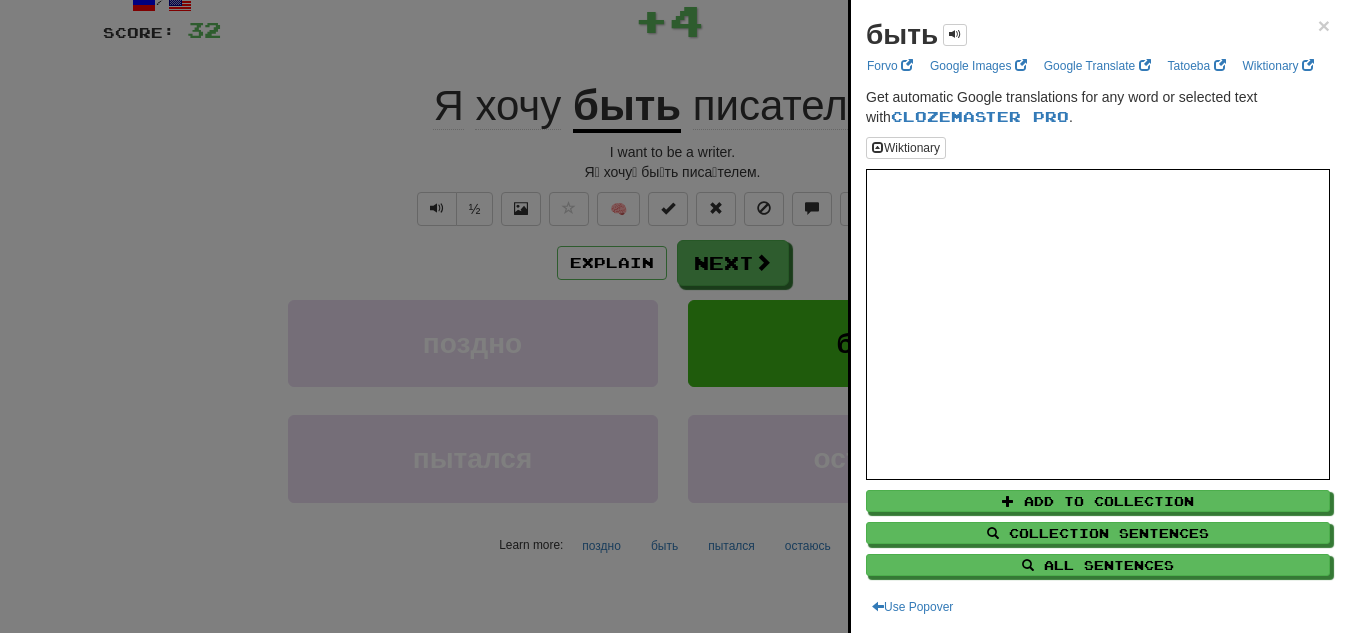 click at bounding box center (672, 316) 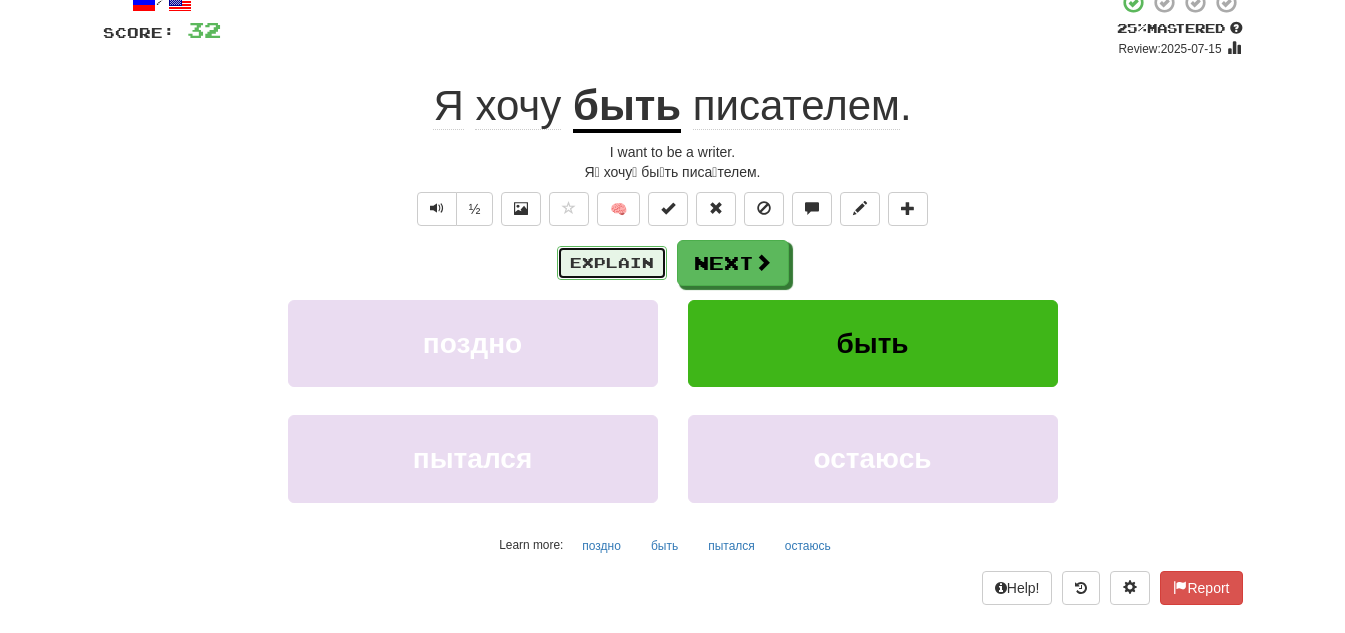 click on "Explain" at bounding box center (612, 263) 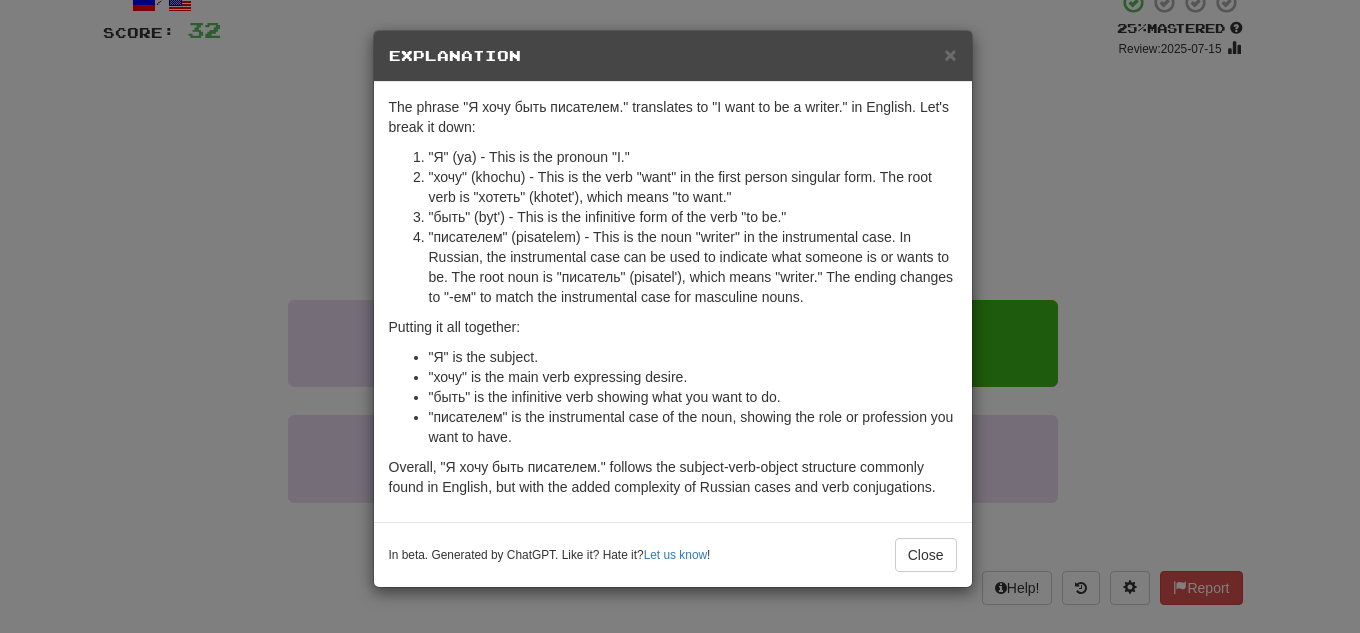 click on "× Explanation The phrase "Я хочу быть писателем." translates to "I want to be a writer." in English. Let's break it down:
"Я" (ya) - This is the pronoun "I."
"хочу" (khochu) - This is the verb "want" in the first person singular form. The root verb is "хотеть" (khotet'), which means "to want."
"быть" (byt') - This is the infinitive form of the verb "to be."
"писателем" (pisatelem) - This is the noun "writer" in the instrumental case. In Russian, the instrumental case can be used to indicate what someone is or wants to be. The root noun is "писатель" (pisatel'), which means "writer." The ending changes to "-ем" to match the instrumental case for masculine nouns.
Putting it all together:
"Я" is the subject.
"хочу" is the main verb expressing desire.
"быть" is the infinitive verb showing what you want to do.
"писателем" is the instrumental case of the noun, showing the role or profession you want to have.
! Close" at bounding box center [680, 316] 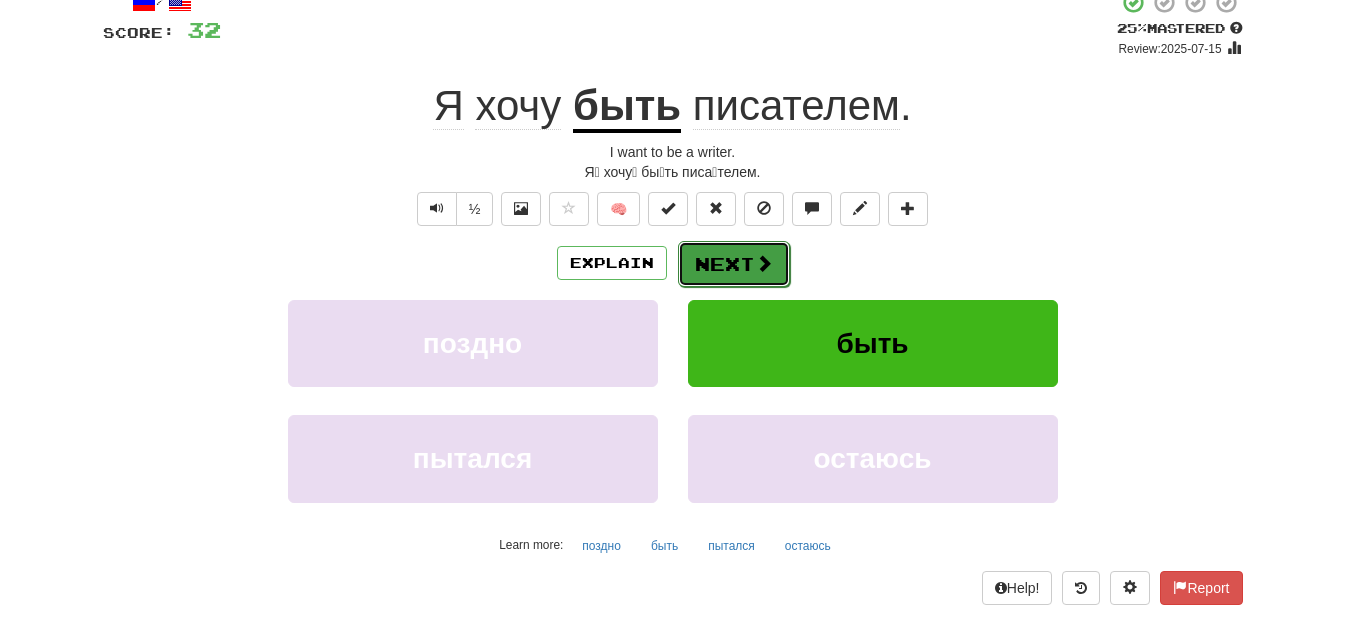 click on "Next" at bounding box center [734, 264] 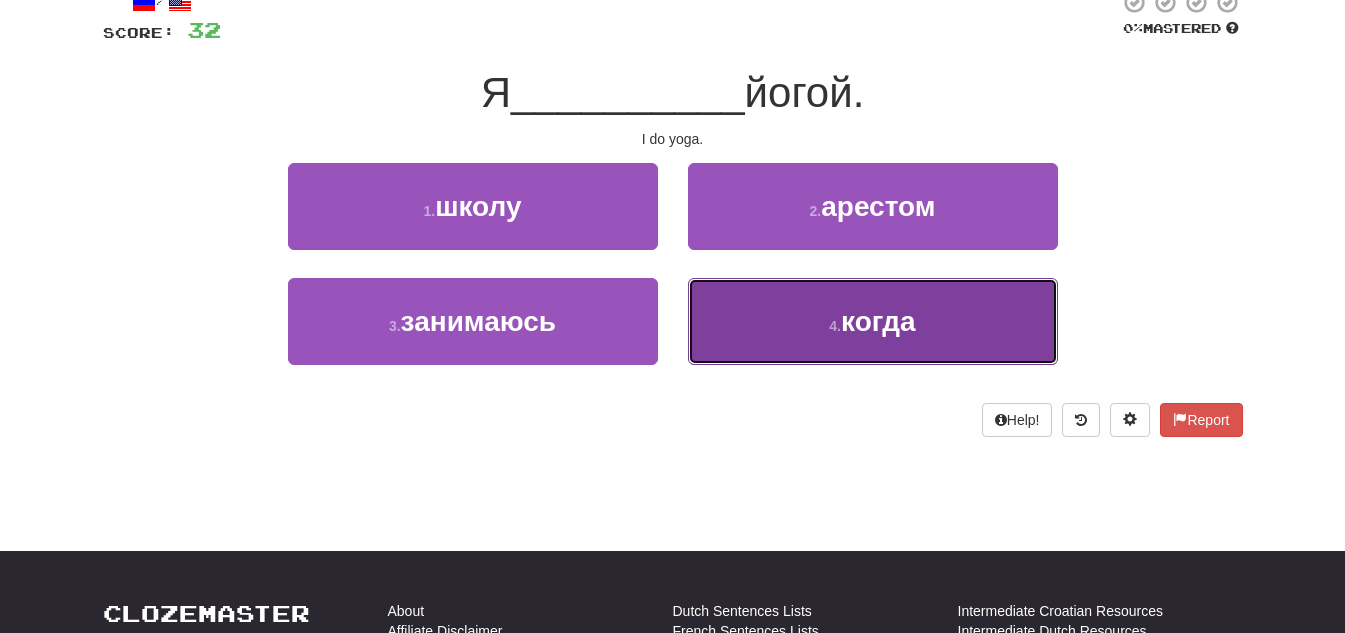 click on "4 .  когда" at bounding box center [873, 321] 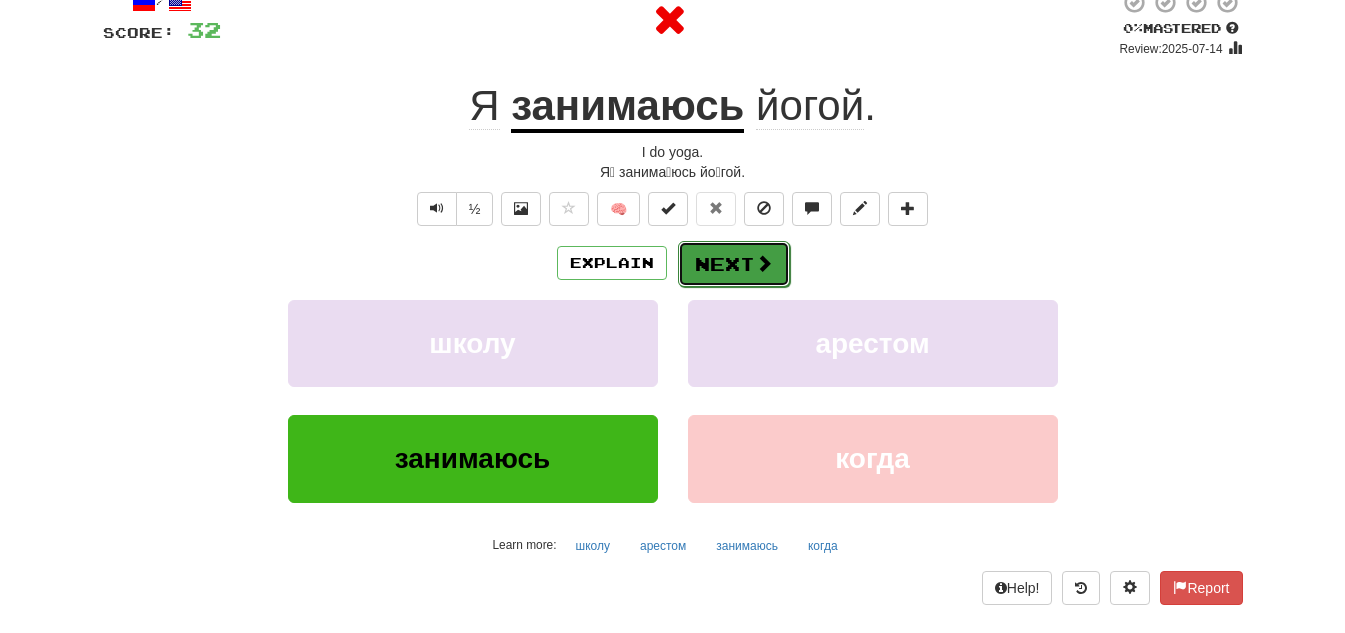 click on "Next" at bounding box center (734, 264) 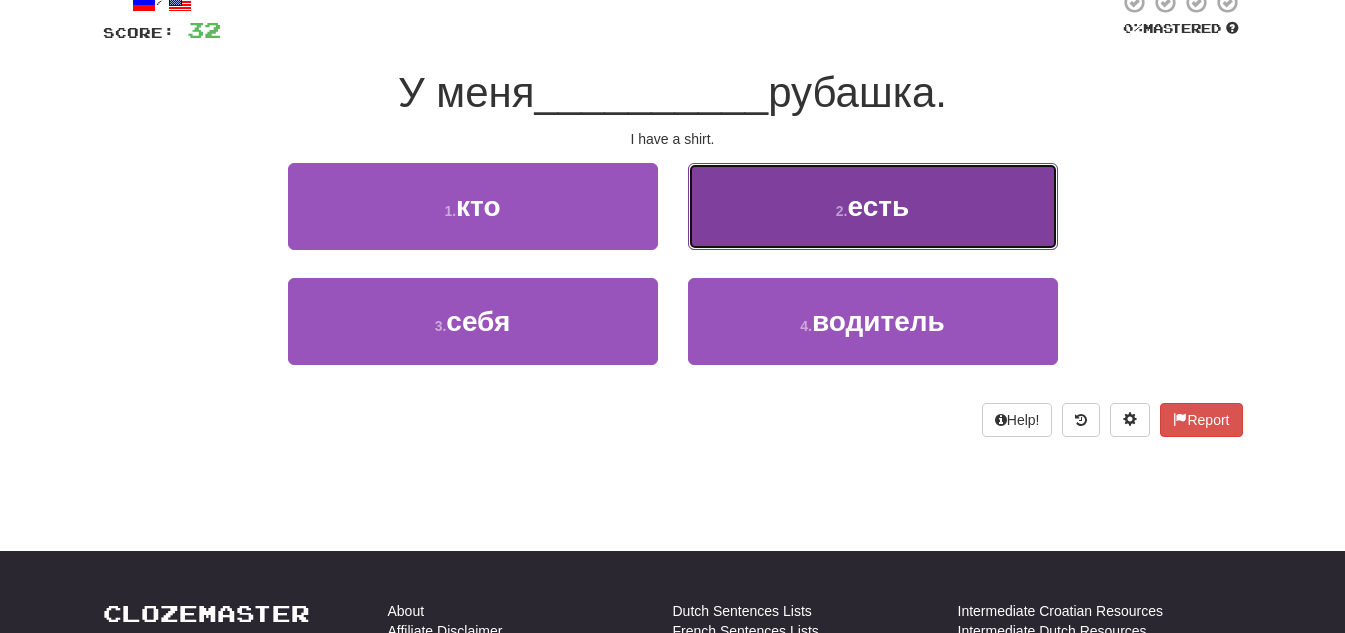 click on "2 .  есть" at bounding box center [873, 206] 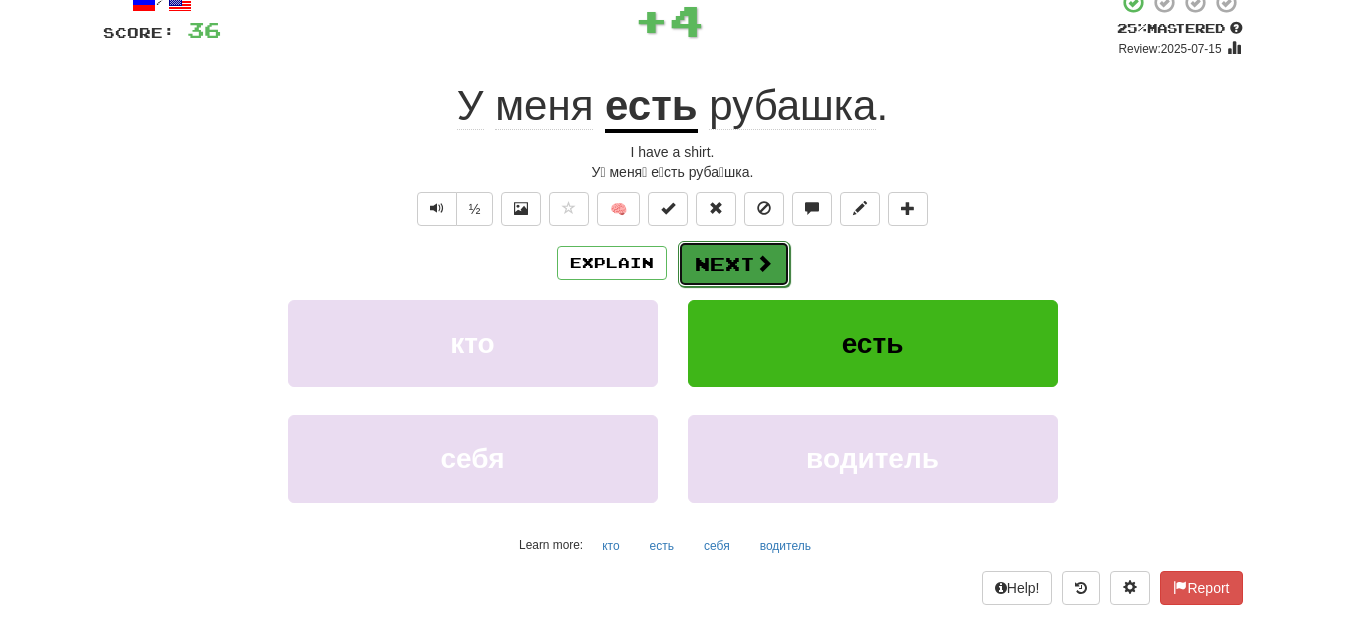 click on "Next" at bounding box center [734, 264] 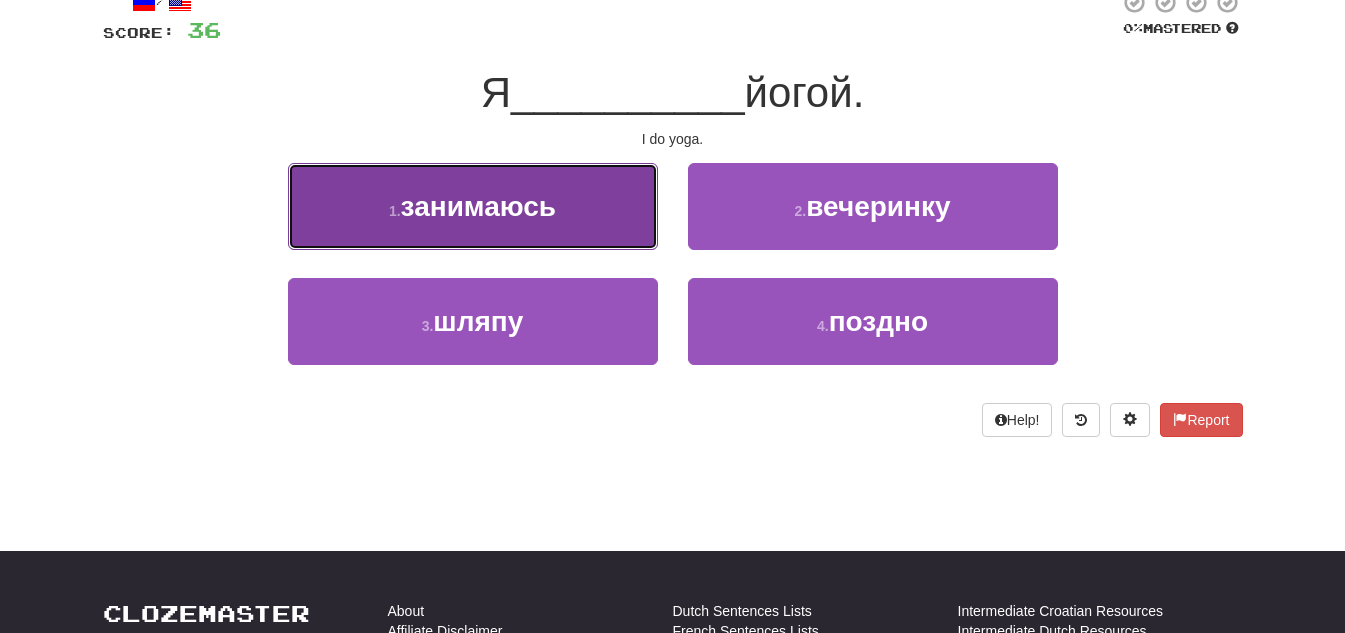 click on "1 .  занимаюсь" at bounding box center (473, 206) 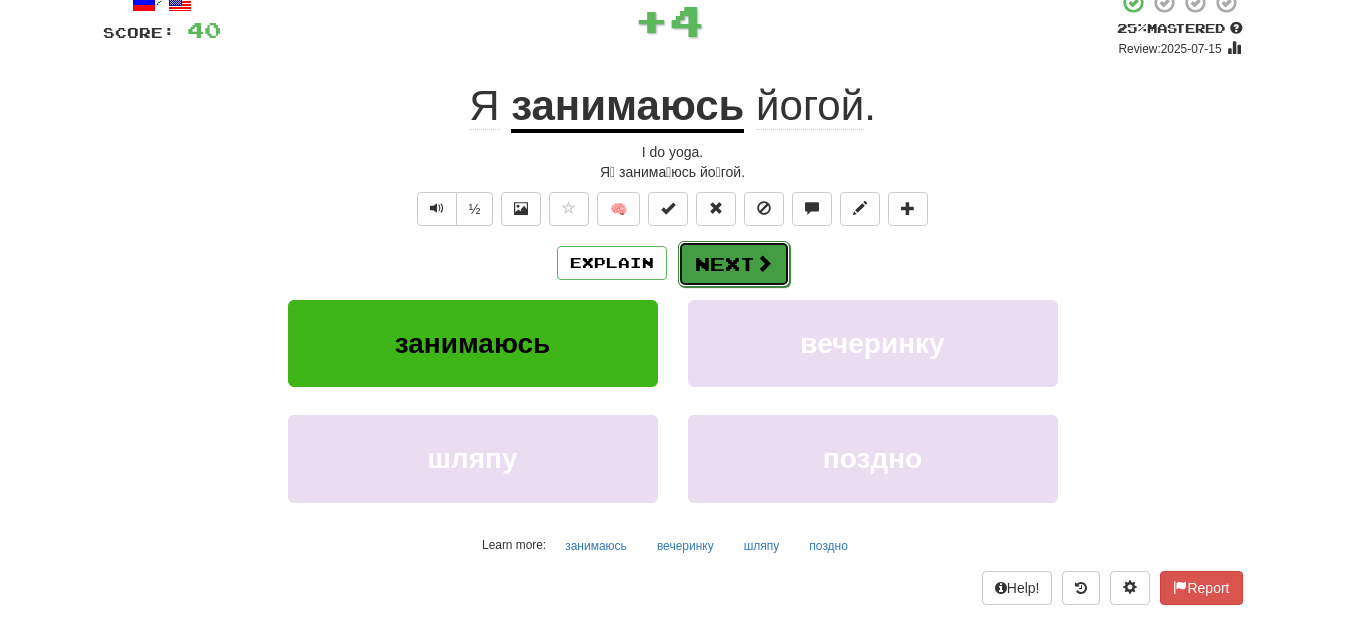 click on "Next" at bounding box center [734, 264] 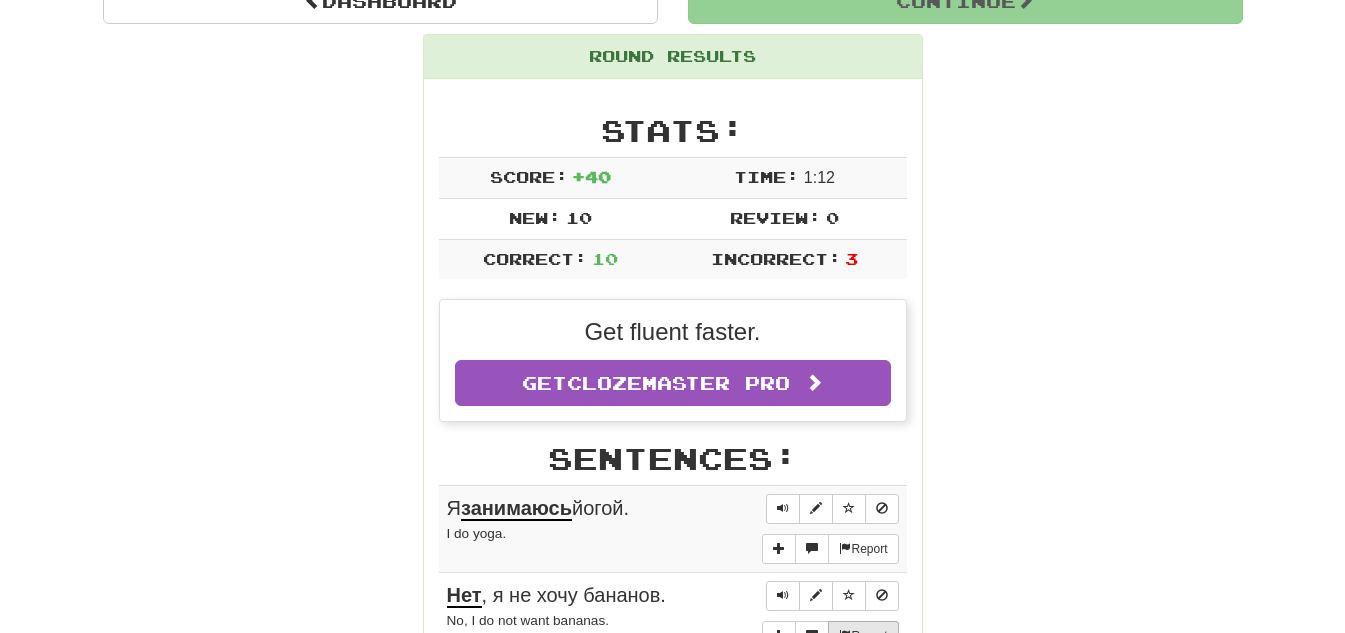 scroll, scrollTop: 220, scrollLeft: 0, axis: vertical 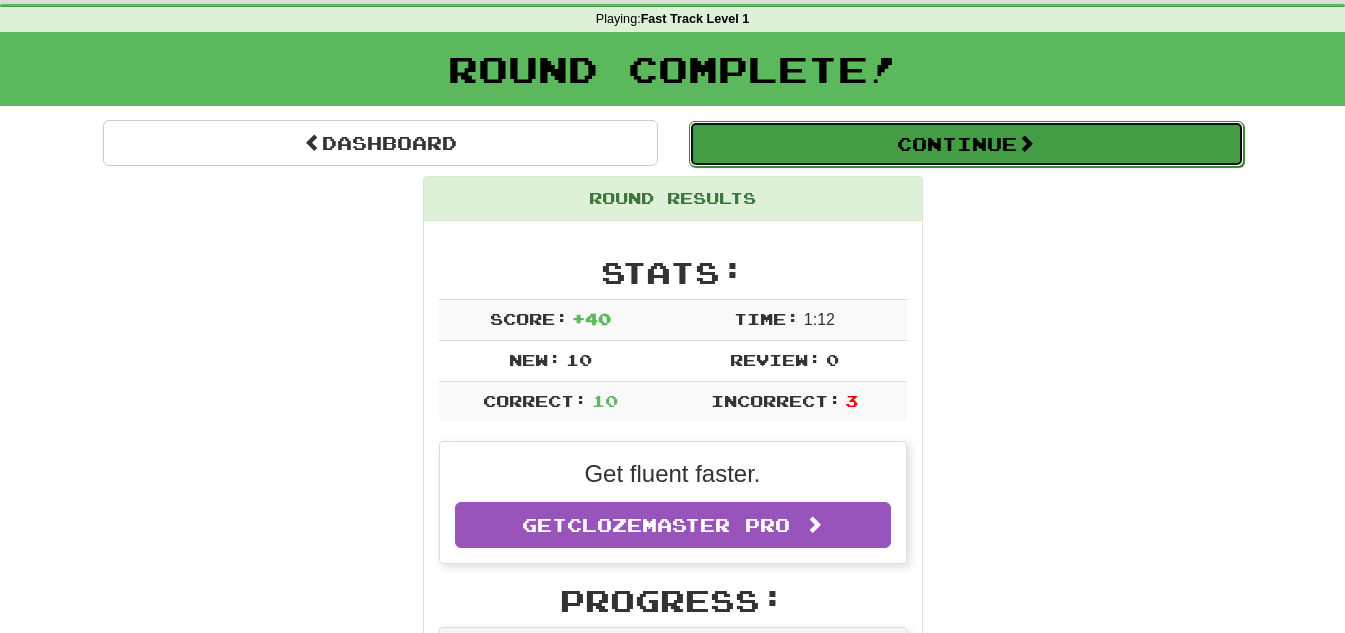 click on "Continue" at bounding box center [966, 144] 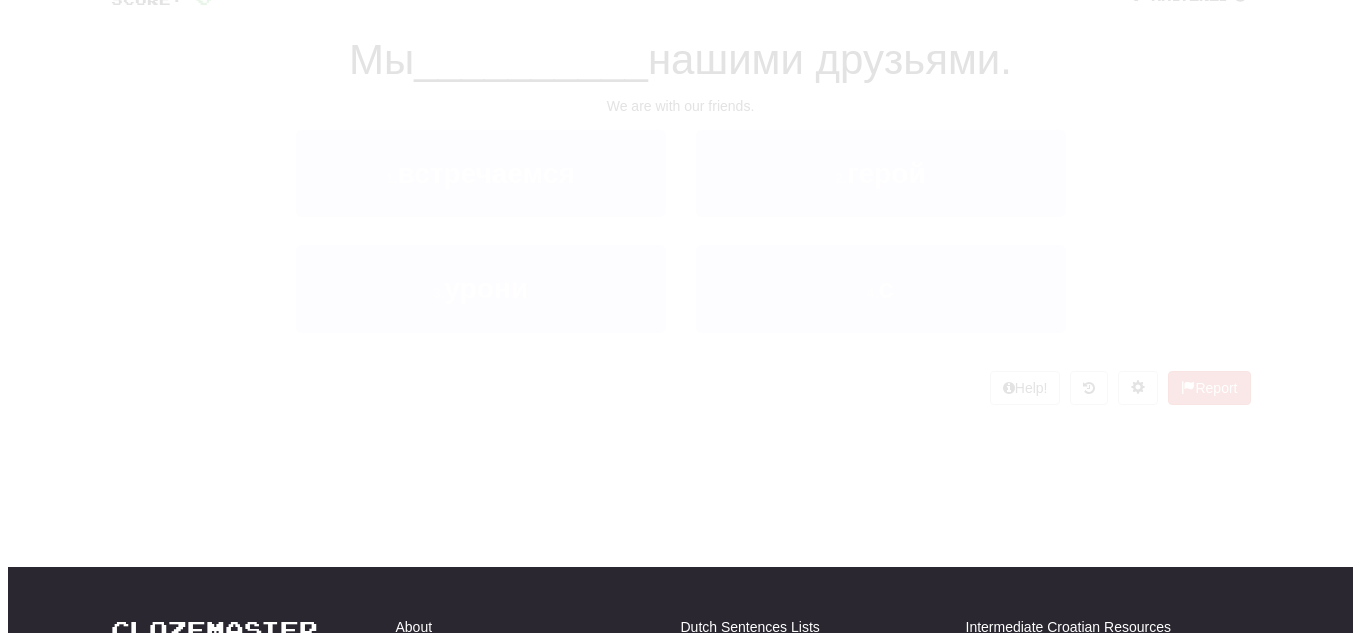 scroll, scrollTop: 76, scrollLeft: 0, axis: vertical 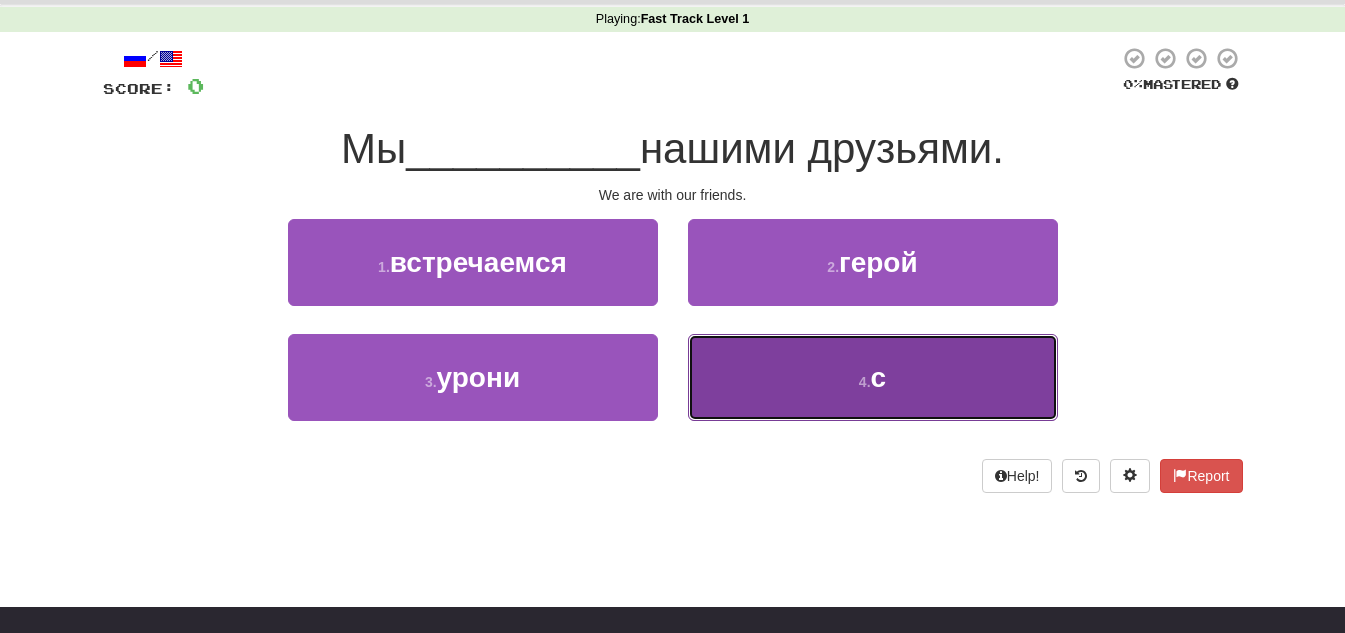 click on "4 .  с" at bounding box center (873, 377) 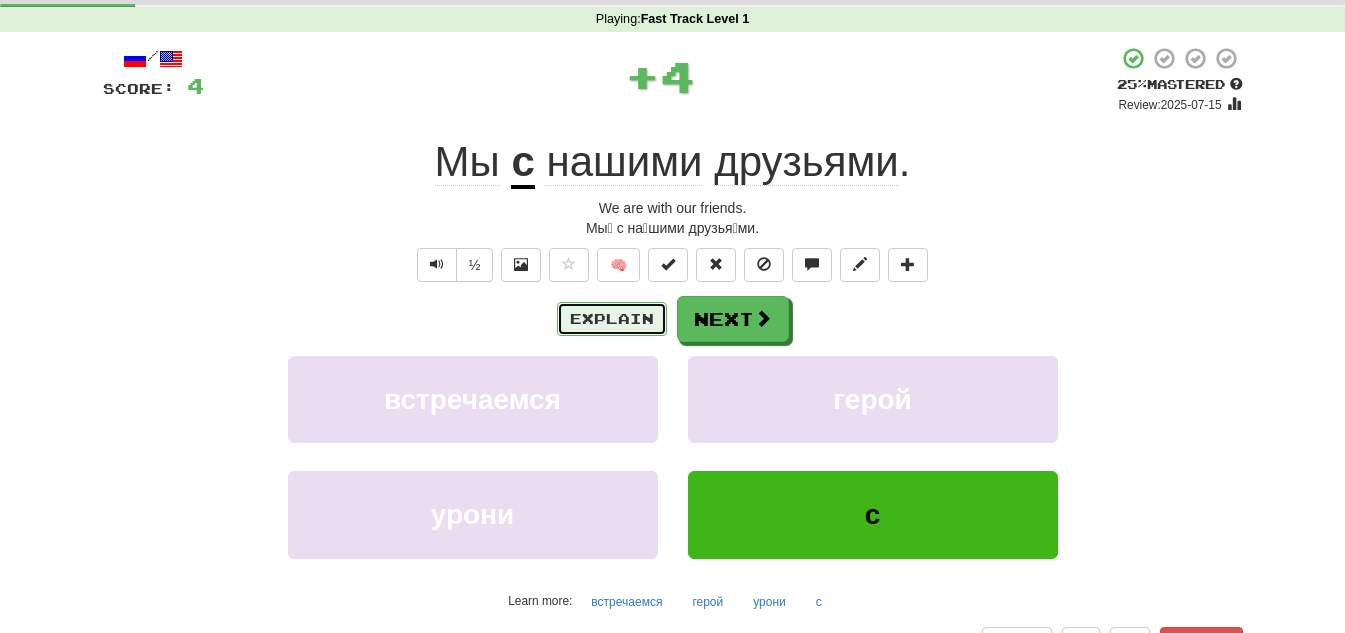 click on "Explain" at bounding box center [612, 319] 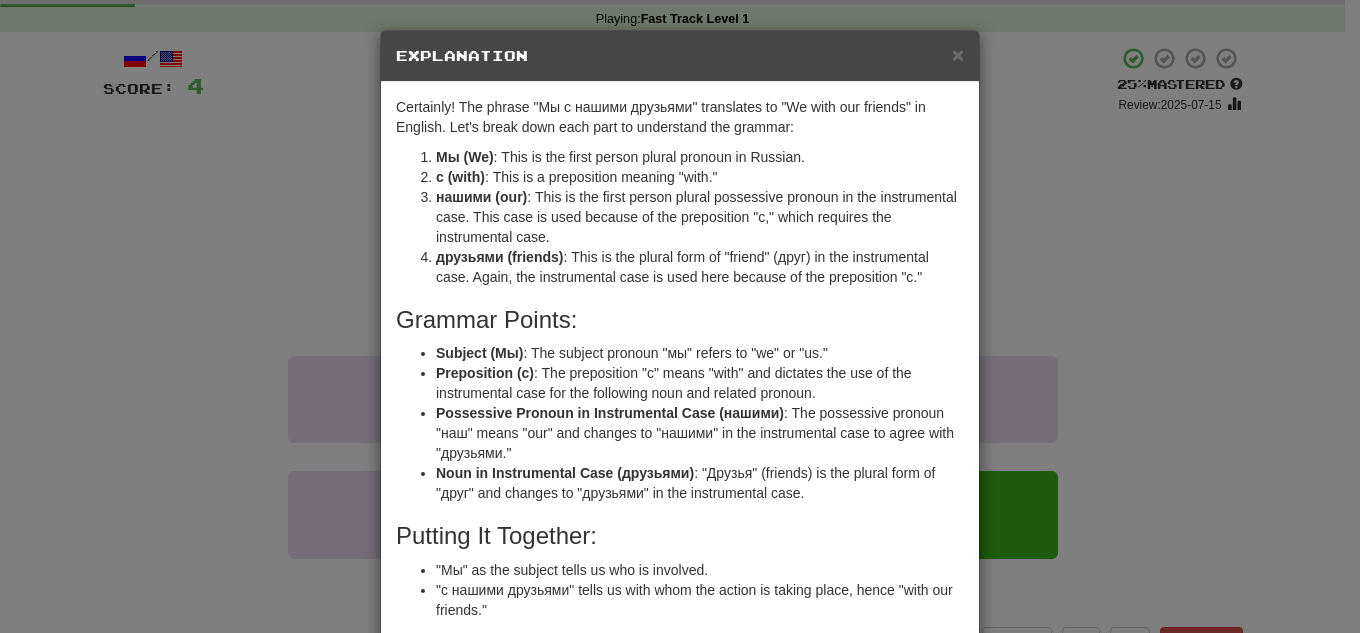 click on "× Explanation Certainly! The phrase "Мы с нашими друзьями" translates to "We with our friends" in English. Let's break down each part to understand the grammar:
Мы (We) : This is the first person plural pronoun in Russian.
с (with) : This is a preposition meaning "with."
нашими (our) : This is the first person plural possessive pronoun in the instrumental case. This case is used because of the preposition "с," which requires the instrumental case.
друзьями (friends) : This is the plural form of "friend" (друг) in the instrumental case. Again, the instrumental case is used here because of the preposition "с."
Grammar Points:
Subject (Мы) : The subject pronoun "мы" refers to "we" or "us."
Preposition (с) : The preposition "с" means "with" and dictates the use of the instrumental case for the following noun and related pronoun.
Possessive Pronoun in Instrumental Case (нашими)
Noun in Instrumental Case (друзьями)
!" at bounding box center [680, 316] 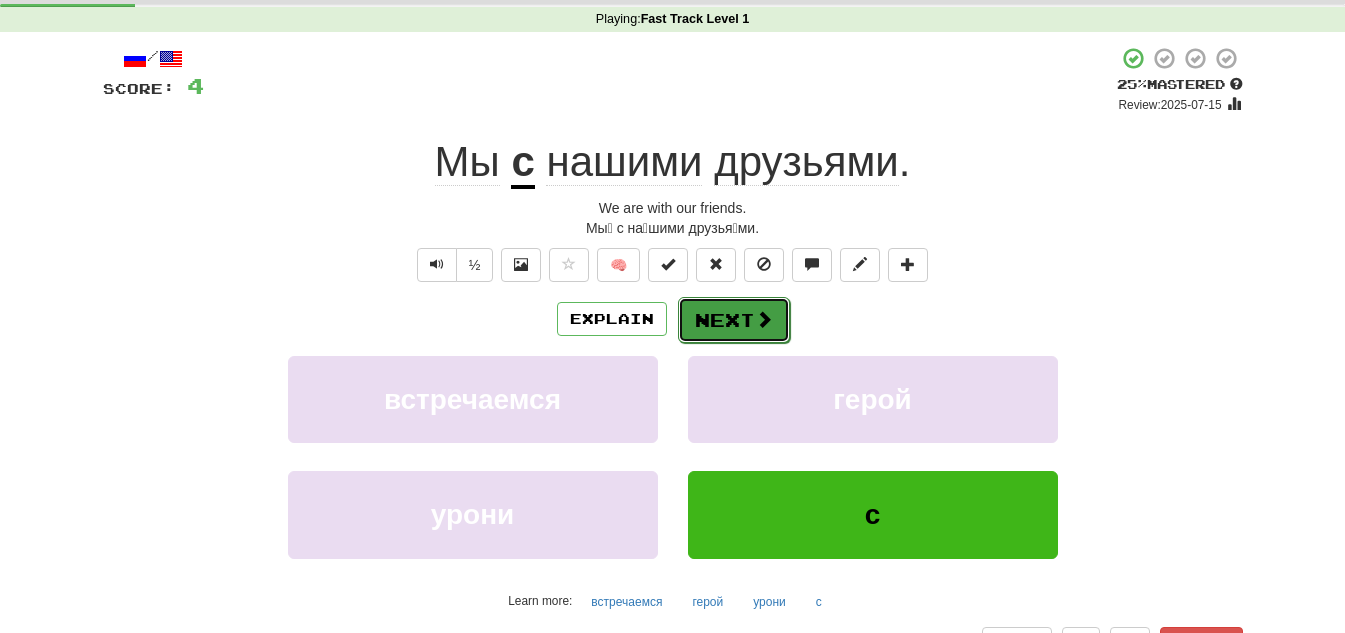 click at bounding box center [764, 319] 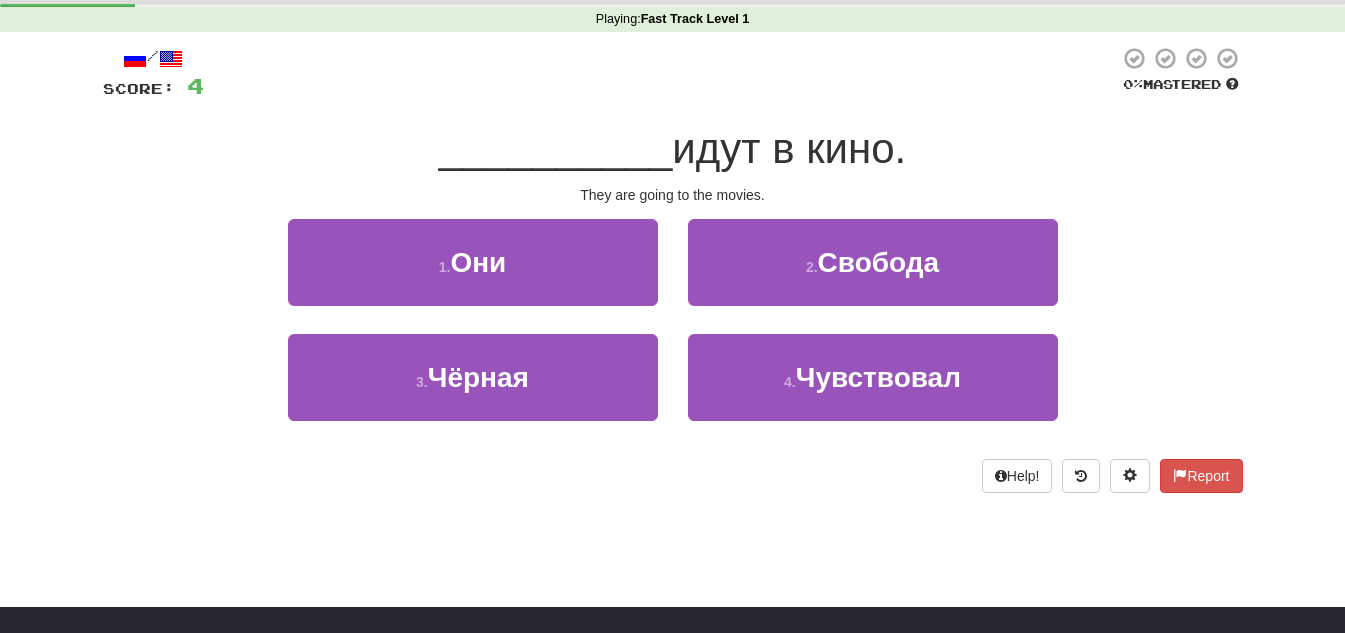 drag, startPoint x: 673, startPoint y: 320, endPoint x: 662, endPoint y: 324, distance: 11.7046995 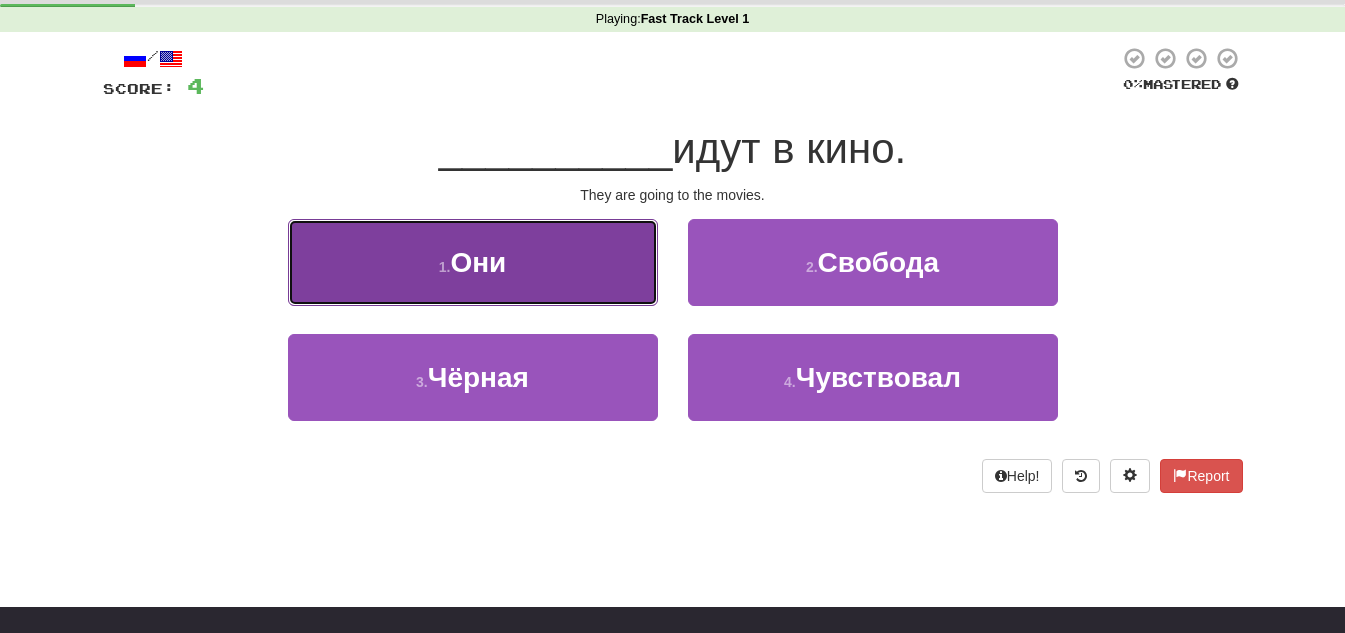 click on "1 .  Они" at bounding box center (473, 262) 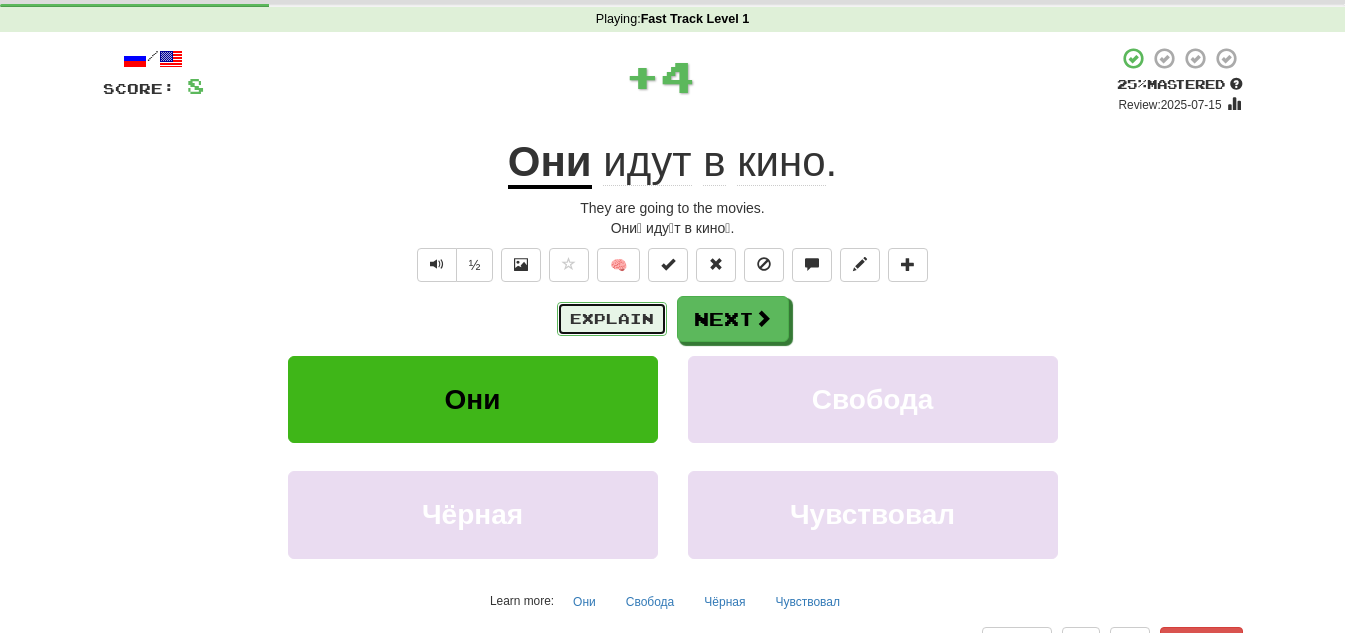 click on "Explain" at bounding box center [612, 319] 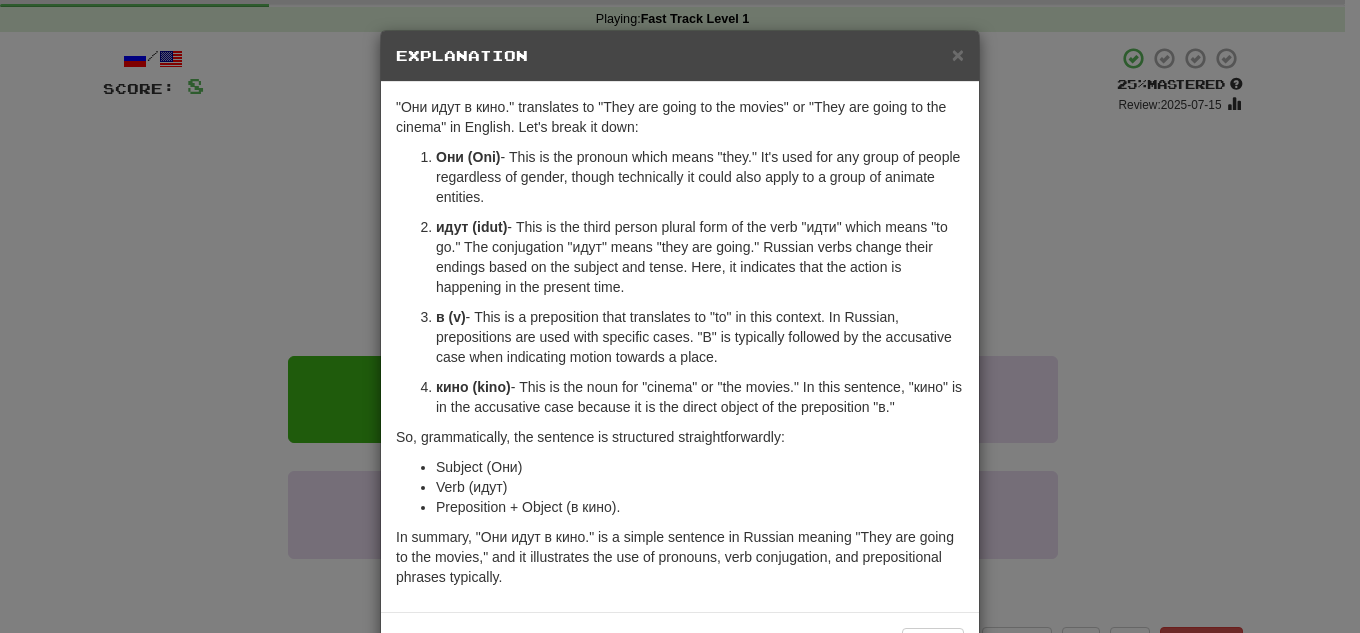 click on "× Explanation "Oни идут в кино." translates to "They are going to the movies" or "They are going to the cinema" in English. Let's break it down:
Они (Oni)  - This is the pronoun which means "they." It's used for any group of people regardless of gender, though technically it could also apply to a group of animate entities.
идут (idut)  - This is the third person plural form of the verb "идти" which means "to go." The conjugation "идут" means "they are going." Russian verbs change their endings based on the subject and tense. Here, it indicates that the action is happening in the present time.
в (v)  - This is a preposition that translates to "to" in this context. In Russian, prepositions are used with specific cases. "В" is typically followed by the accusative case when indicating motion towards a place.
кино (kino)
So, grammatically, the sentence is structured straightforwardly:
Subject (Они)
Verb (идут)
Let us know ! Close" at bounding box center [680, 316] 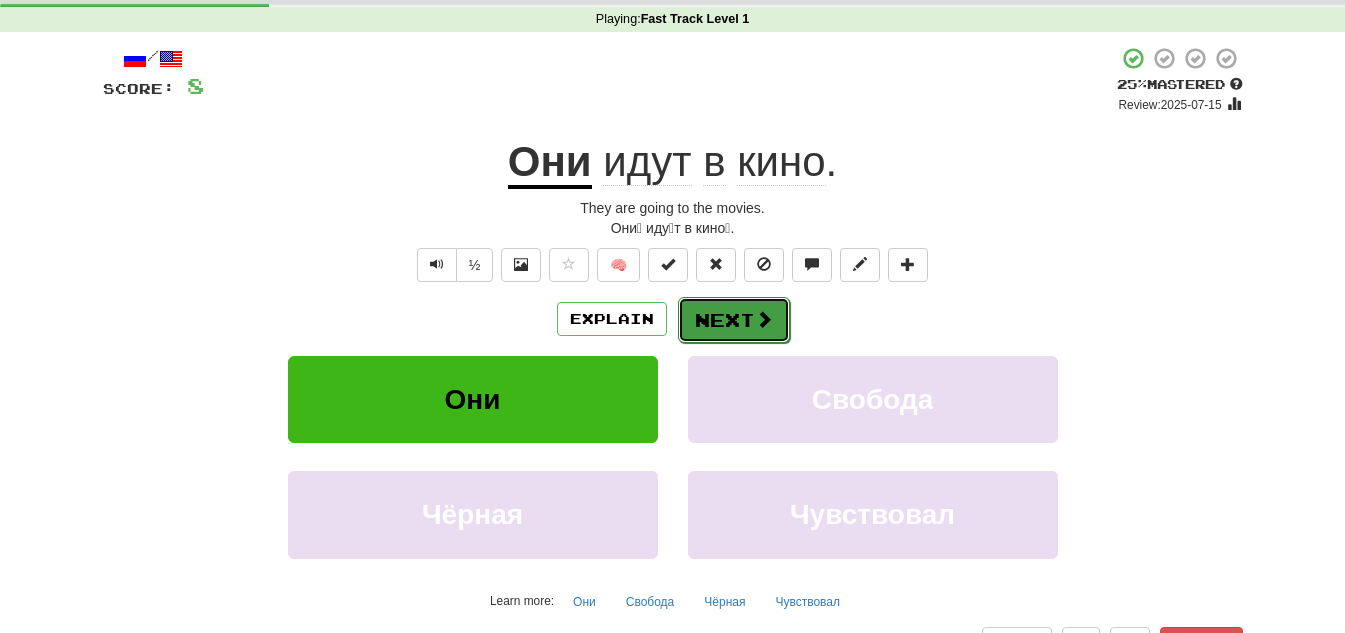 click on "Next" at bounding box center [734, 320] 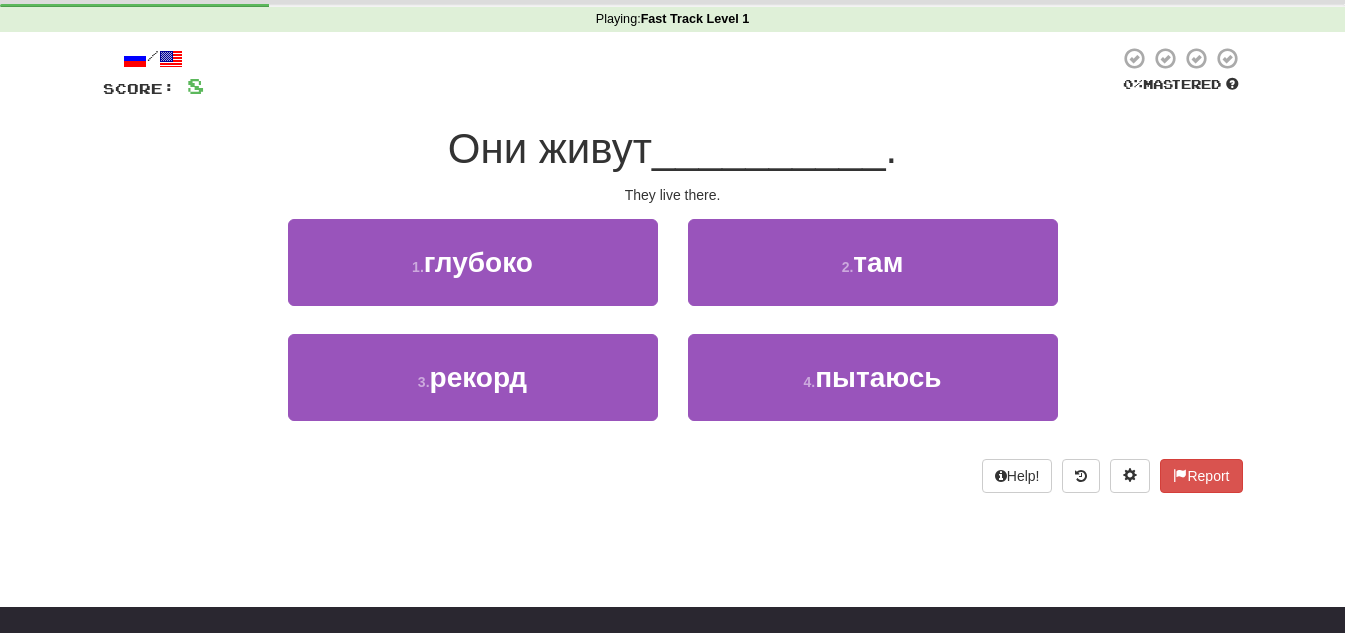 drag, startPoint x: 691, startPoint y: 313, endPoint x: 665, endPoint y: 318, distance: 26.476404 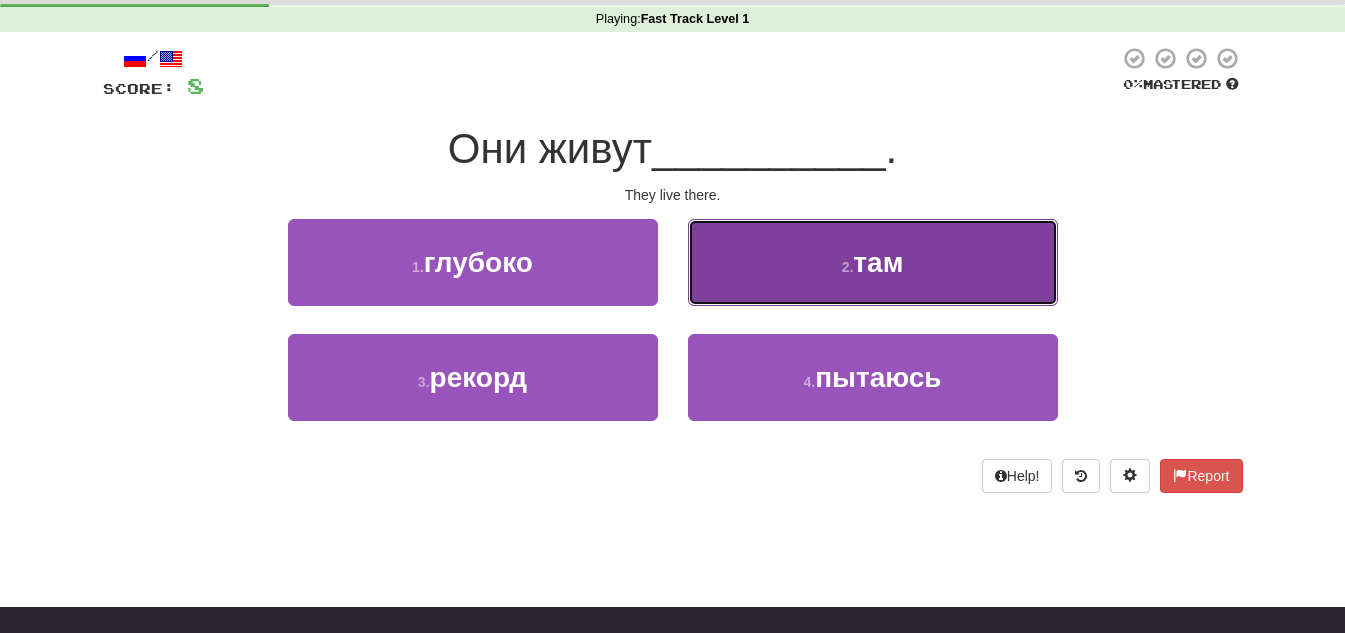 drag, startPoint x: 764, startPoint y: 270, endPoint x: 820, endPoint y: 385, distance: 127.910126 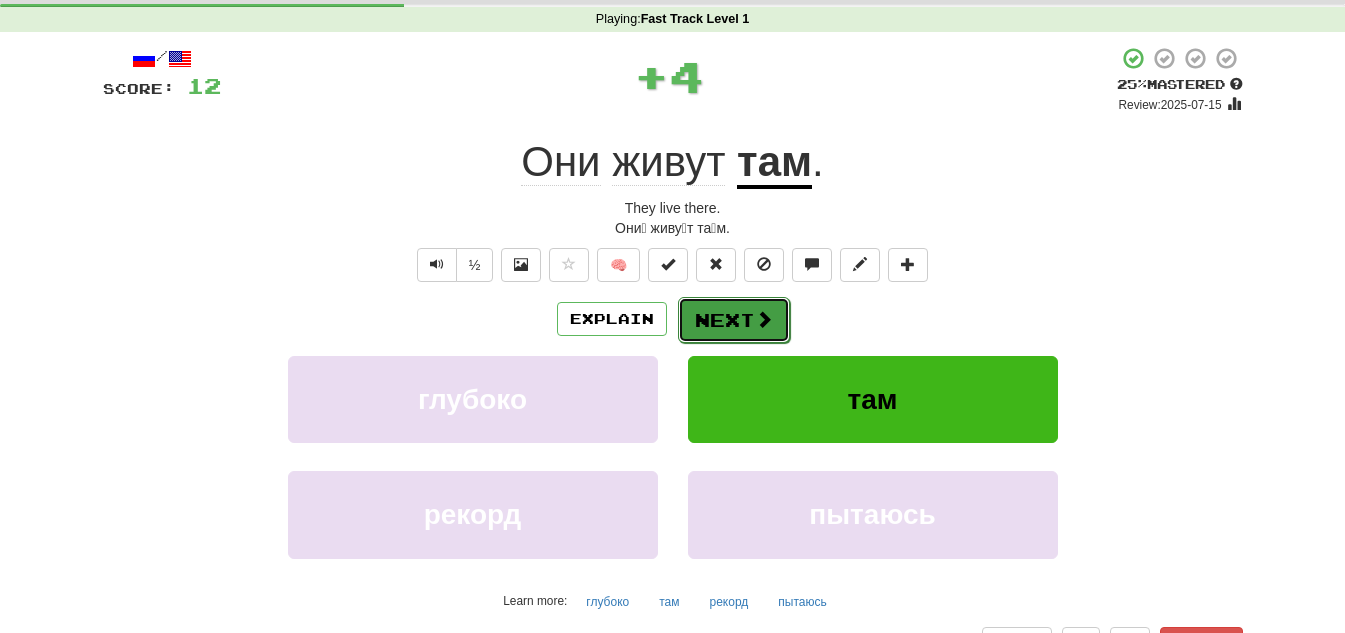 click on "Next" at bounding box center [734, 320] 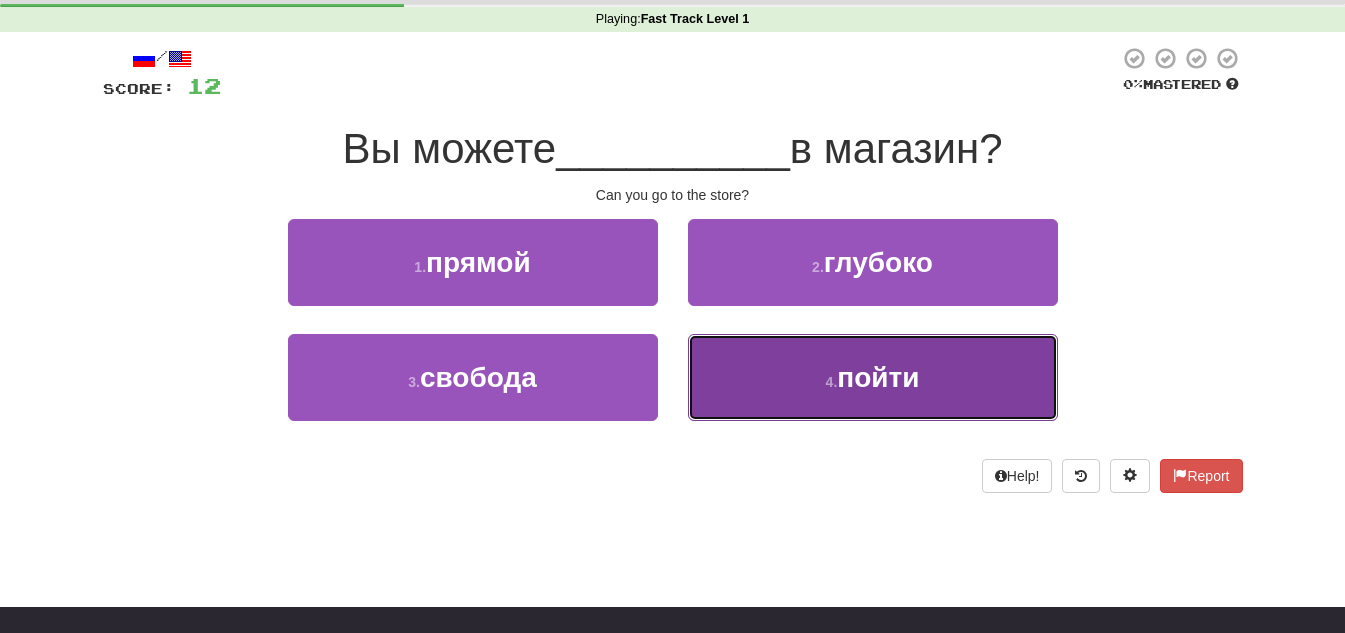 click on "4 .  пойти" at bounding box center (873, 377) 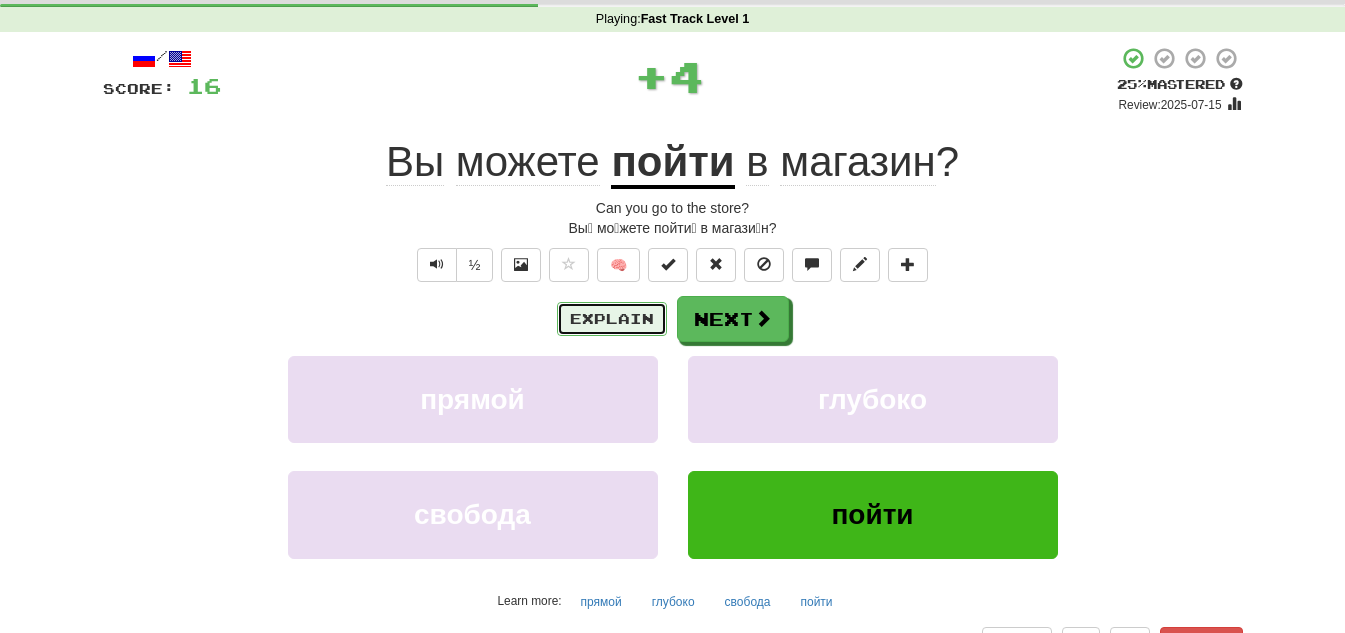 click on "Explain" at bounding box center (612, 319) 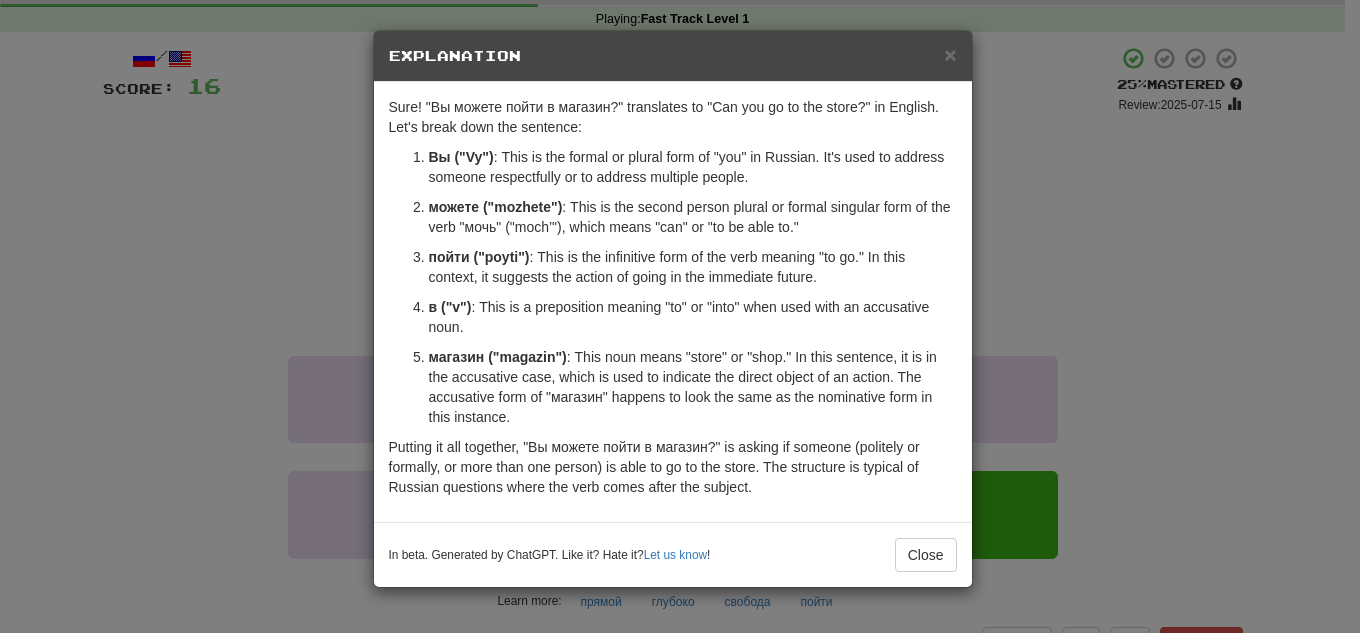 click on "× Explanation Sure! "Вы можете пойти в магазин?" translates to "Can you go to the store?" in English. Let's break down the sentence:
Вы ("Vy") : This is the formal or plural form of "you" in Russian. It's used to address someone respectfully or to address multiple people.
можете ("mozhete") : This is the second person plural or formal singular form of the verb "мочь" ("moch’"), which means "can" or "to be able to."
пойти ("poyti") : This is the infinitive form of the verb meaning "to go." In this context, it suggests the action of going in the immediate future.
в ("v") : This is a preposition meaning "to" or "into" when used with an accusative noun.
магазин ("magazin") : This noun means "store" or "shop." In this sentence, it is in the accusative case, which is used to indicate the direct object of an action. The accusative form of "магазин" happens to look the same as the nominative form in this instance.
Let us know" at bounding box center (680, 316) 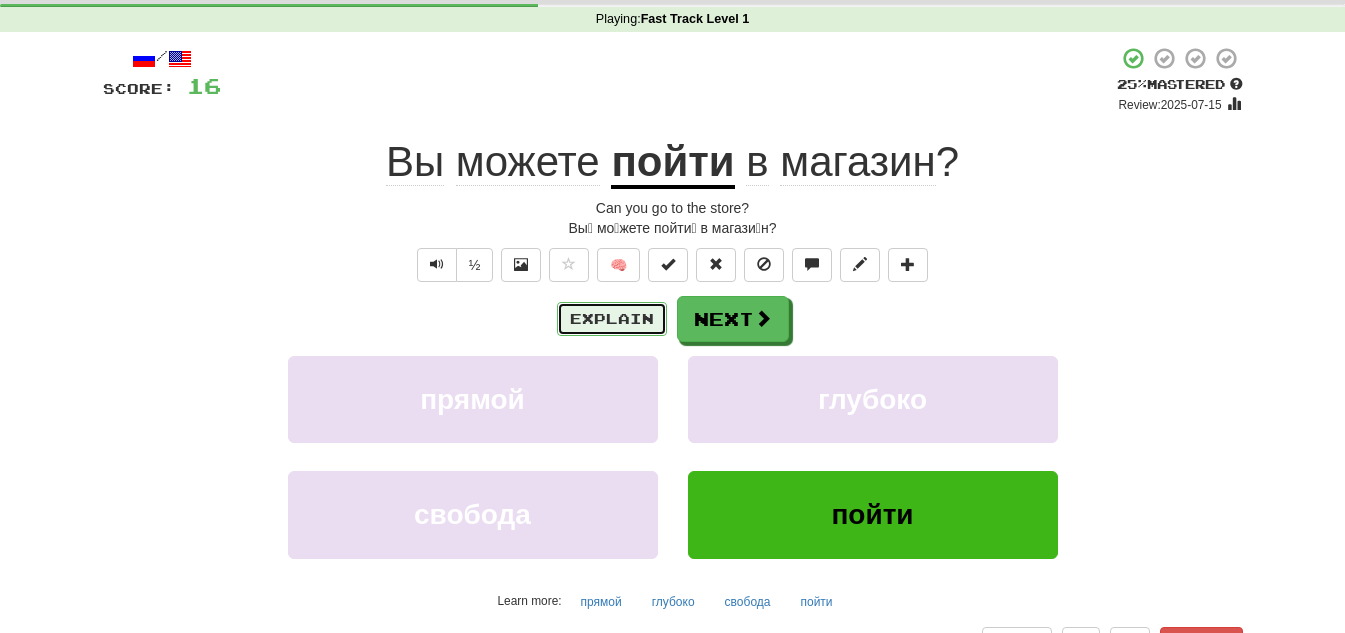 click on "Explain" at bounding box center [612, 319] 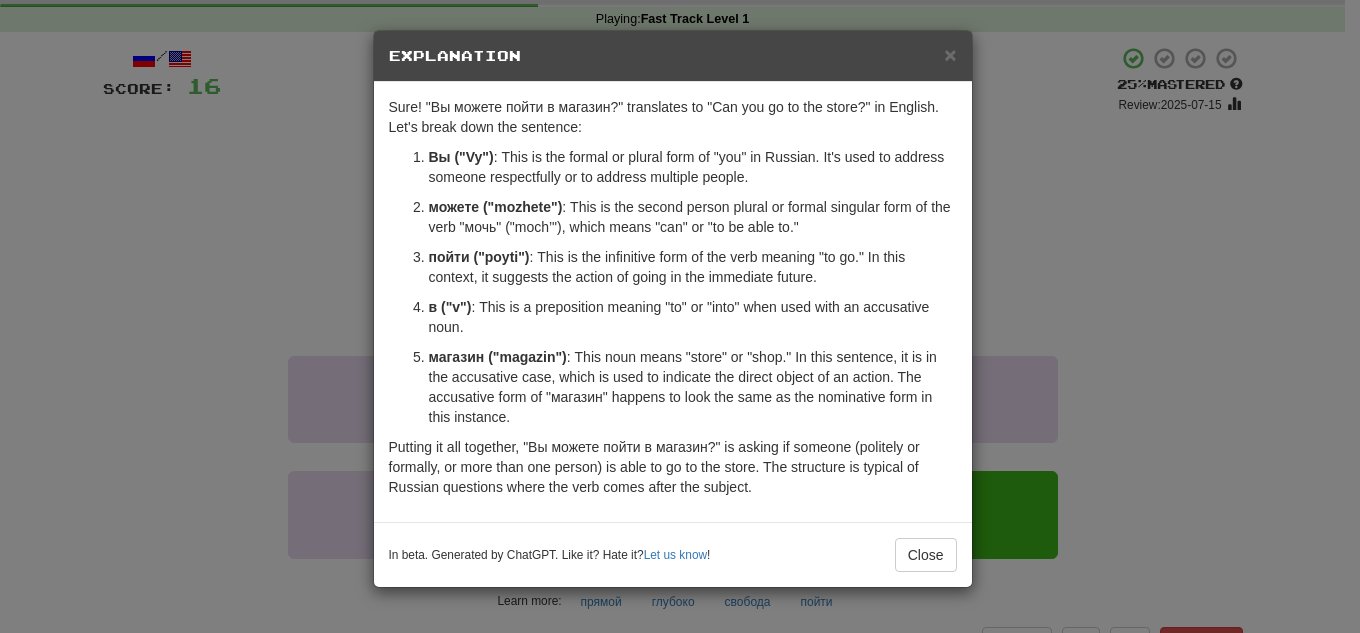 click on "× Explanation Sure! "Вы можете пойти в магазин?" translates to "Can you go to the store?" in English. Let's break down the sentence:
Вы ("Vy") : This is the formal or plural form of "you" in Russian. It's used to address someone respectfully or to address multiple people.
можете ("mozhete") : This is the second person plural or formal singular form of the verb "мочь" ("moch’"), which means "can" or "to be able to."
пойти ("poyti") : This is the infinitive form of the verb meaning "to go." In this context, it suggests the action of going in the immediate future.
в ("v") : This is a preposition meaning "to" or "into" when used with an accusative noun.
магазин ("magazin") : This noun means "store" or "shop." In this sentence, it is in the accusative case, which is used to indicate the direct object of an action. The accusative form of "магазин" happens to look the same as the nominative form in this instance.
Let us know" at bounding box center [680, 316] 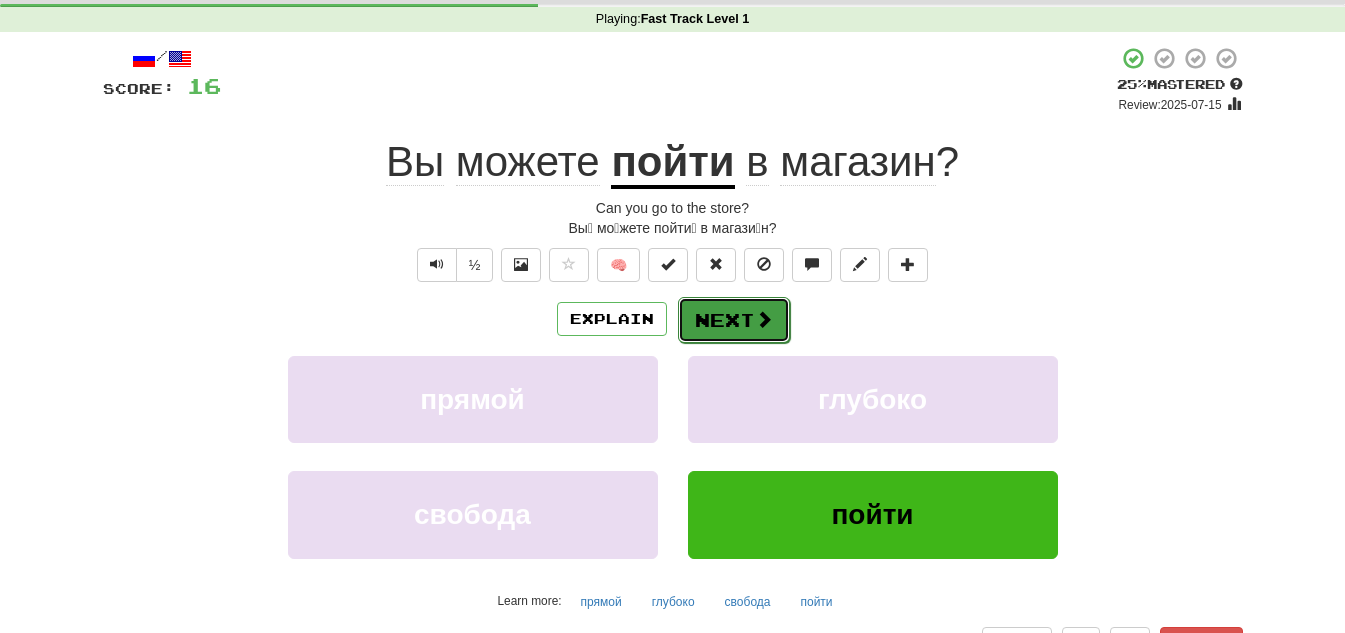 click on "Next" at bounding box center [734, 320] 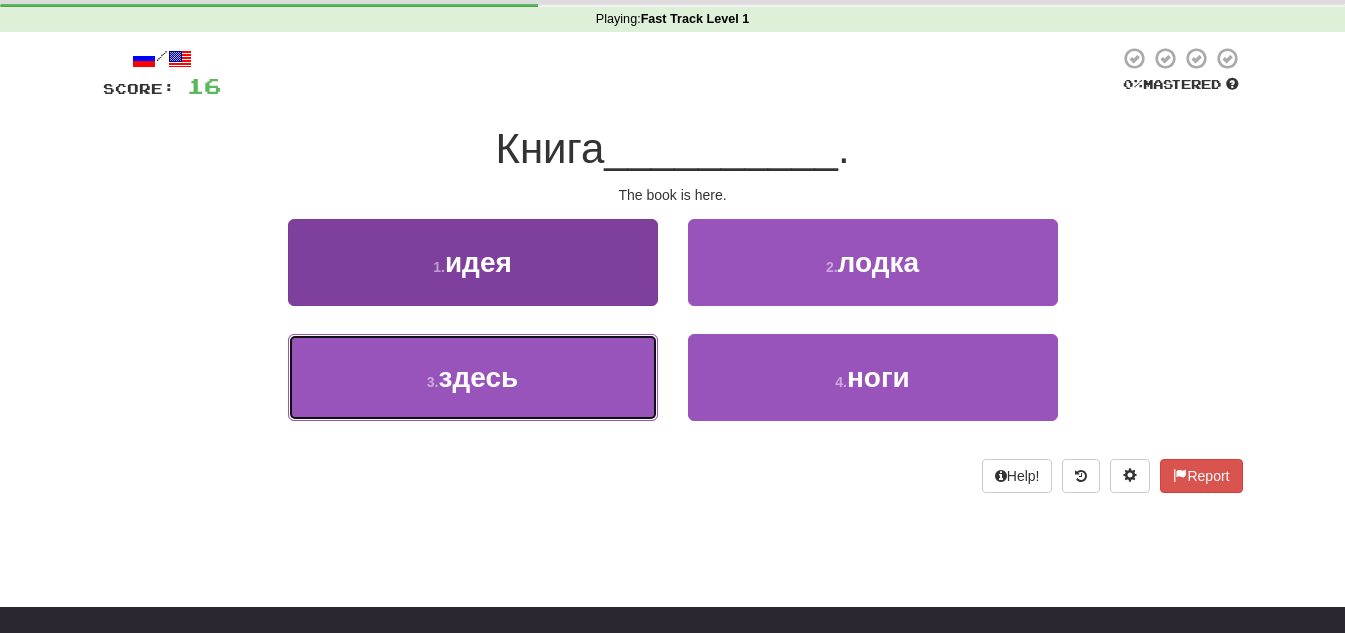 click on "3 .  здесь" at bounding box center [473, 377] 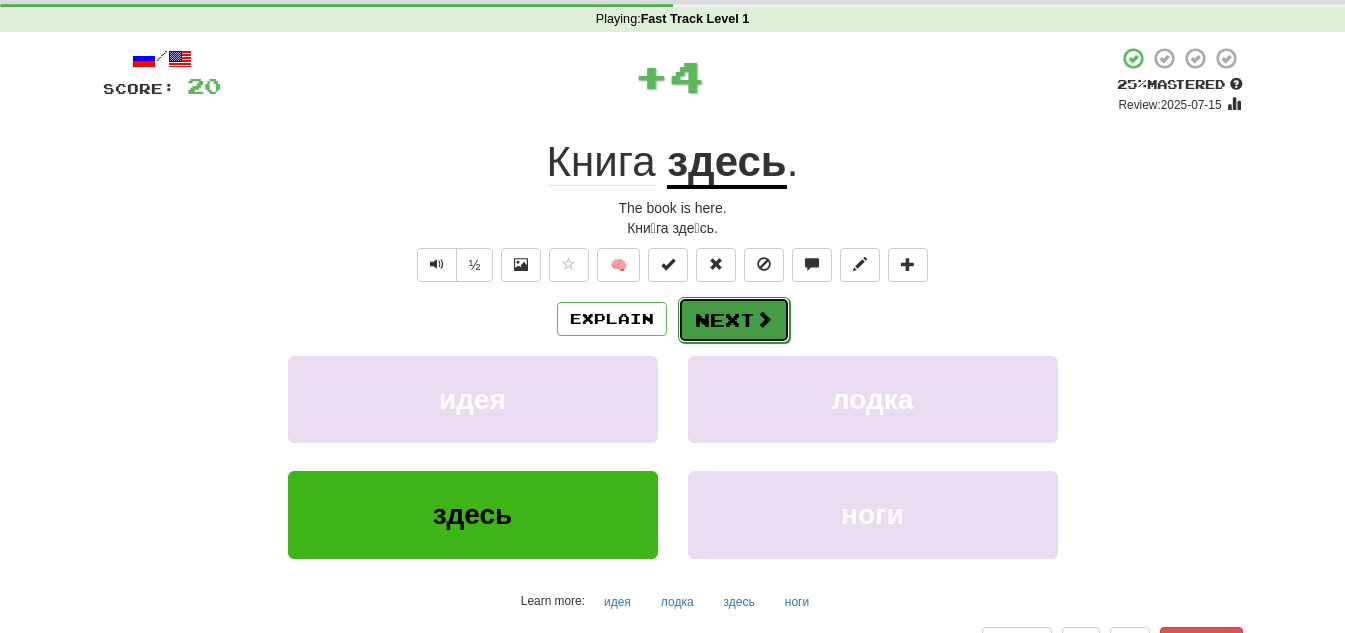 click on "Next" at bounding box center [734, 320] 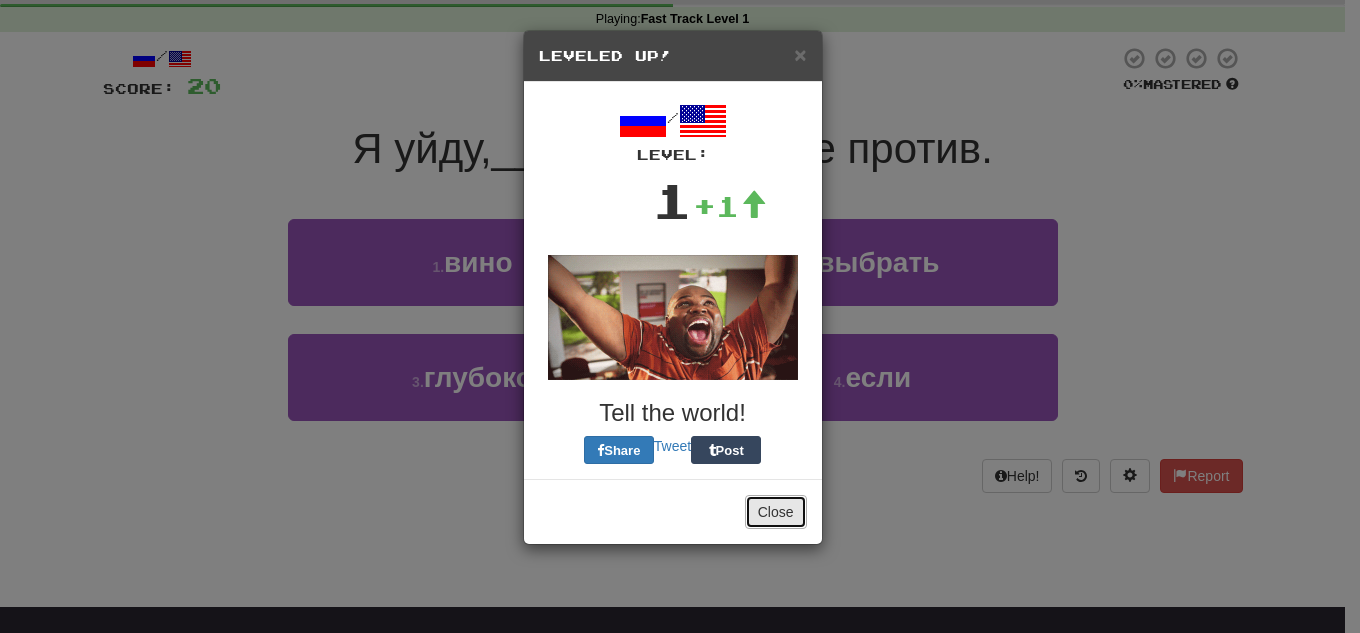 click on "Close" at bounding box center [776, 512] 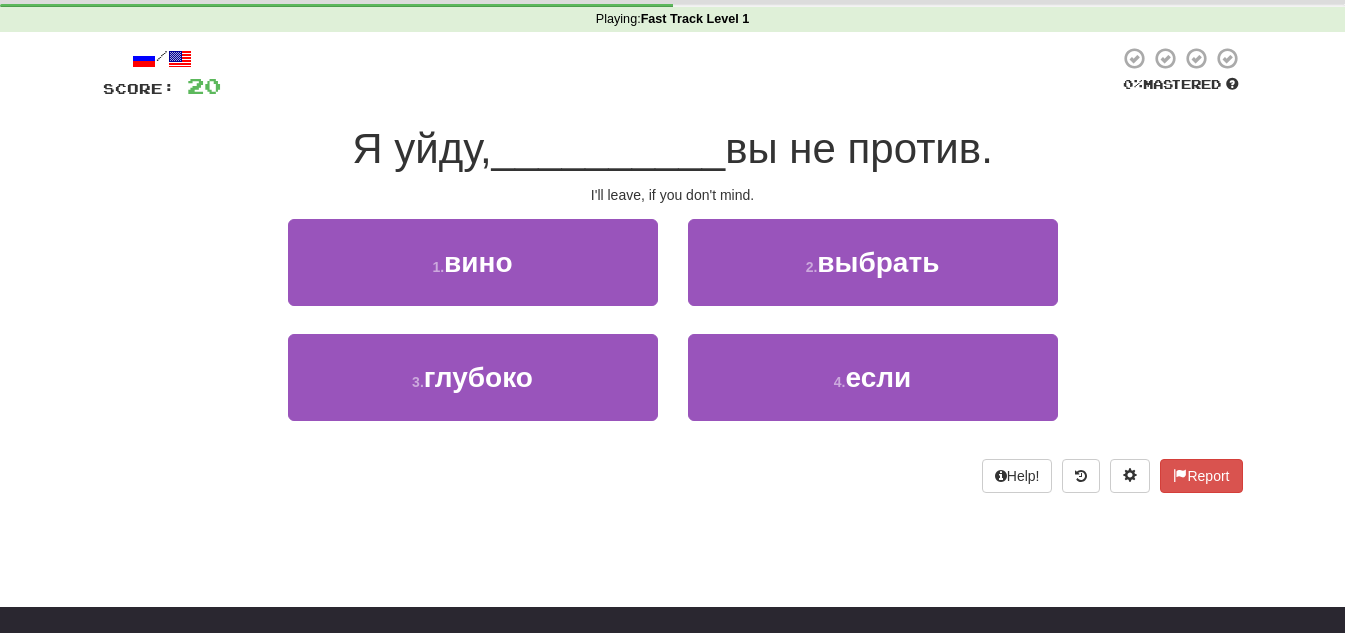 click on "Я уйду," at bounding box center [421, 148] 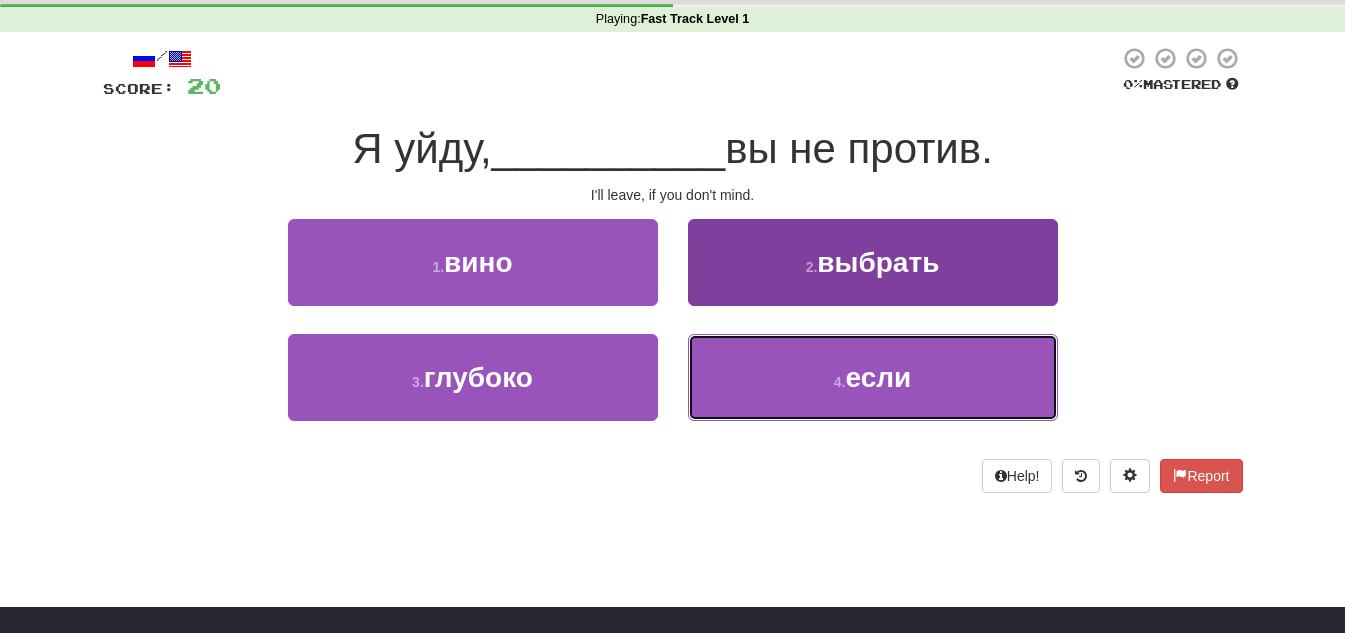click on "4 .  если" at bounding box center [873, 377] 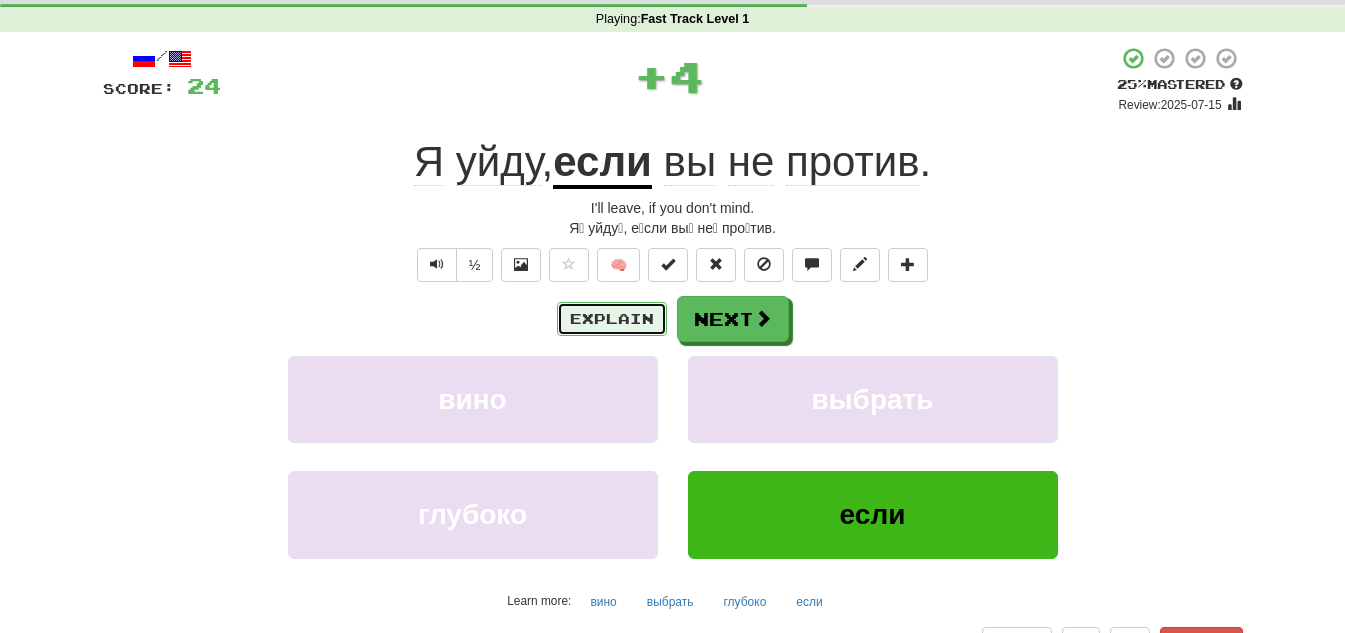 click on "Explain" at bounding box center (612, 319) 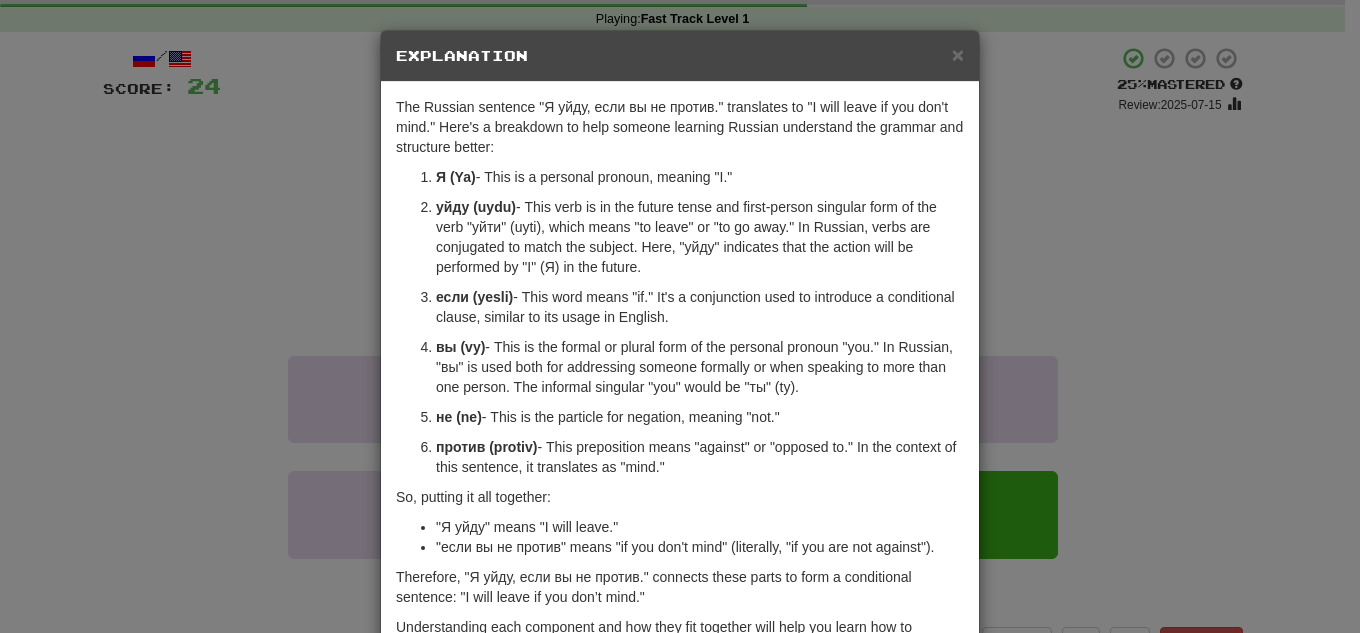 click on "× Explanation The Russian sentence "Я уйду, если вы не против." translates to "I will leave if you don't mind." Here's a breakdown to help someone learning Russian understand the grammar and structure better:
Я (Ya)  - This is a personal pronoun, meaning "I."
уйду (uydu)  - This verb is in the future tense and first-person singular form of the verb "уйти" (uyti), which means "to leave" or "to go away." In Russian, verbs are conjugated to match the subject. Here, "уйду" indicates that the action will be performed by "I" (Я) in the future.
если (yesli)  - This word means "if." It's a conjunction used to introduce a conditional clause, similar to its usage in English.
вы (vy)  - This is the formal or plural form of the personal pronoun "you." In Russian, "вы" is used both for addressing someone formally or when speaking to more than one person. The informal singular "you" would be "ты" (ty).
не (ne)
против (protiv)" at bounding box center [680, 316] 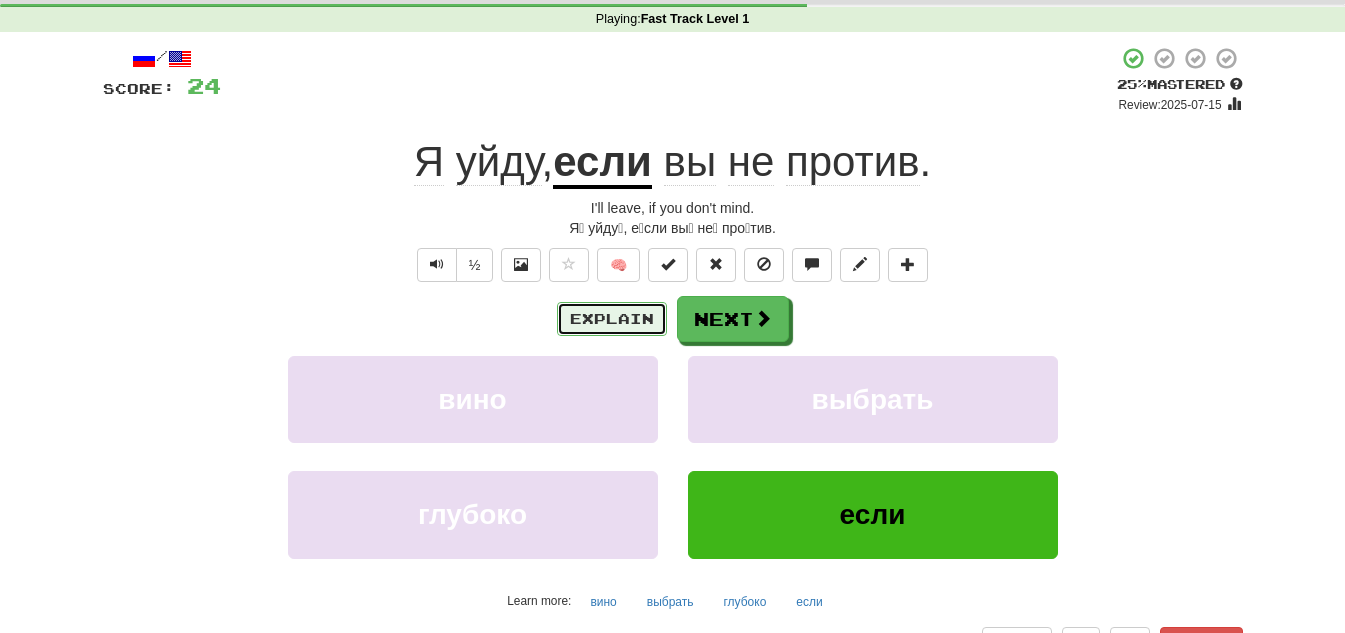 click on "Explain" at bounding box center [612, 319] 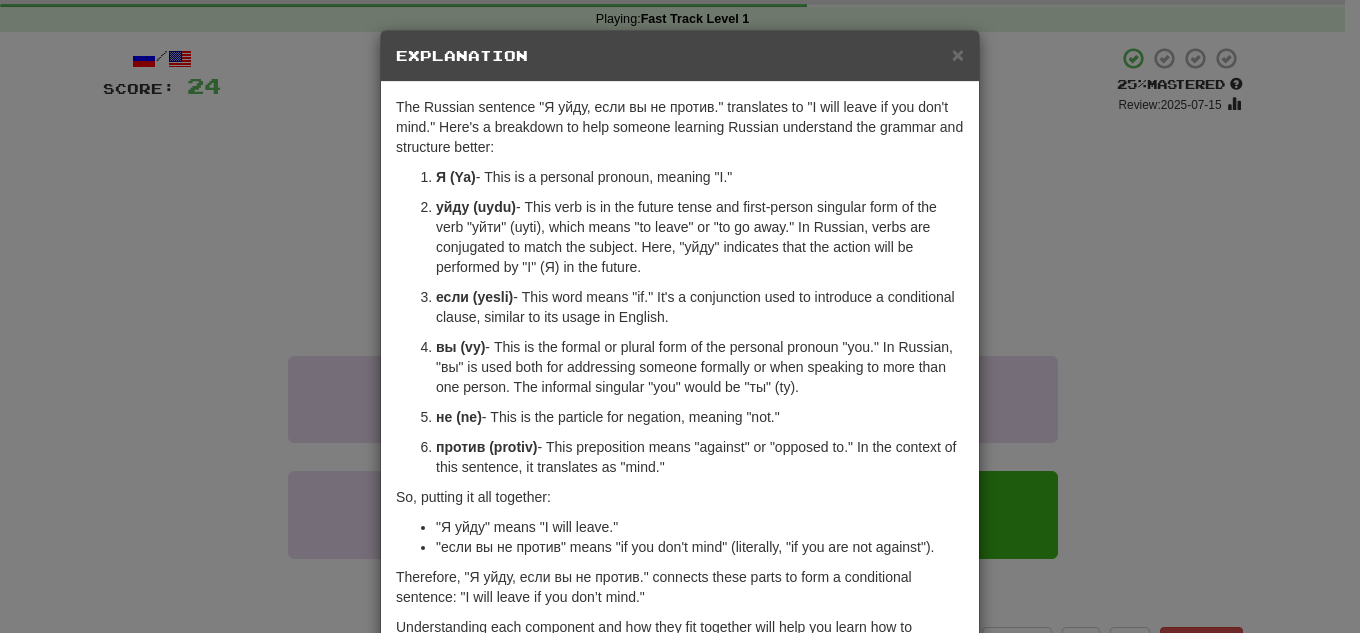 click on "× Explanation The Russian sentence "Я уйду, если вы не против." translates to "I will leave if you don't mind." Here's a breakdown to help someone learning Russian understand the grammar and structure better:
Я (Ya)  - This is a personal pronoun, meaning "I."
уйду (uydu)  - This verb is in the future tense and first-person singular form of the verb "уйти" (uyti), which means "to leave" or "to go away." In Russian, verbs are conjugated to match the subject. Here, "уйду" indicates that the action will be performed by "I" (Я) in the future.
если (yesli)  - This word means "if." It's a conjunction used to introduce a conditional clause, similar to its usage in English.
вы (vy)  - This is the formal or plural form of the personal pronoun "you." In Russian, "вы" is used both for addressing someone formally or when speaking to more than one person. The informal singular "you" would be "ты" (ty).
не (ne)
против (protiv)" at bounding box center (680, 316) 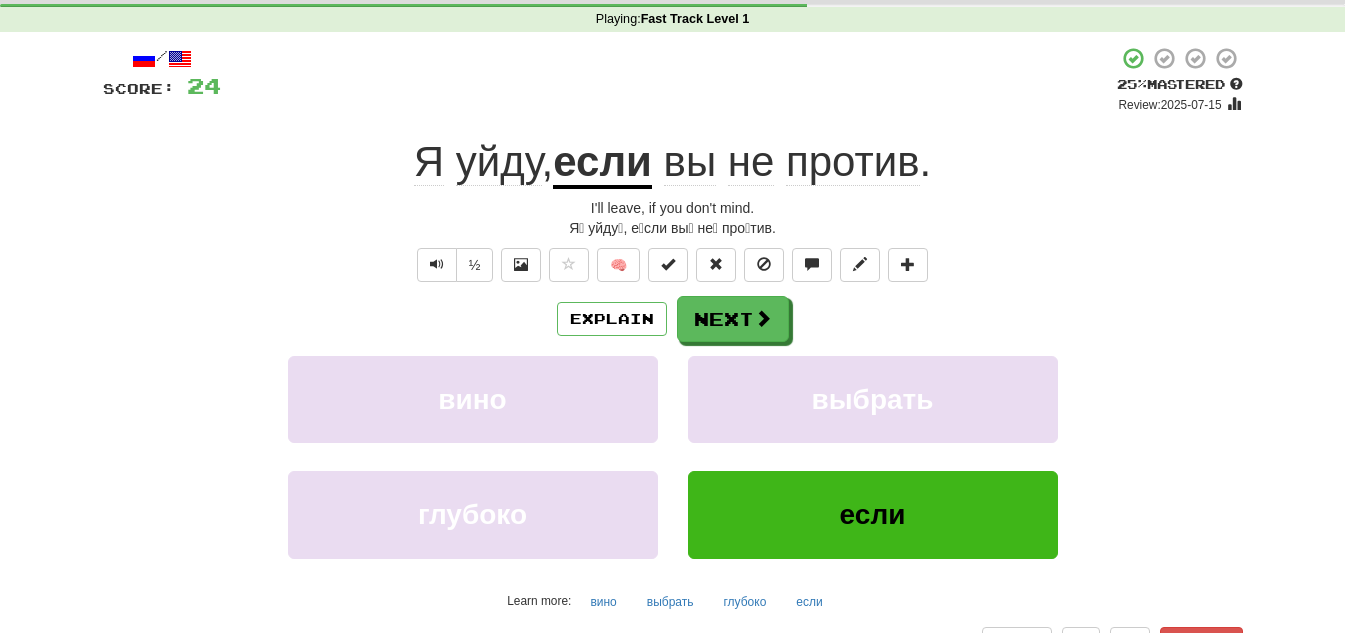 click on "уйду" 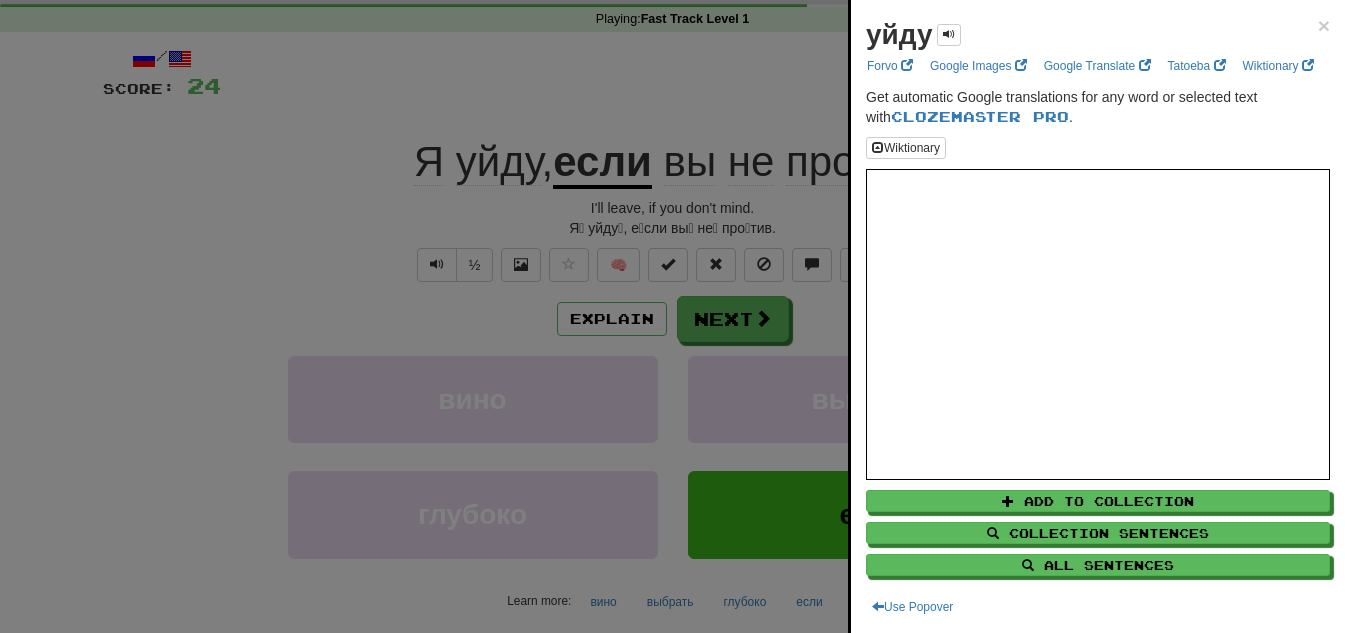 click at bounding box center [672, 316] 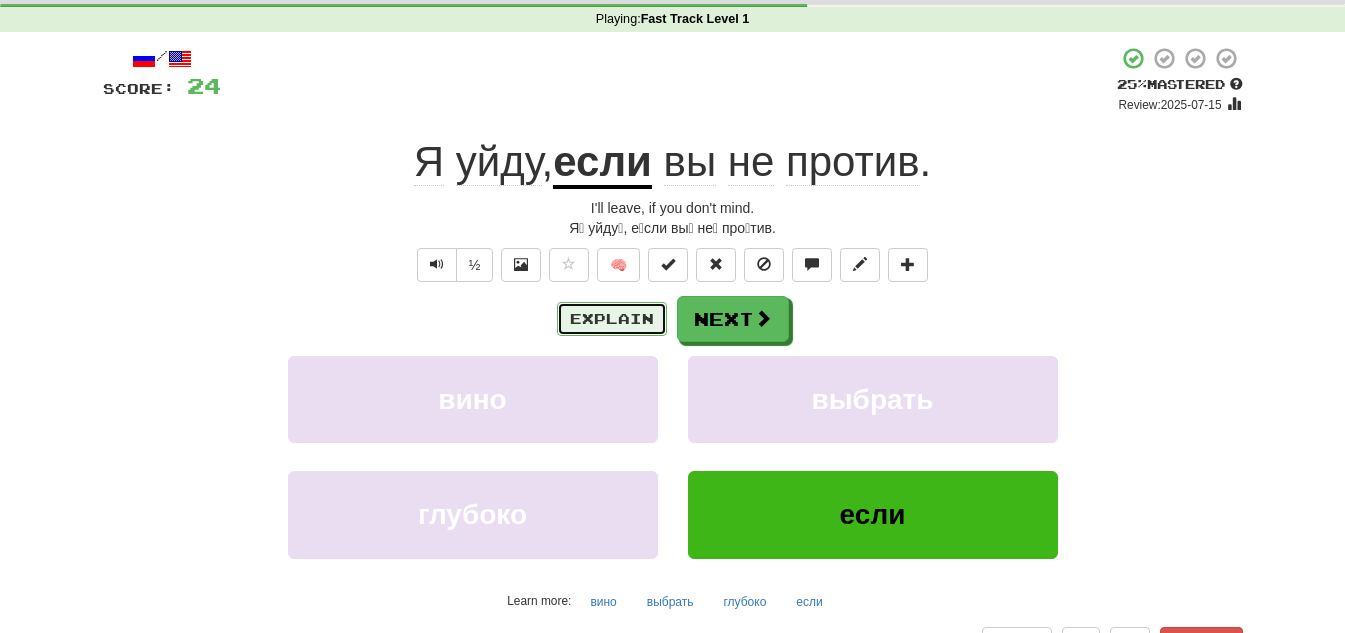 click on "Explain" at bounding box center (612, 319) 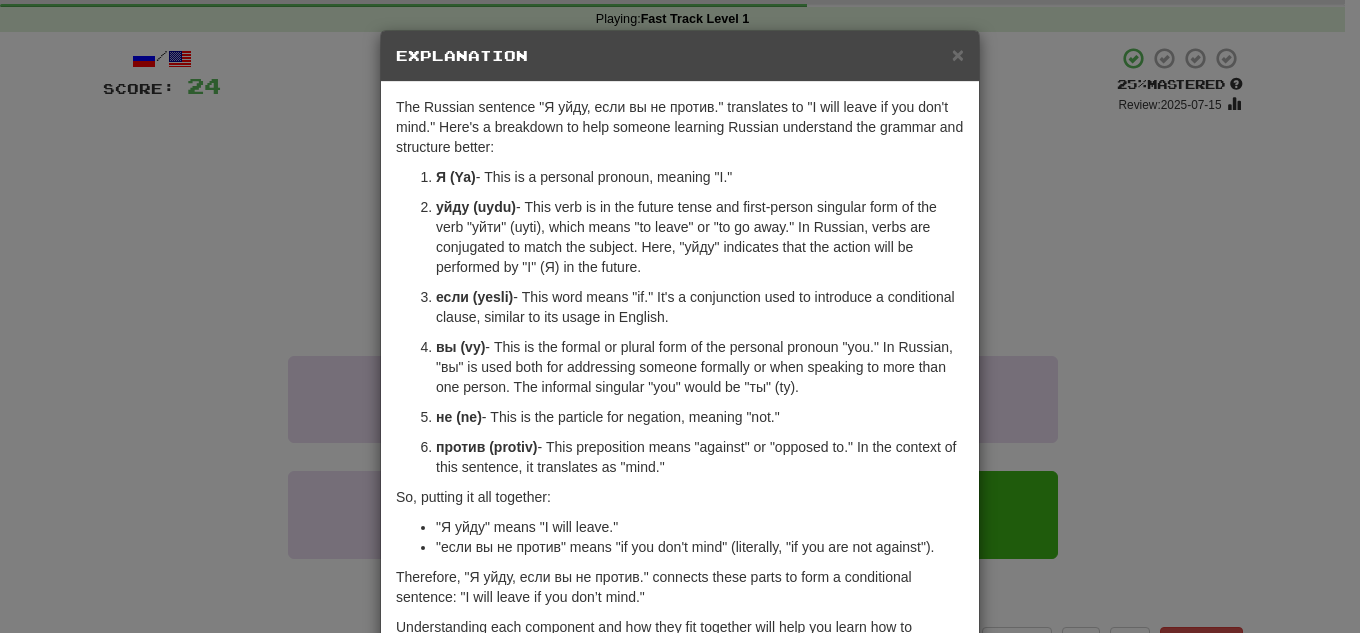 drag, startPoint x: 737, startPoint y: 285, endPoint x: 719, endPoint y: 280, distance: 18.681541 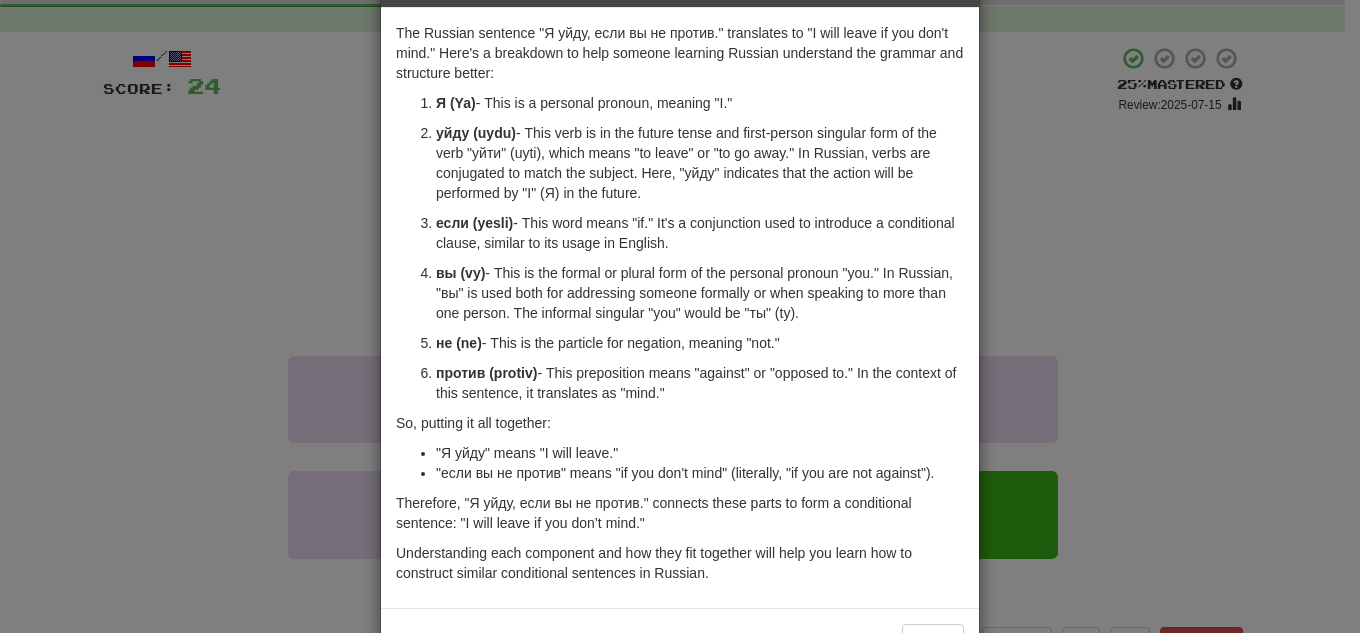 click on "× Explanation The Russian sentence "Я уйду, если вы не против." translates to "I will leave if you don't mind." Here's a breakdown to help someone learning Russian understand the grammar and structure better:
Я (Ya)  - This is a personal pronoun, meaning "I."
уйду (uydu)  - This verb is in the future tense and first-person singular form of the verb "уйти" (uyti), which means "to leave" or "to go away." In Russian, verbs are conjugated to match the subject. Here, "уйду" indicates that the action will be performed by "I" (Я) in the future.
если (yesli)  - This word means "if." It's a conjunction used to introduce a conditional clause, similar to its usage in English.
вы (vy)  - This is the formal or plural form of the personal pronoun "you." In Russian, "вы" is used both for addressing someone formally or when speaking to more than one person. The informal singular "you" would be "ты" (ty).
не (ne)
против (protiv)" at bounding box center [680, 316] 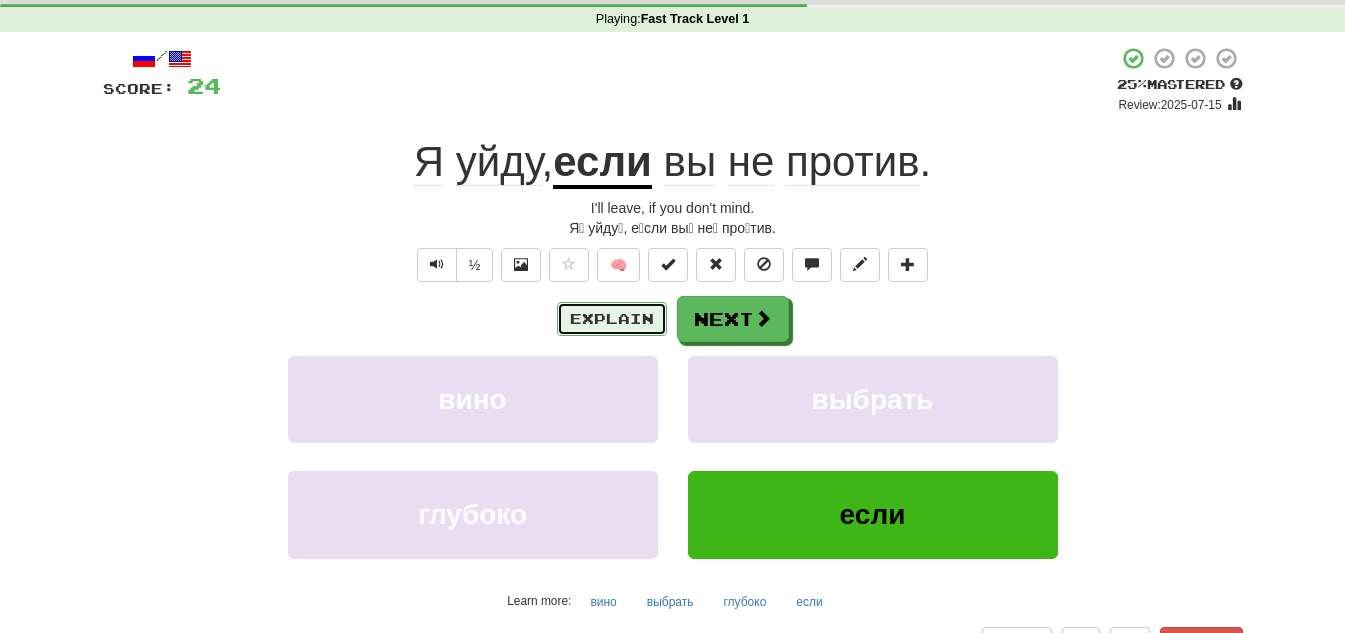 click on "Explain" at bounding box center [612, 319] 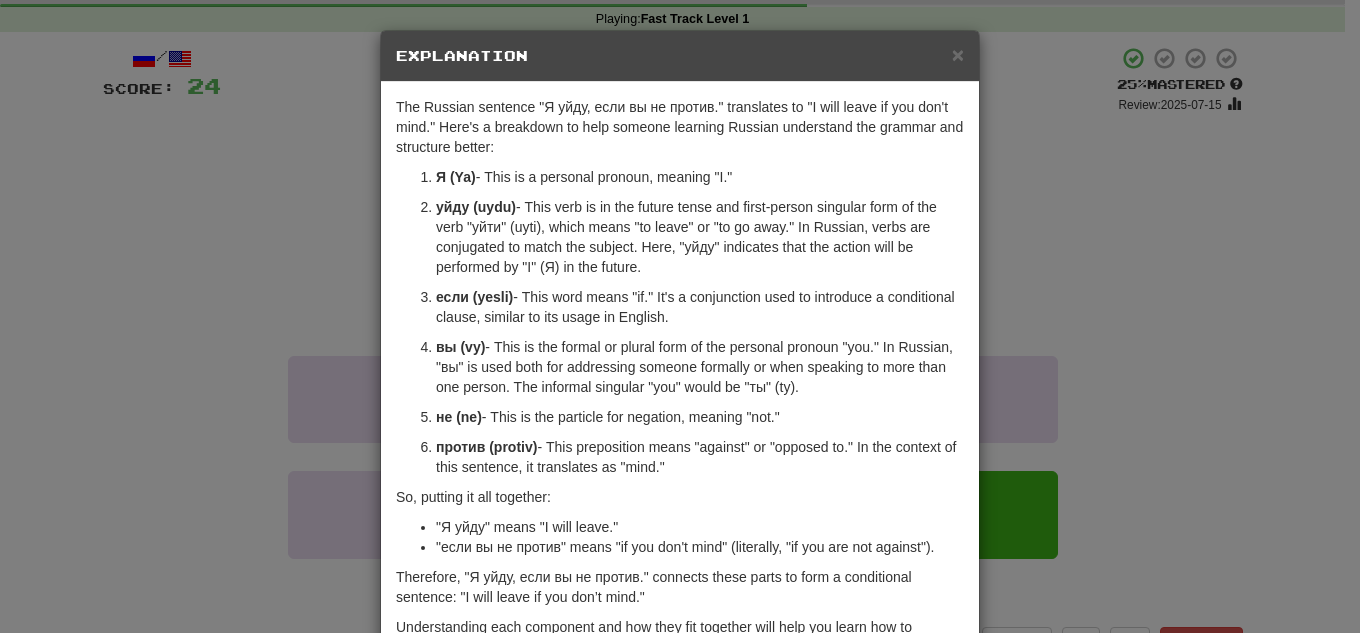 click on "× Explanation The Russian sentence "Я уйду, если вы не против." translates to "I will leave if you don't mind." Here's a breakdown to help someone learning Russian understand the grammar and structure better:
Я (Ya)  - This is a personal pronoun, meaning "I."
уйду (uydu)  - This verb is in the future tense and first-person singular form of the verb "уйти" (uyti), which means "to leave" or "to go away." In Russian, verbs are conjugated to match the subject. Here, "уйду" indicates that the action will be performed by "I" (Я) in the future.
если (yesli)  - This word means "if." It's a conjunction used to introduce a conditional clause, similar to its usage in English.
вы (vy)  - This is the formal or plural form of the personal pronoun "you." In Russian, "вы" is used both for addressing someone formally or when speaking to more than one person. The informal singular "you" would be "ты" (ty).
не (ne)
против (protiv)" at bounding box center [680, 316] 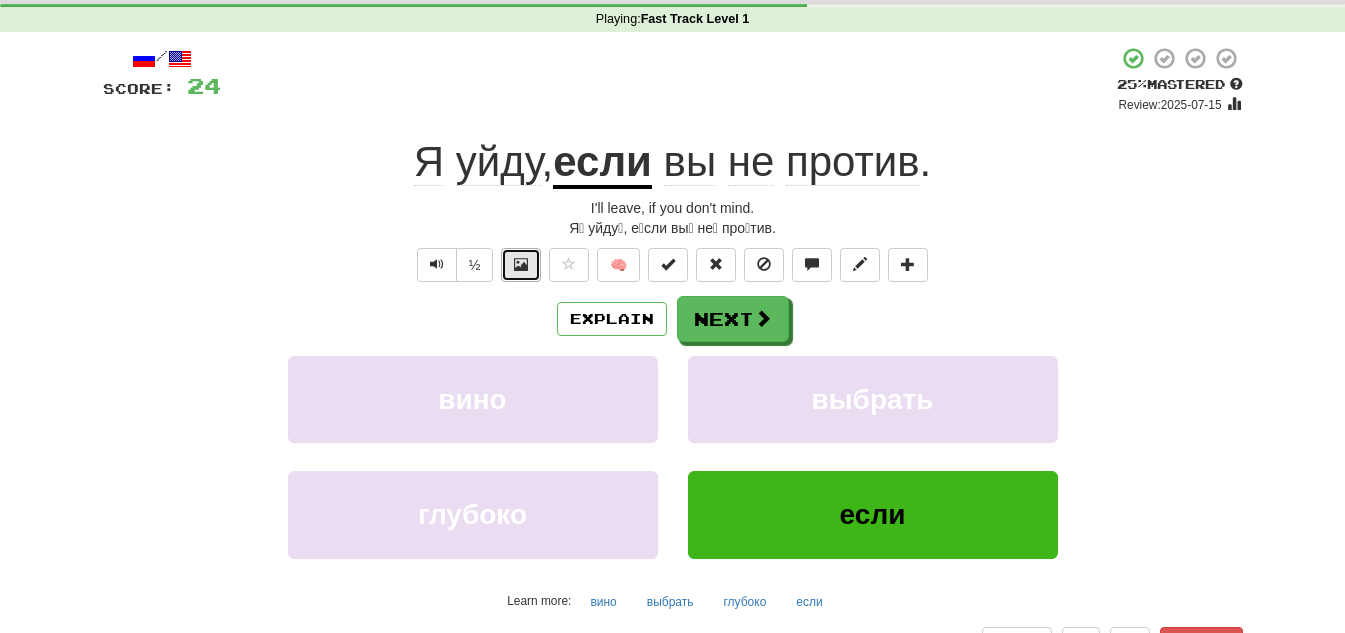 click at bounding box center [521, 265] 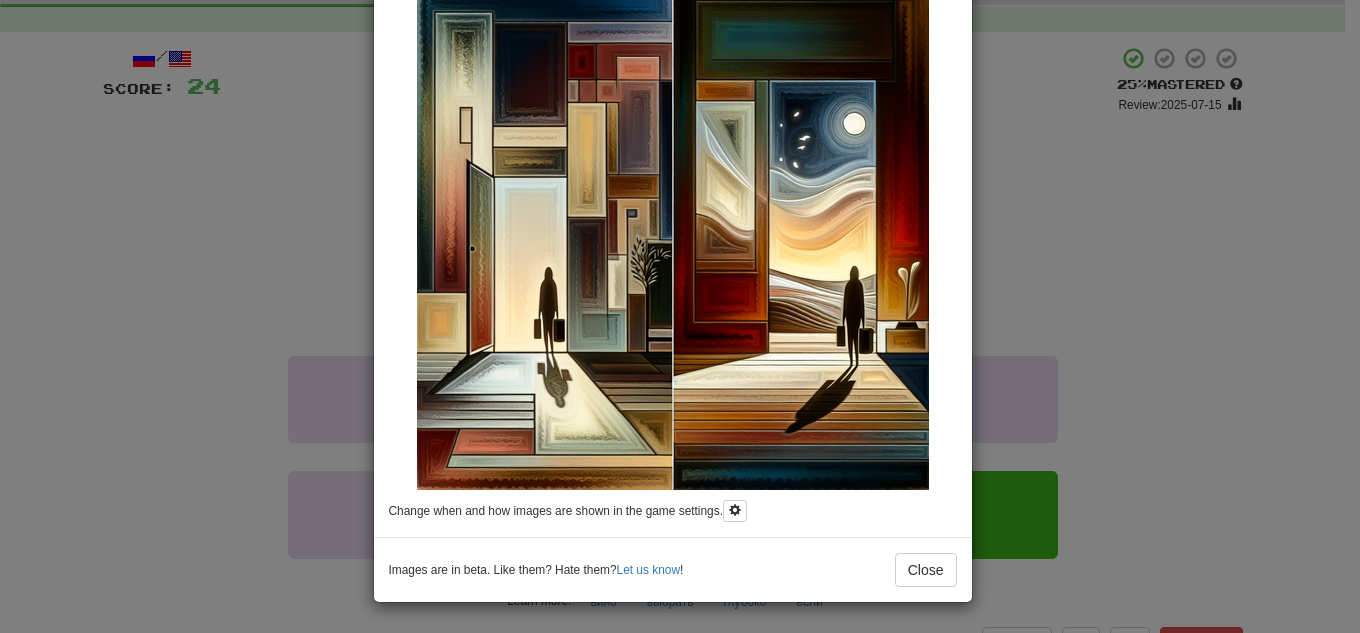 scroll, scrollTop: 0, scrollLeft: 0, axis: both 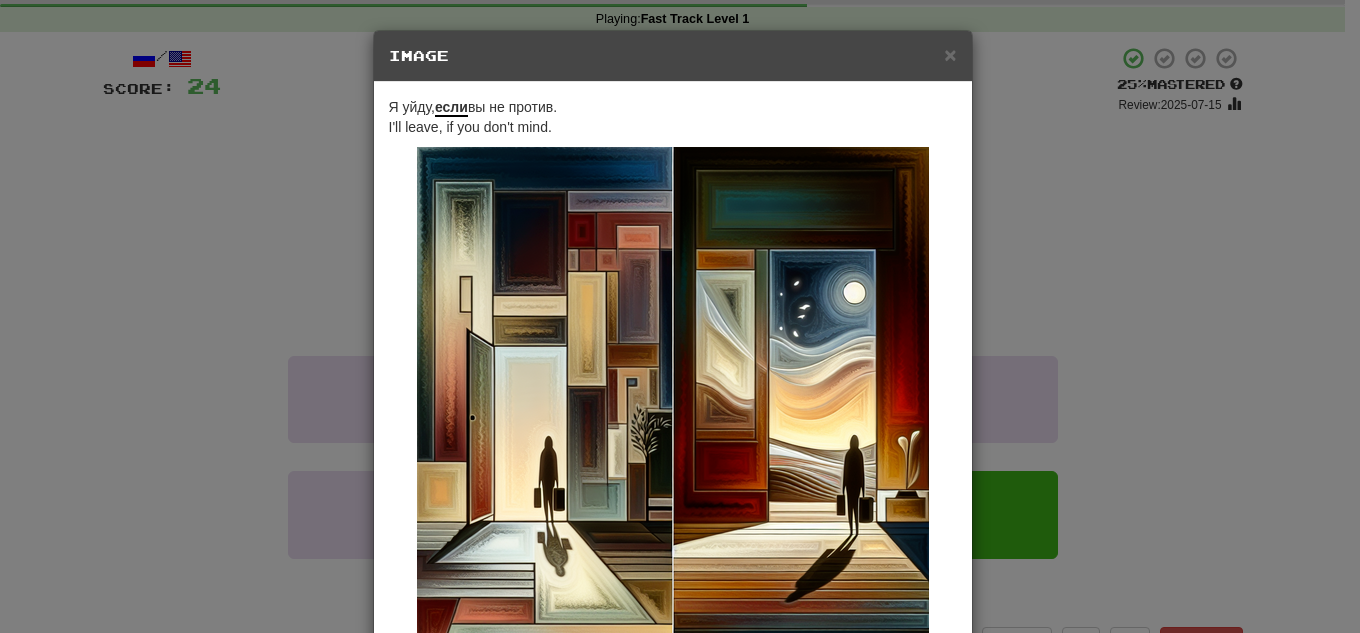click on "× Image Я уйду,  если  вы не против. I'll leave, if you don't mind. Change when and how images are shown in the game settings.  Images are in beta. Like them? Hate them?  Let us know ! Close" at bounding box center [680, 316] 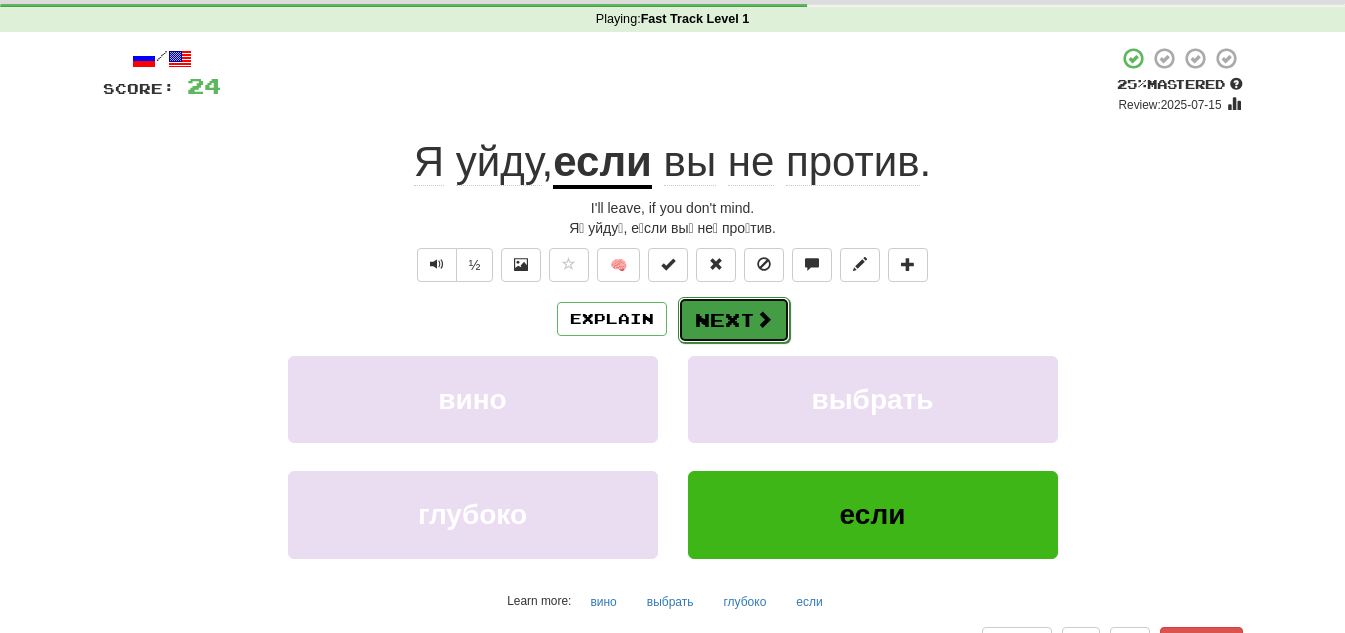 click at bounding box center [764, 319] 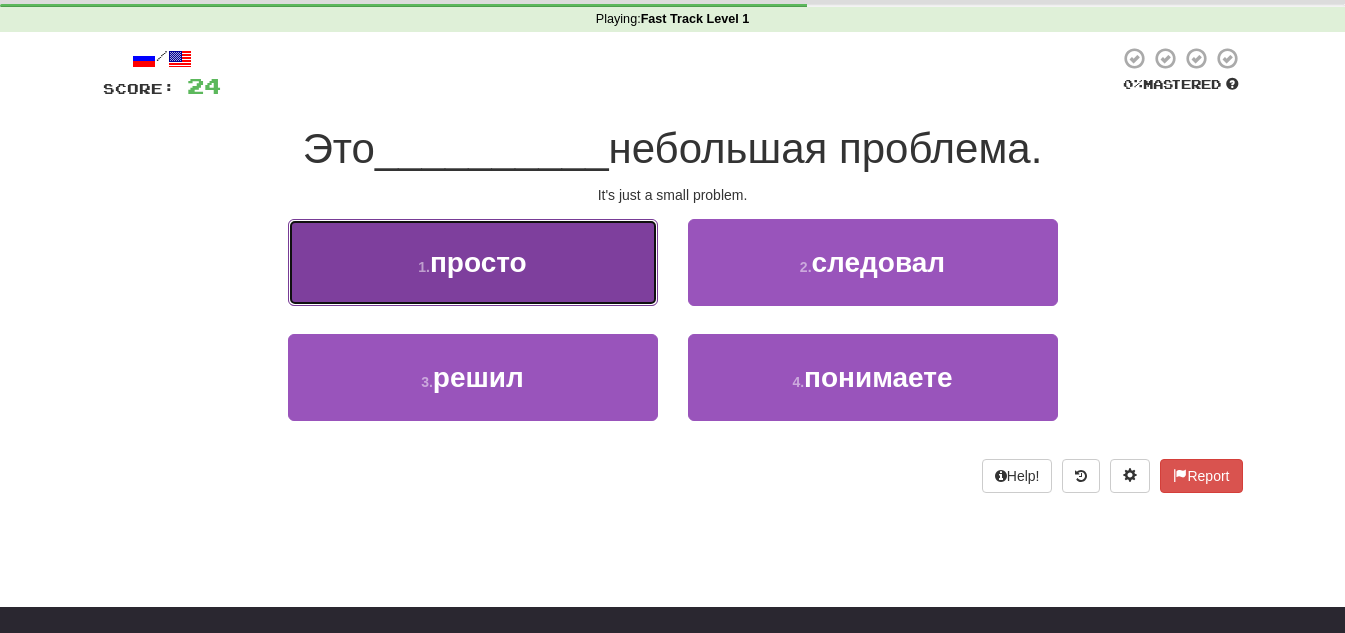 click on "1 .  просто" at bounding box center [473, 262] 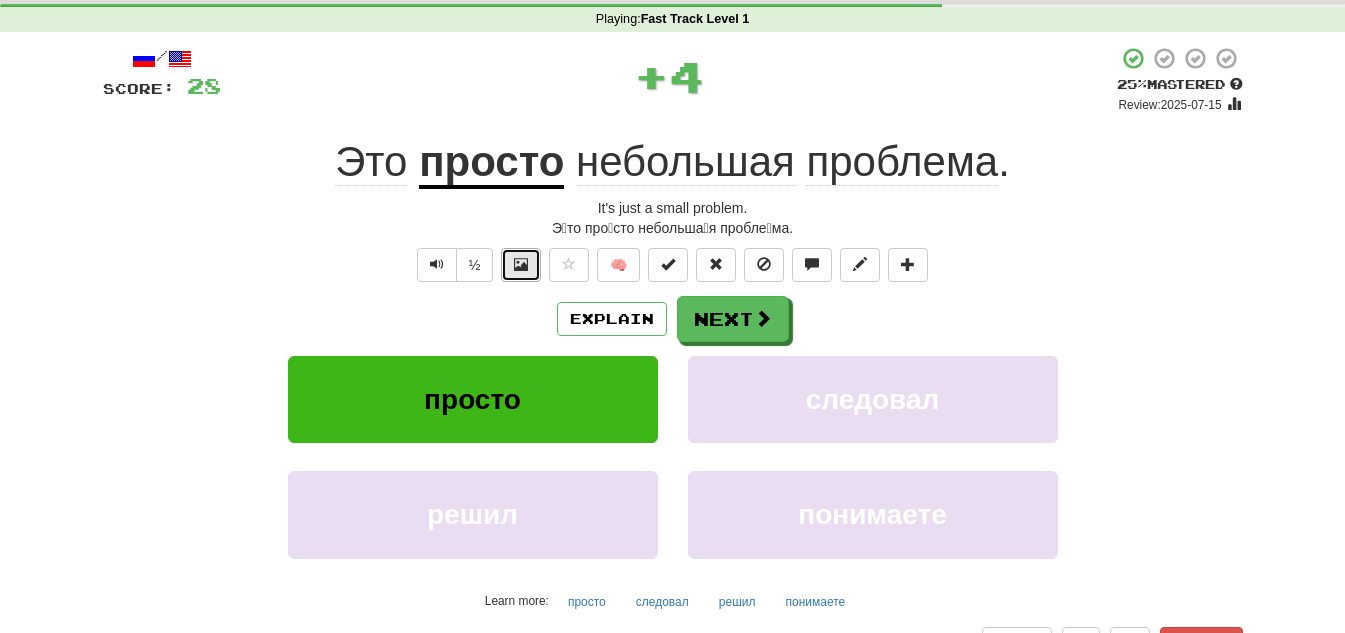 click at bounding box center (521, 265) 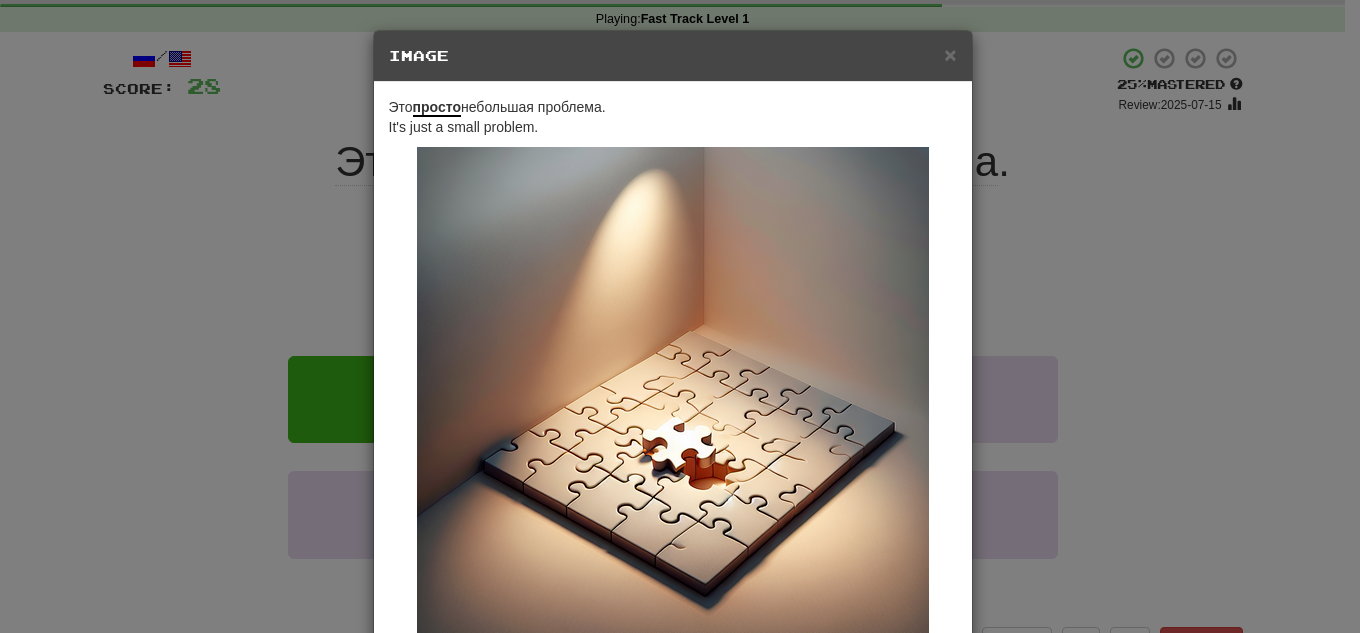 click at bounding box center [673, 403] 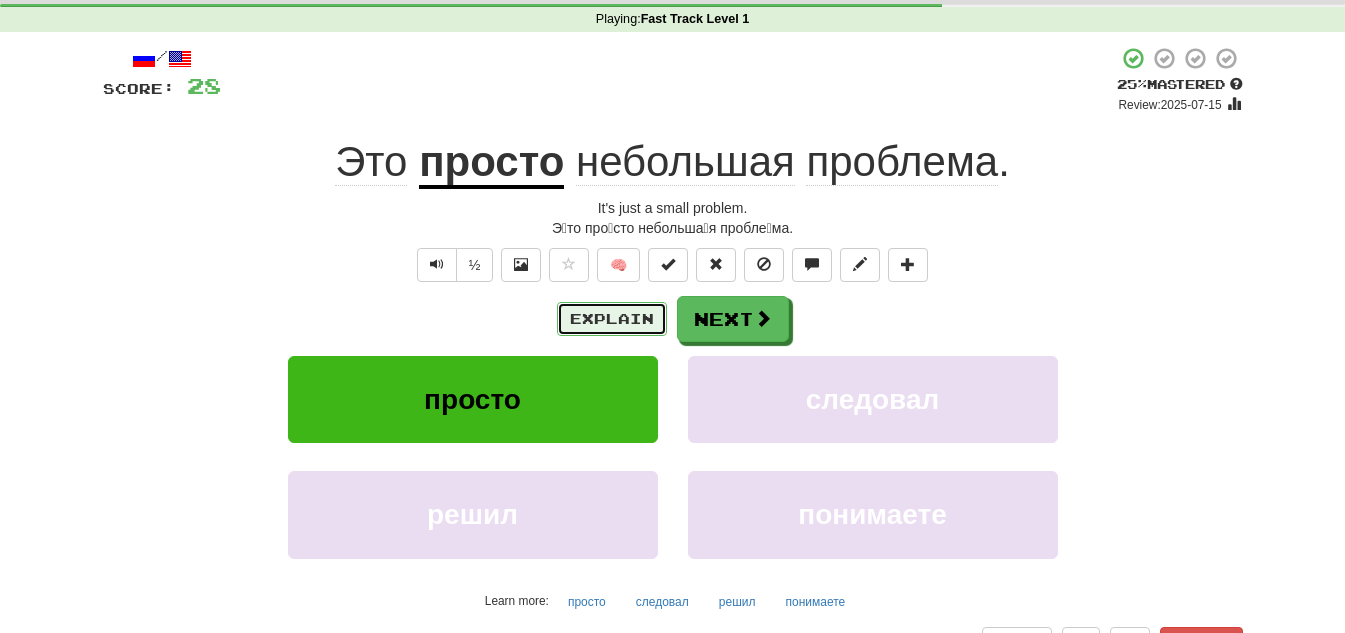 click on "Explain" at bounding box center (612, 319) 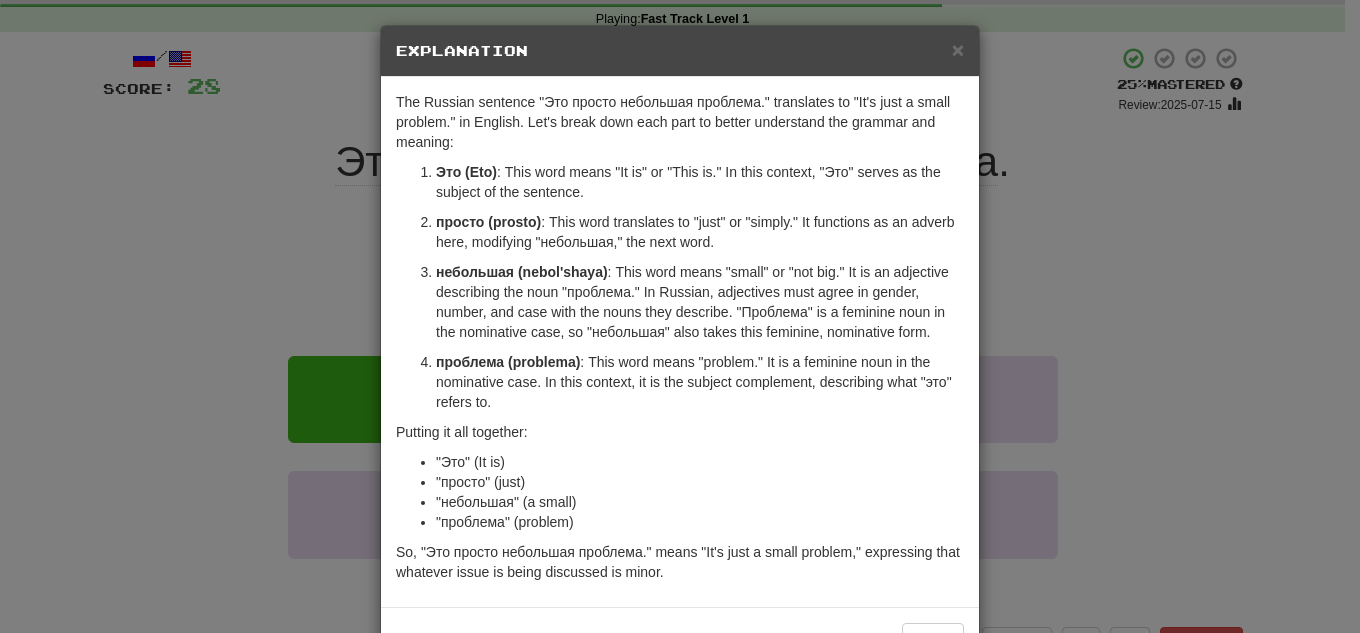 scroll, scrollTop: 7, scrollLeft: 0, axis: vertical 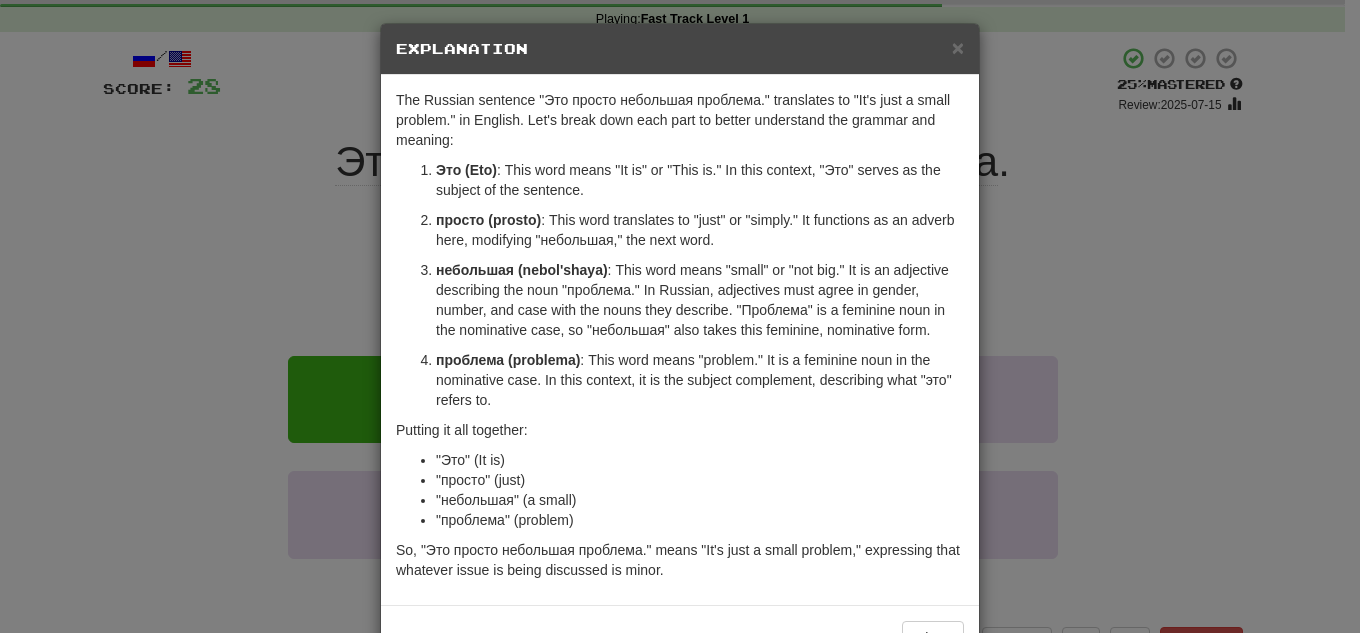 click on "× Explanation The Russian sentence "Это просто небольшая проблема." translates to "It's just a small problem." in English. Let's break down each part to better understand the grammar and meaning:
Это (Eto) : This word means "It is" or "This is." In this context, "Это" serves as the subject of the sentence.
просто (prosto) : This word translates to "just" or "simply." It functions as an adverb here, modifying "небольшая," the next word.
небольшая (nebol'shaya) : This word means "small" or "not big." It is an adjective describing the noun "проблема." In Russian, adjectives must agree in gender, number, and case with the nouns they describe. "Проблема" is a feminine noun in the nominative case, so "небольшая" also takes this feminine, nominative form.
проблема (problema)
Putting it all together:
"Это" (It is)
"просто" (just)
"небольшая" (a small)
Let us know !" at bounding box center (680, 316) 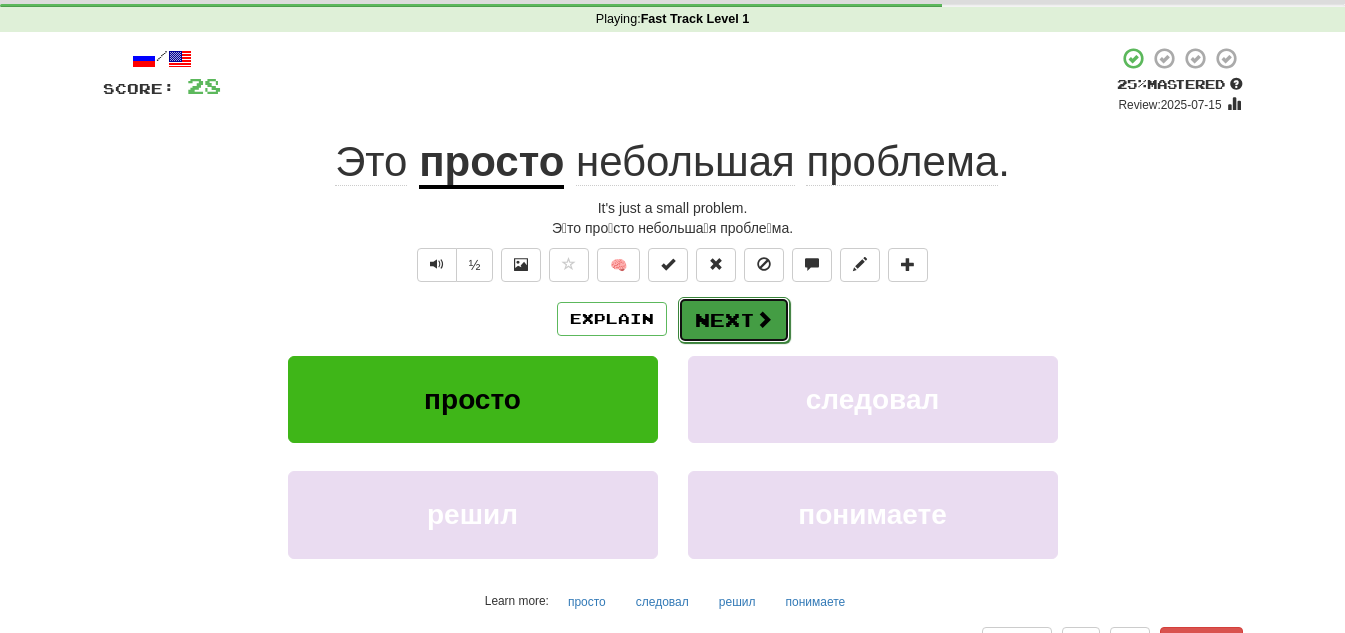 click at bounding box center [764, 319] 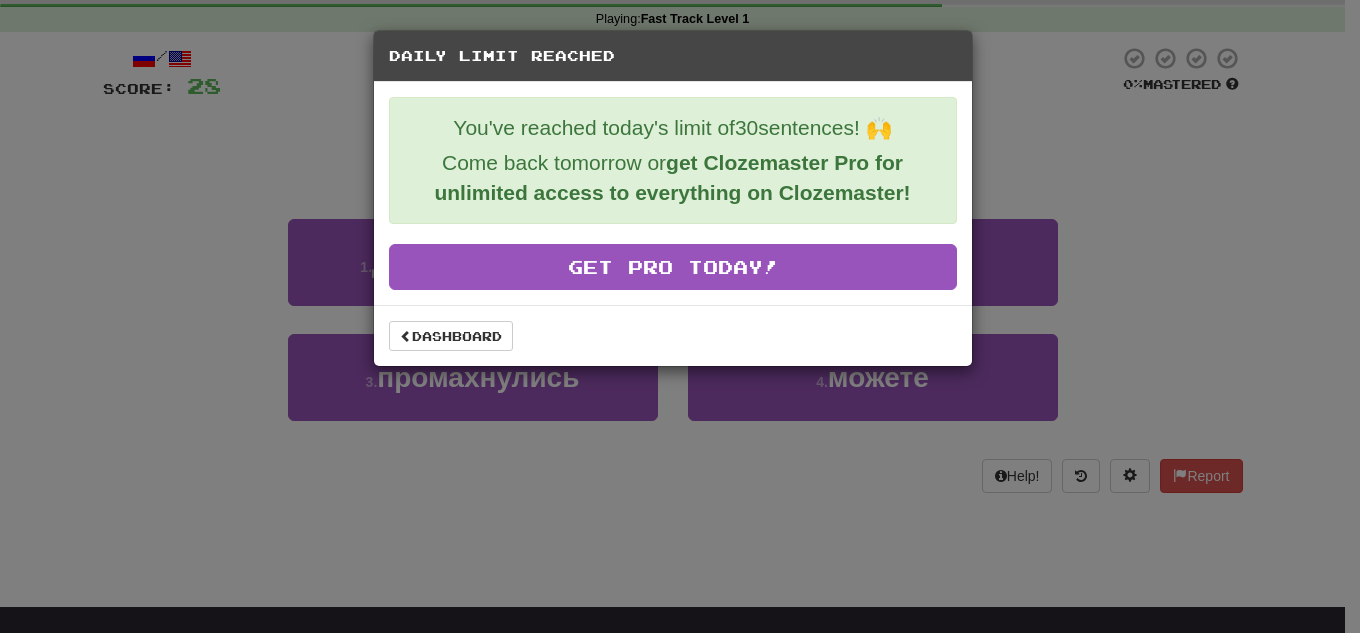 click on "Daily Limit Reached You've reached today's limit of  30  sentences! 🙌  Come back tomorrow or  get Clozemaster Pro for unlimited access to everything on Clozemaster! Get Pro Today! Dashboard" at bounding box center [680, 316] 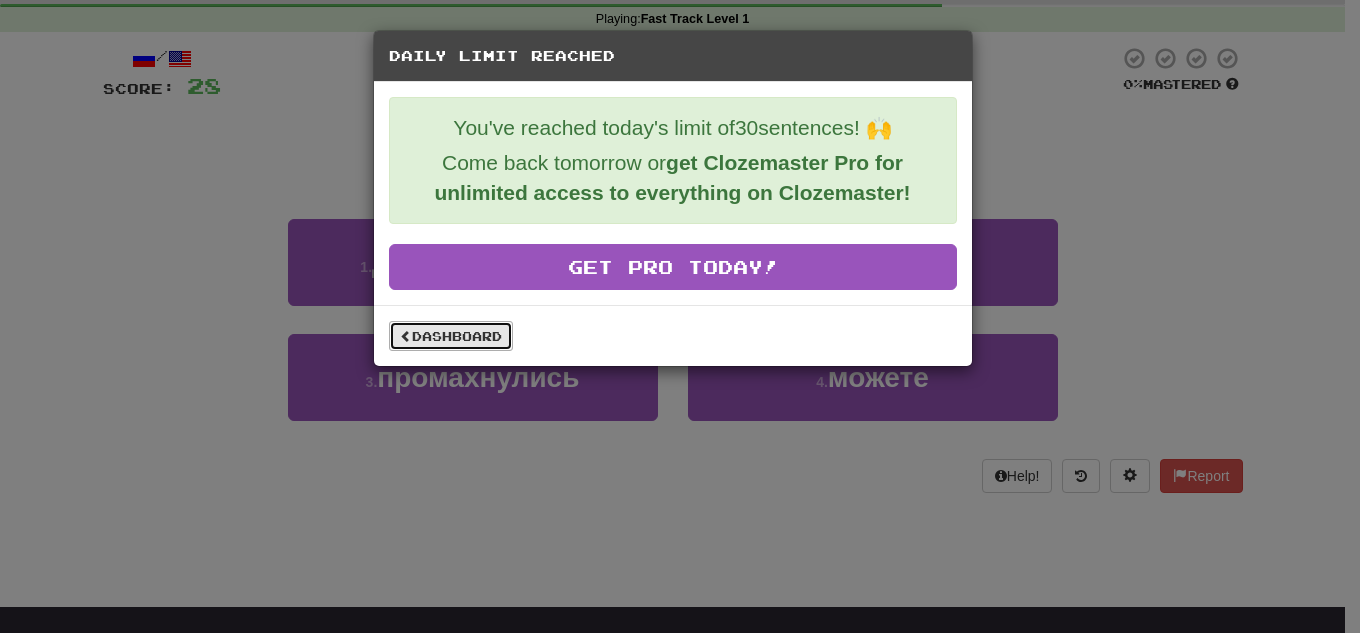 click on "Dashboard" at bounding box center (451, 336) 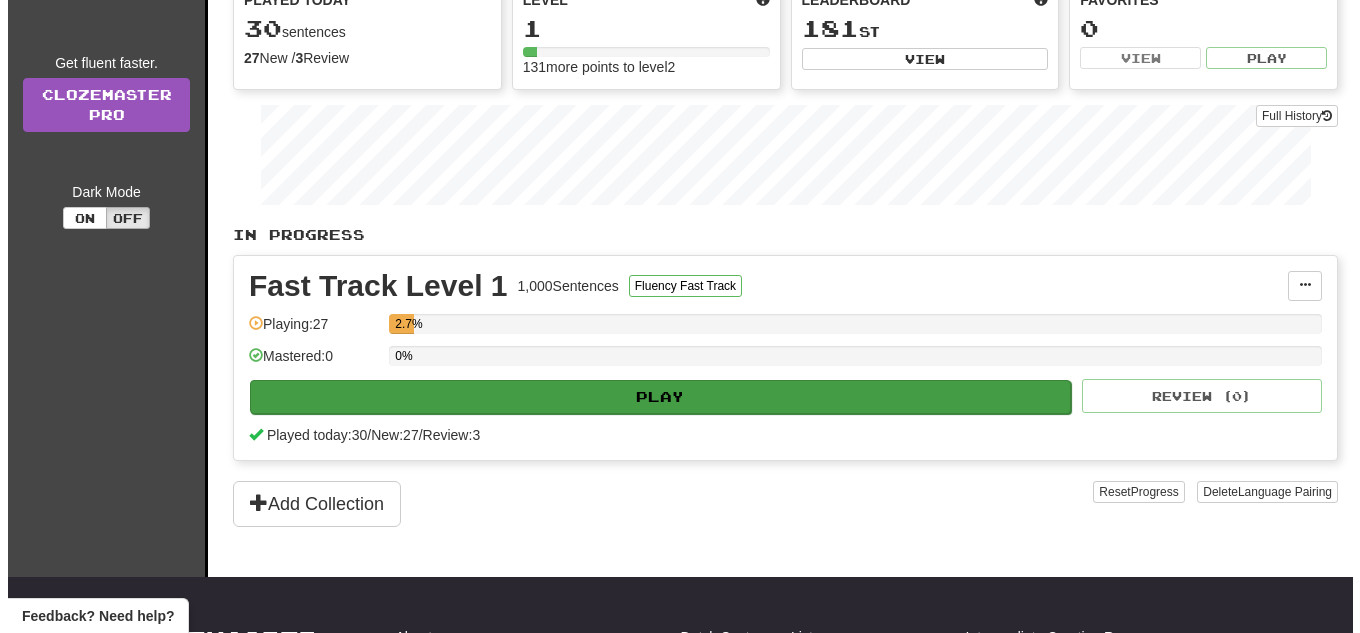 scroll, scrollTop: 205, scrollLeft: 0, axis: vertical 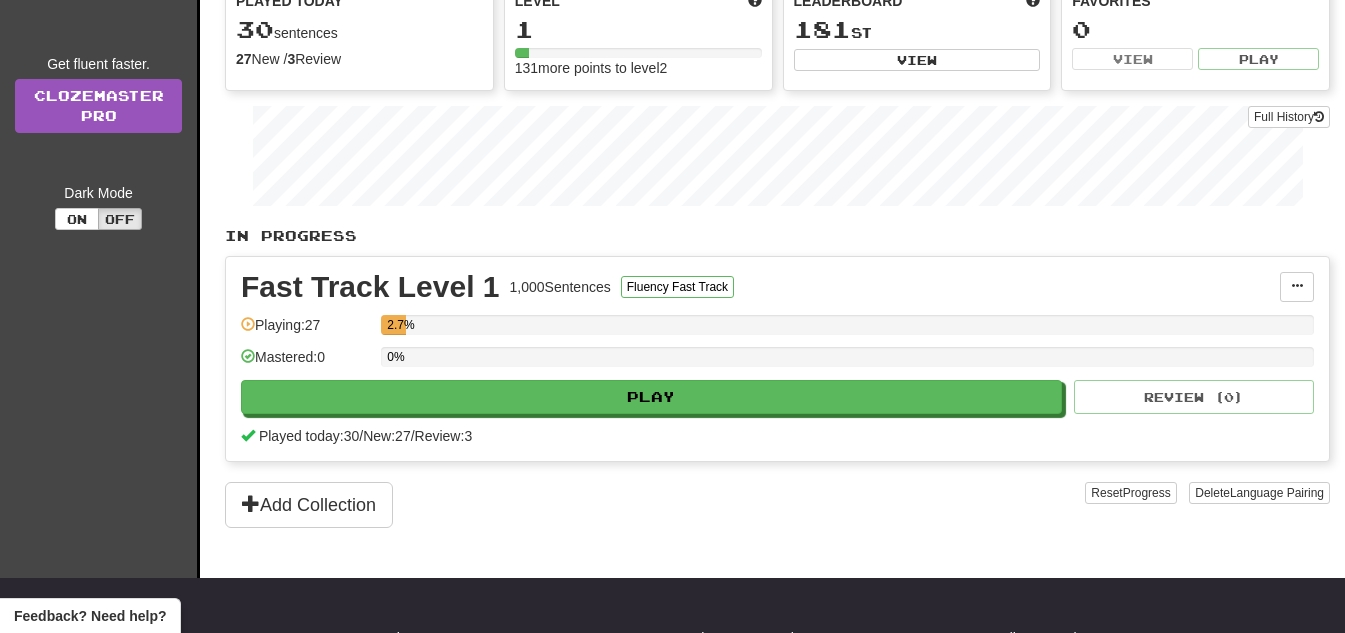 click on "Fast Track Level 1 1,000  Sentences Fluency Fast Track Manage Sentences Unpin from Dashboard  Playing:  27 2.7%  Mastered:  0 0% Play Review ( 0 )   Played today:  30  /  New:  27  /  Review:  3" at bounding box center [777, 359] 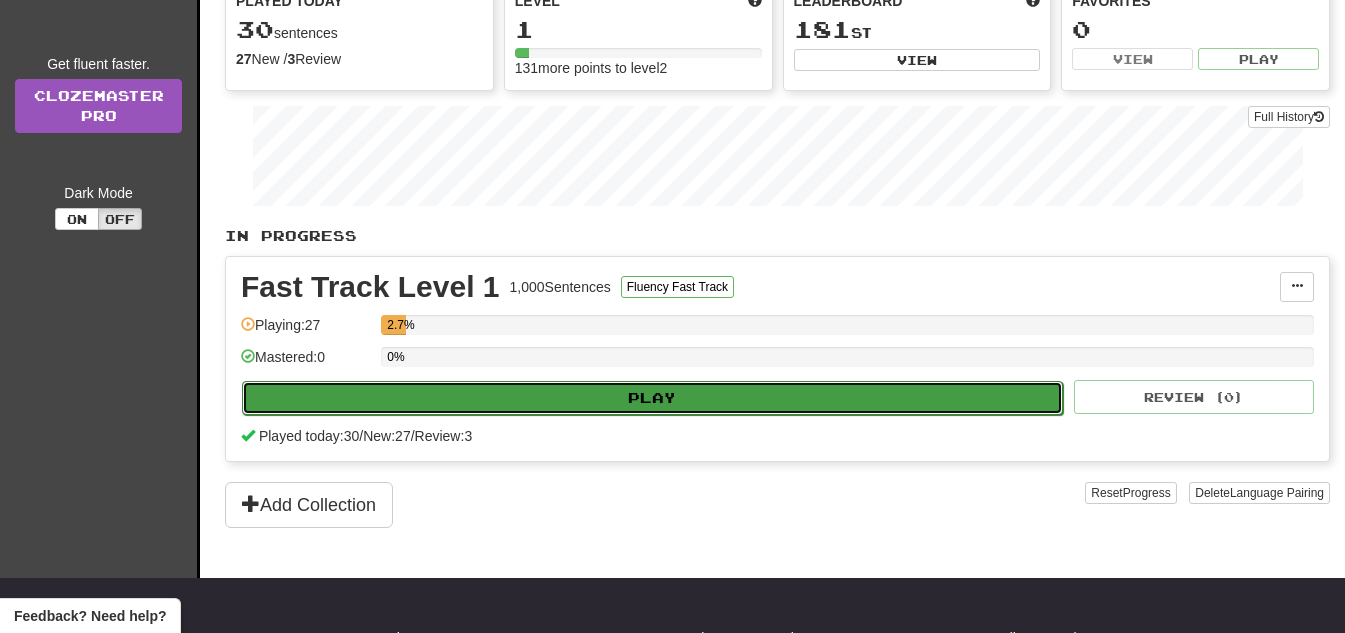 click on "Play" at bounding box center [652, 398] 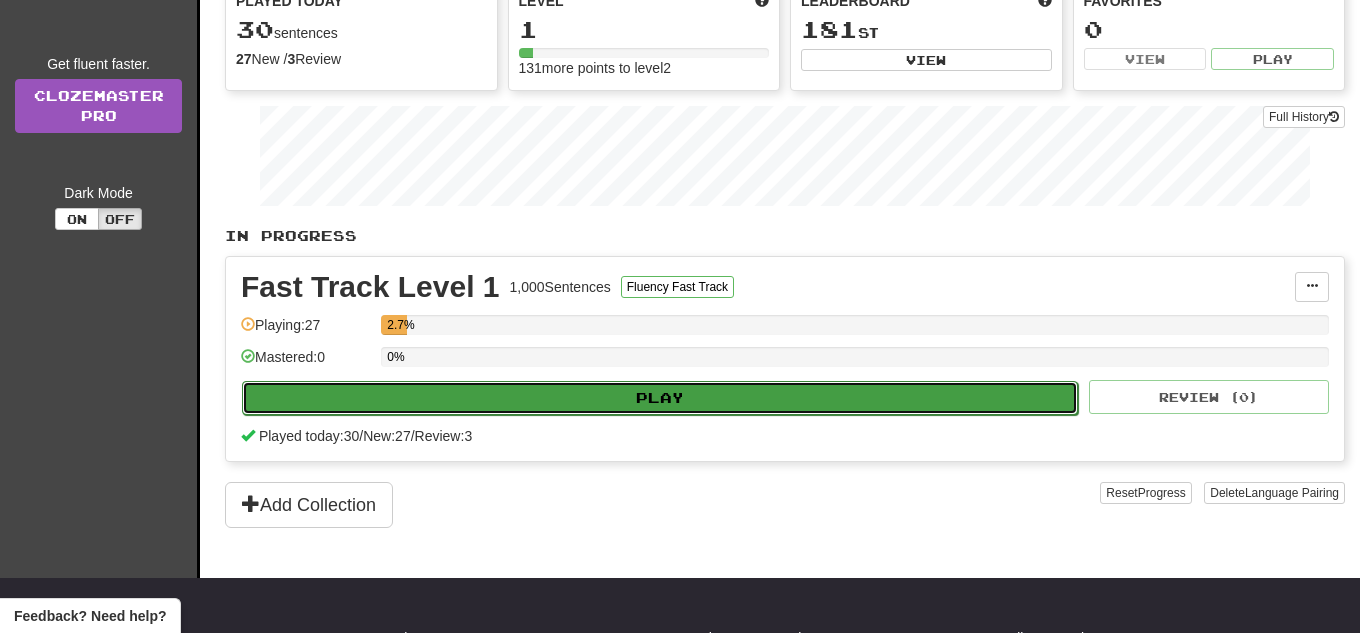 select on "**" 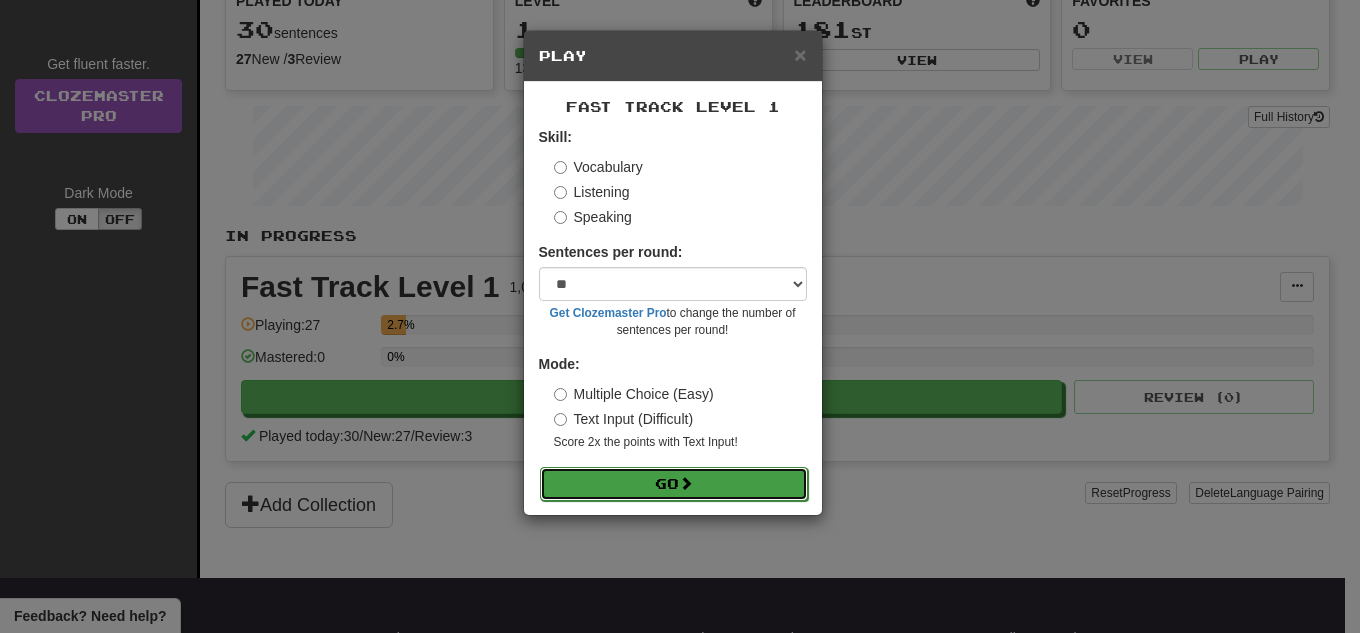 click on "Go" at bounding box center [674, 484] 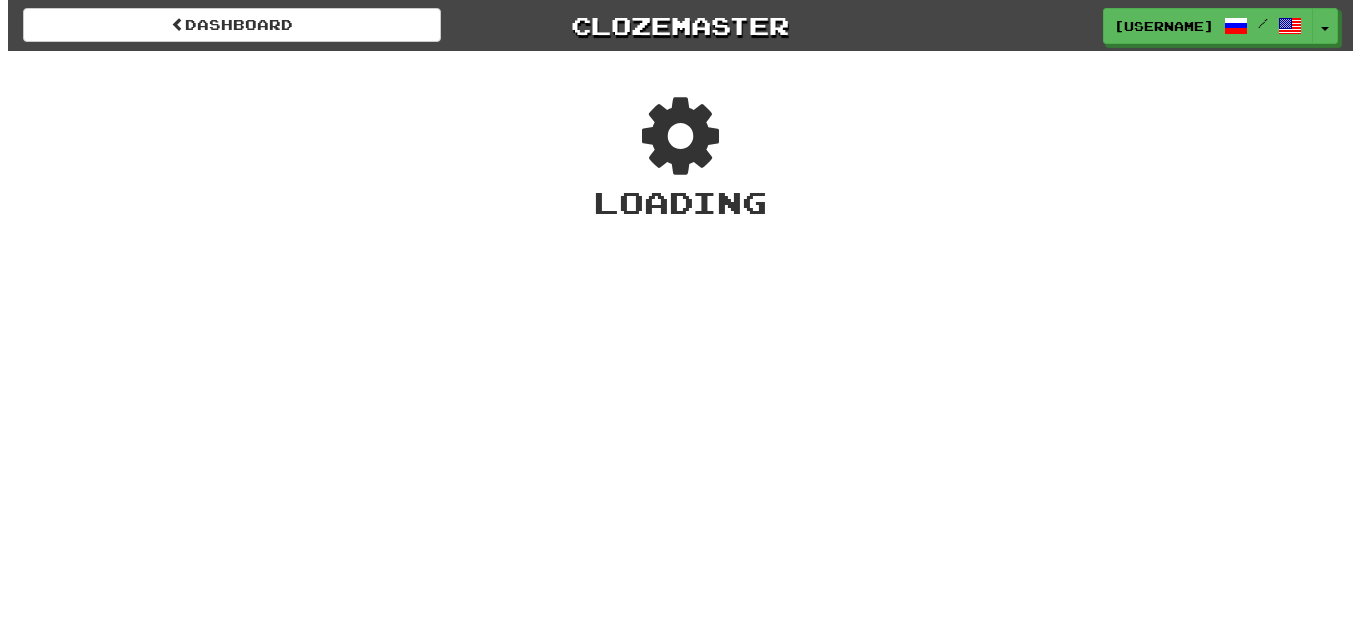 scroll, scrollTop: 0, scrollLeft: 0, axis: both 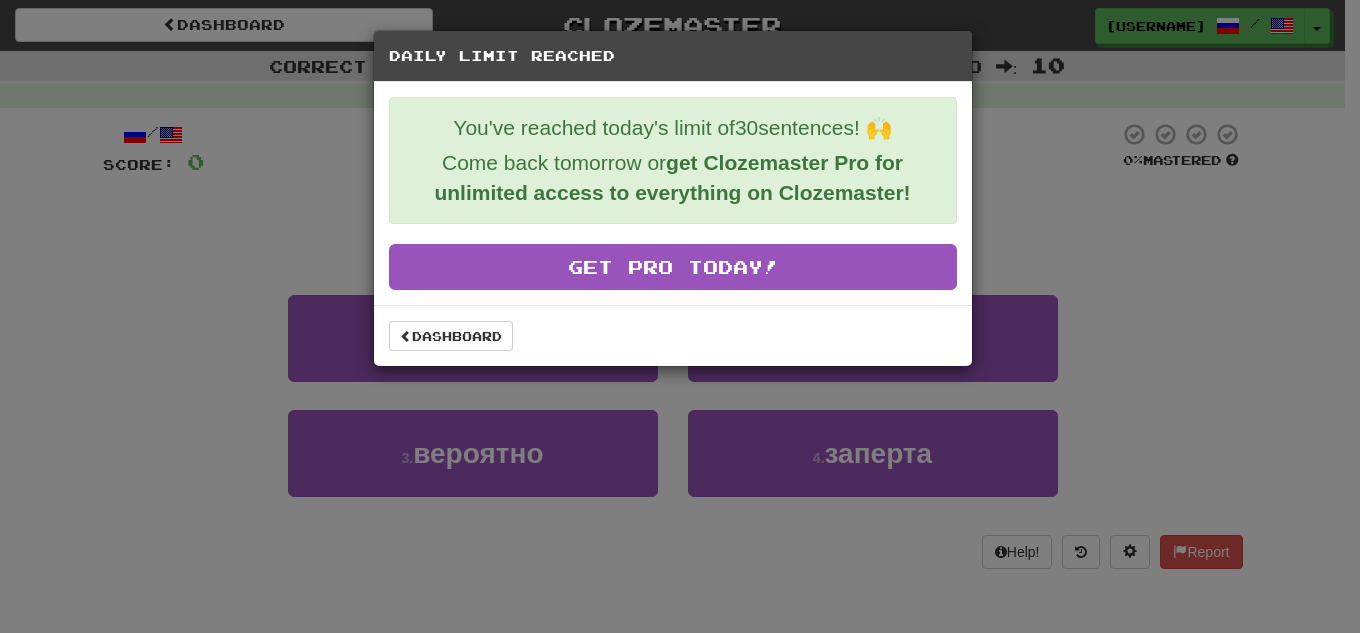 click on "Daily Limit Reached You've reached today's limit of  30  sentences! 🙌  Come back tomorrow or  get Clozemaster Pro for unlimited access to everything on Clozemaster! Get Pro Today! Dashboard" at bounding box center (680, 316) 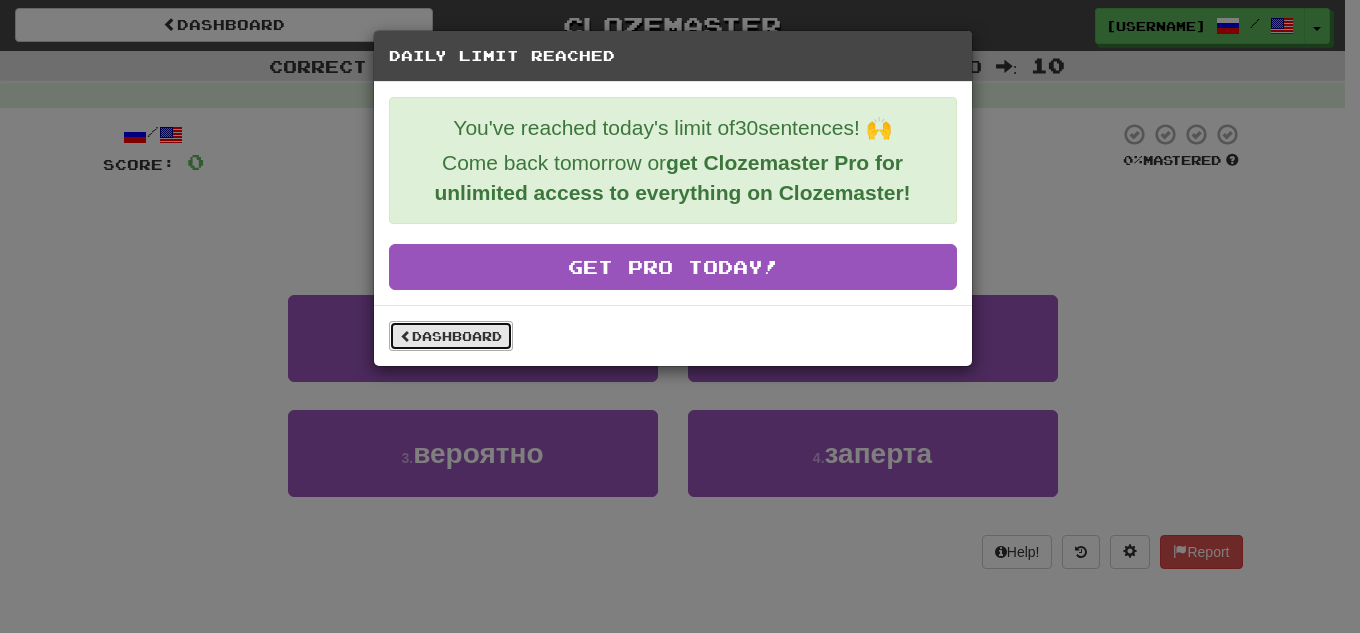 click on "Dashboard" at bounding box center [451, 336] 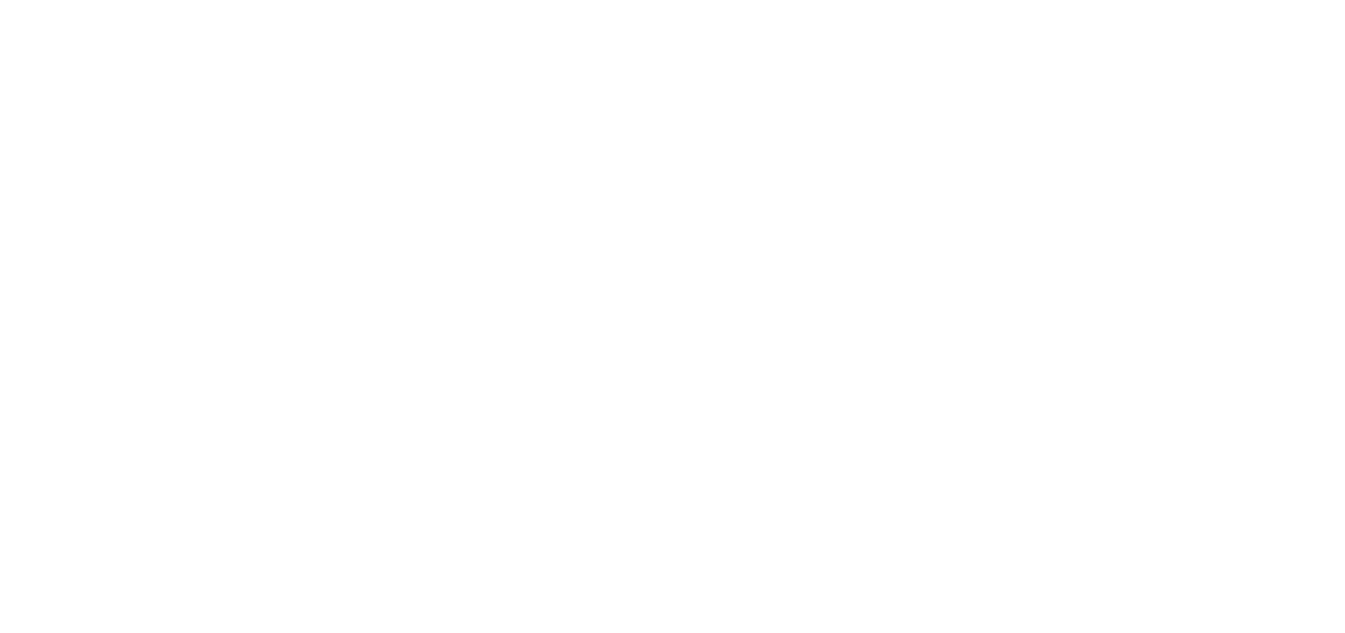 scroll, scrollTop: 0, scrollLeft: 0, axis: both 